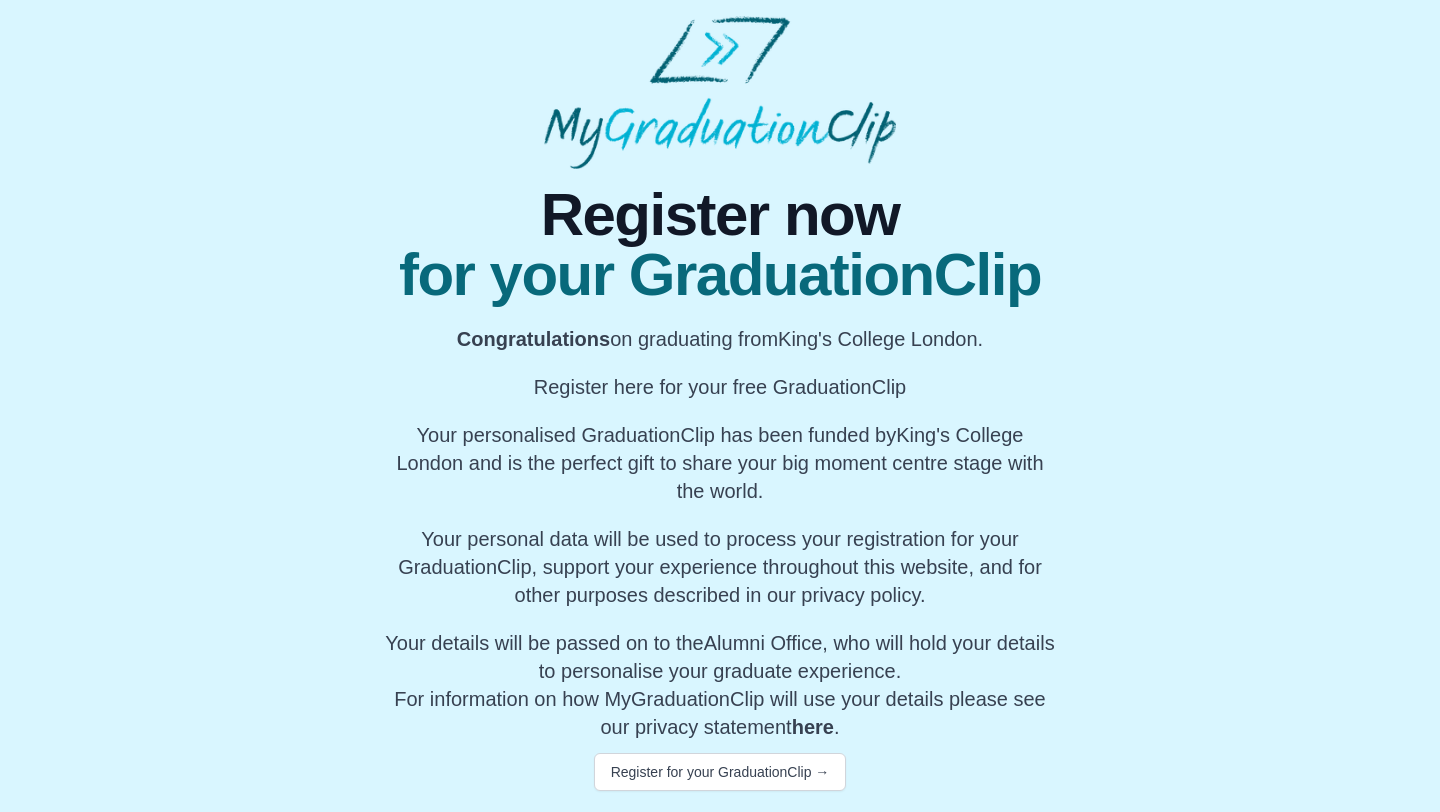 scroll, scrollTop: 0, scrollLeft: 0, axis: both 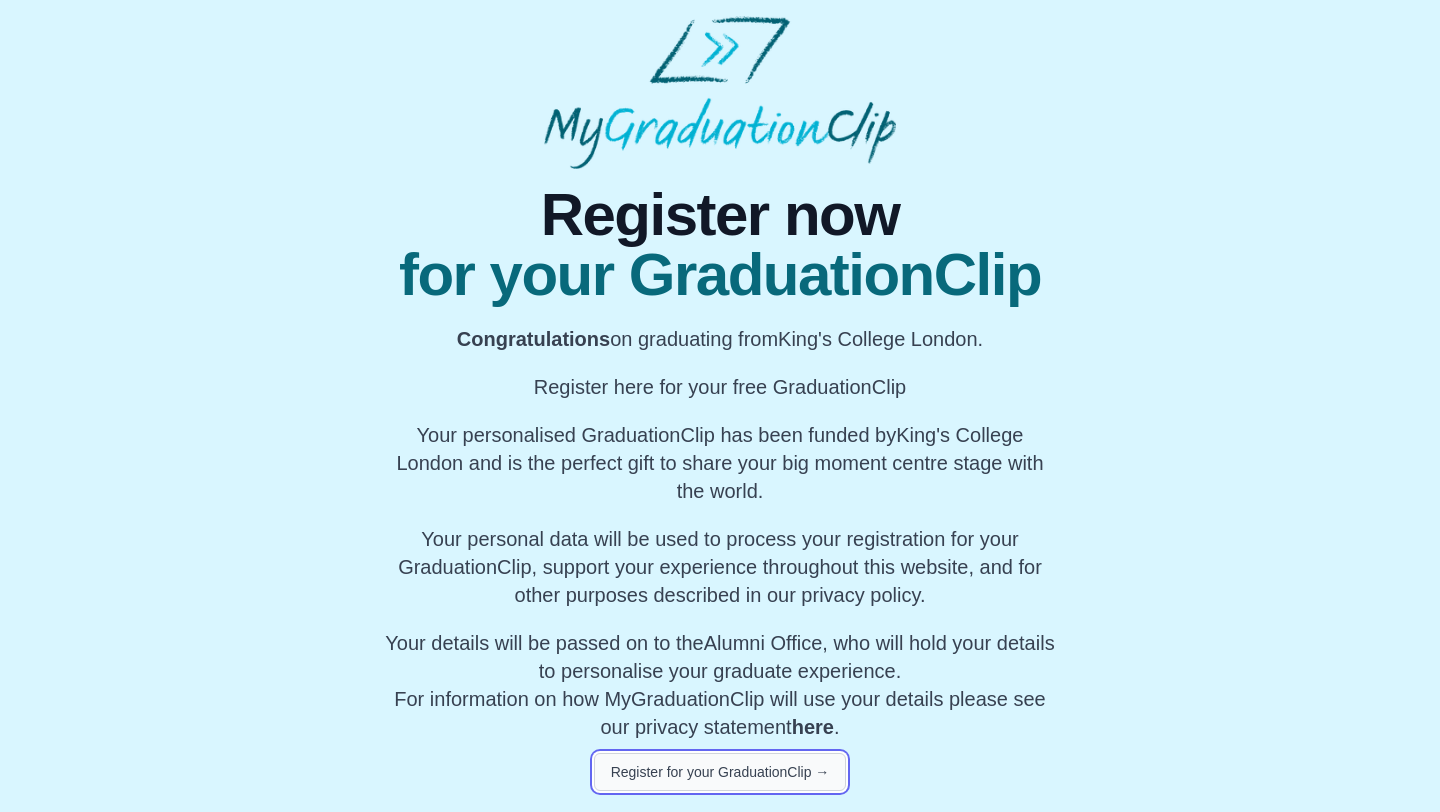 click on "Register for your GraduationClip →" at bounding box center [720, 772] 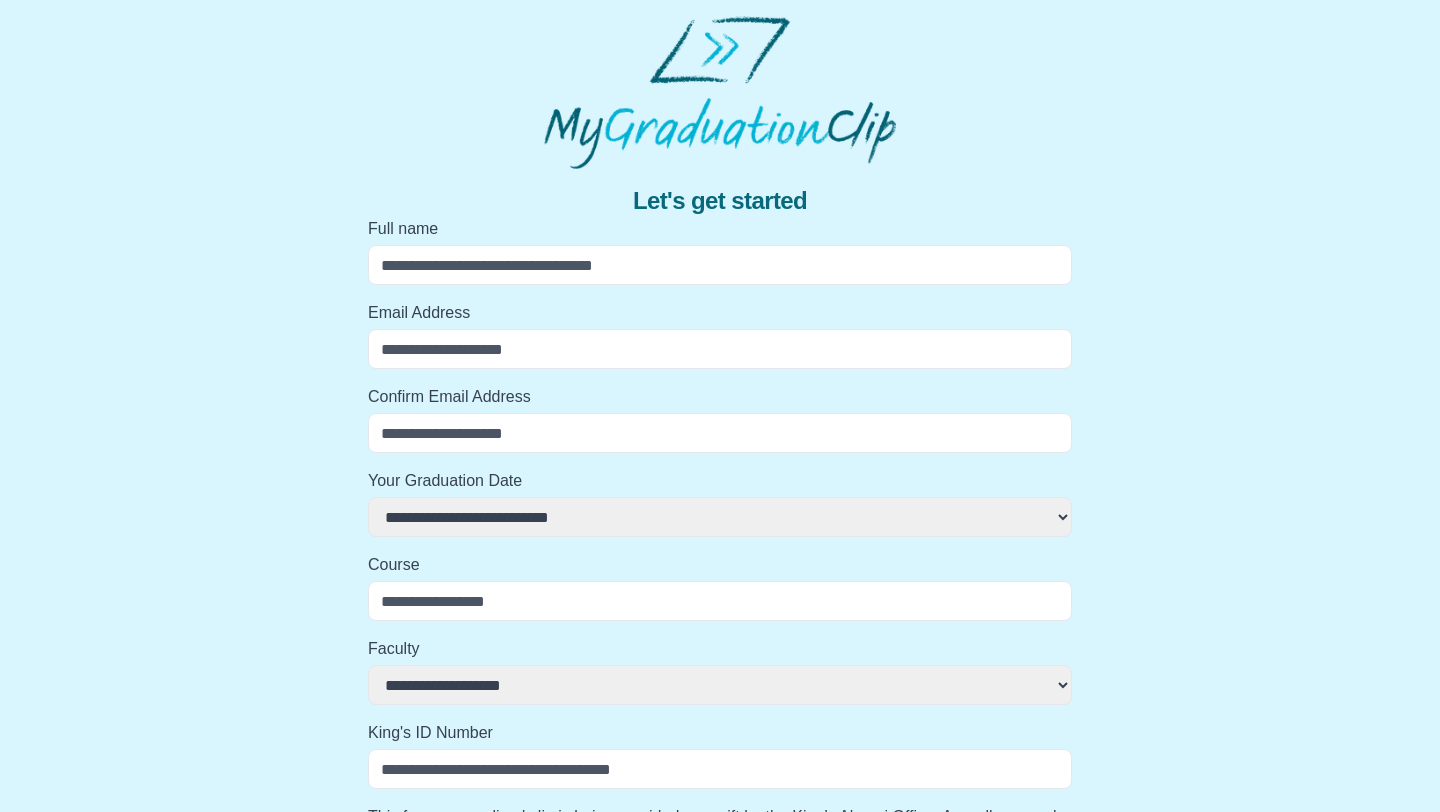 click on "Full name" at bounding box center (720, 265) 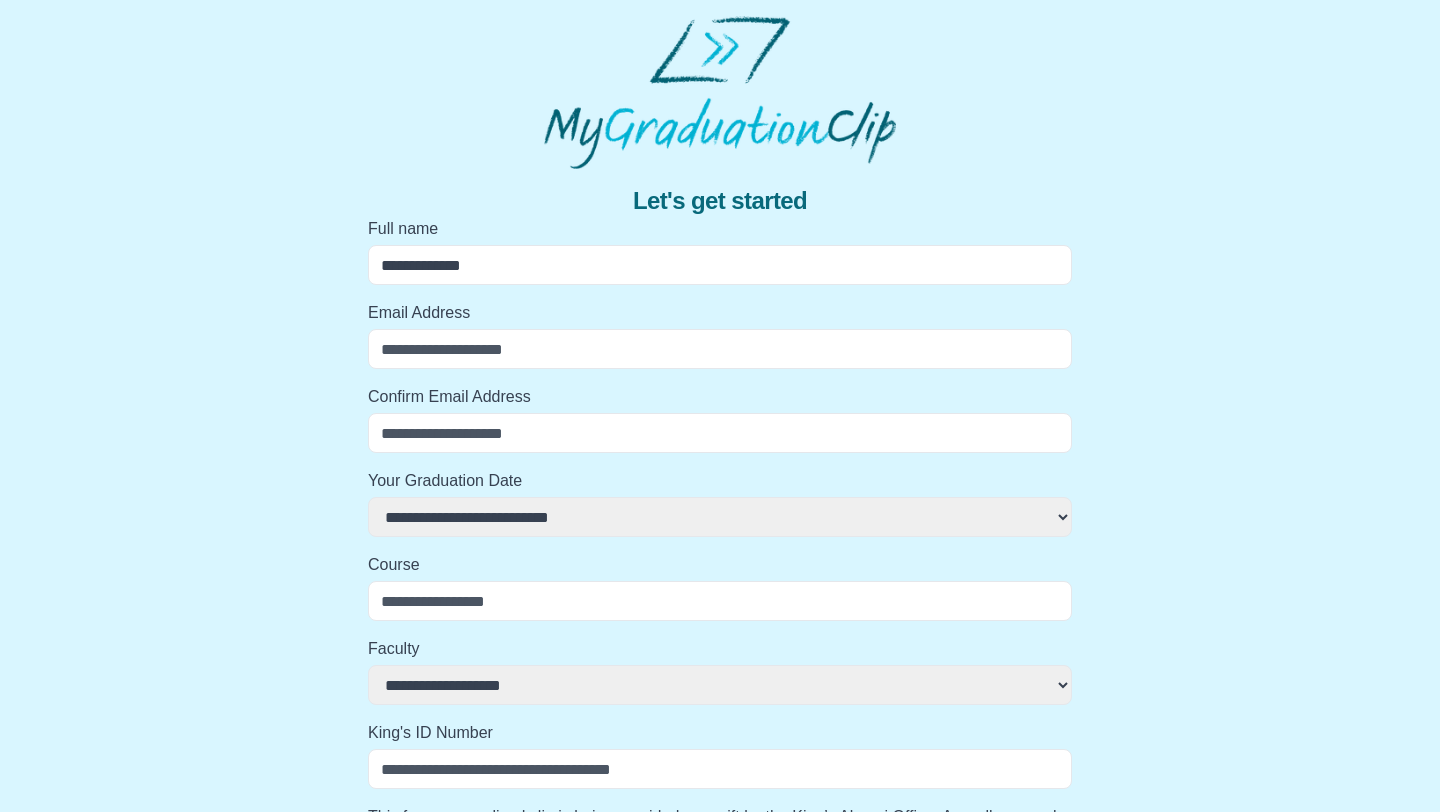 type on "**********" 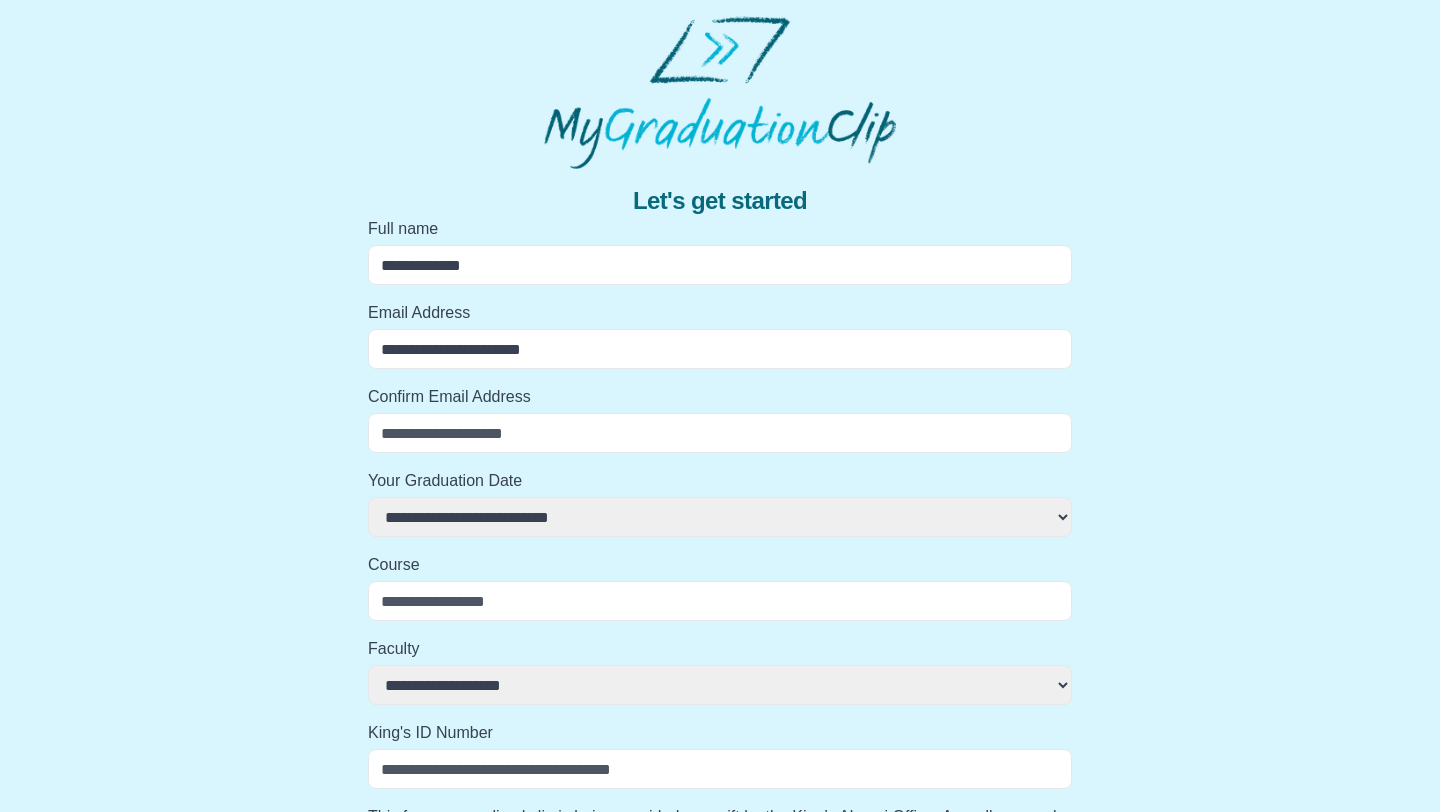 type on "**********" 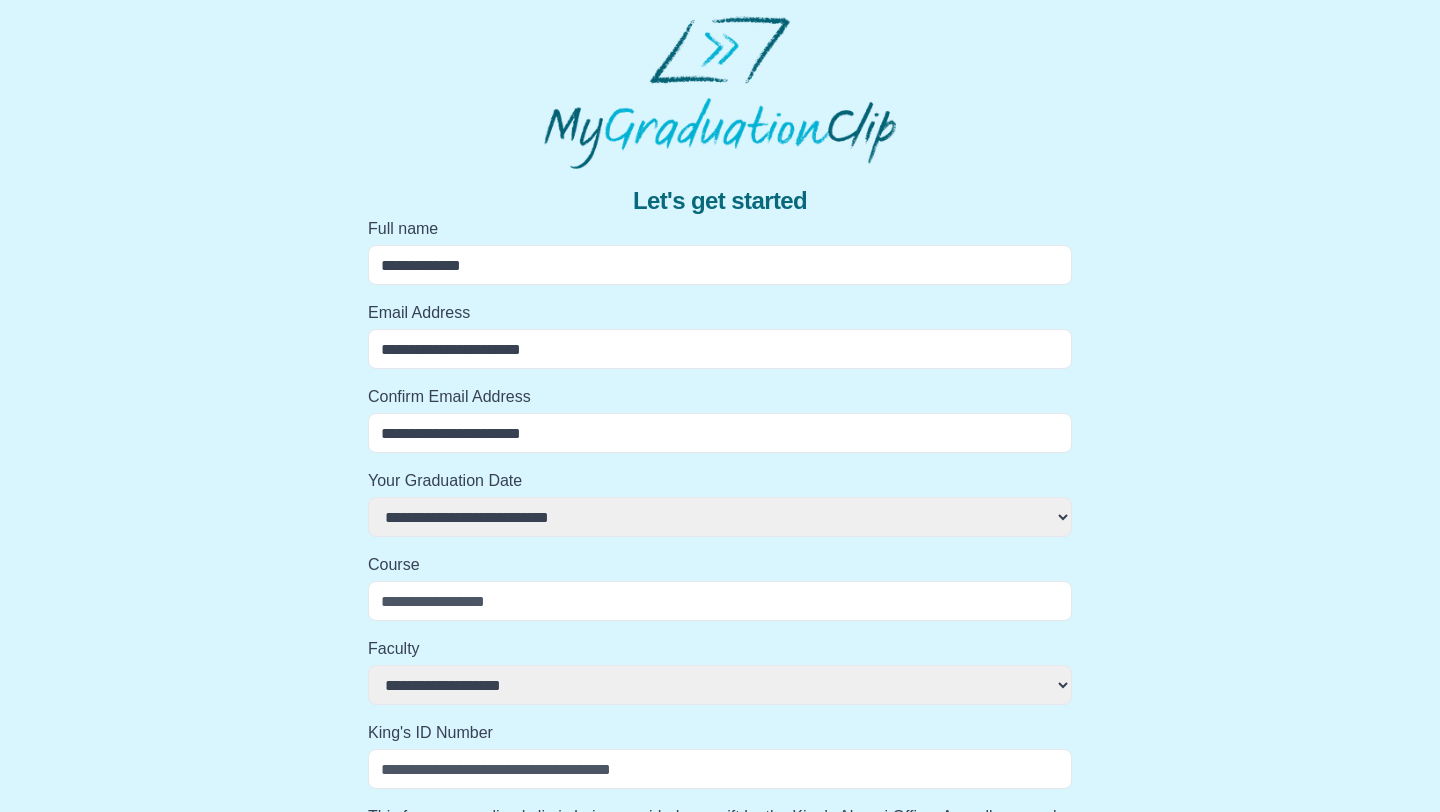 select 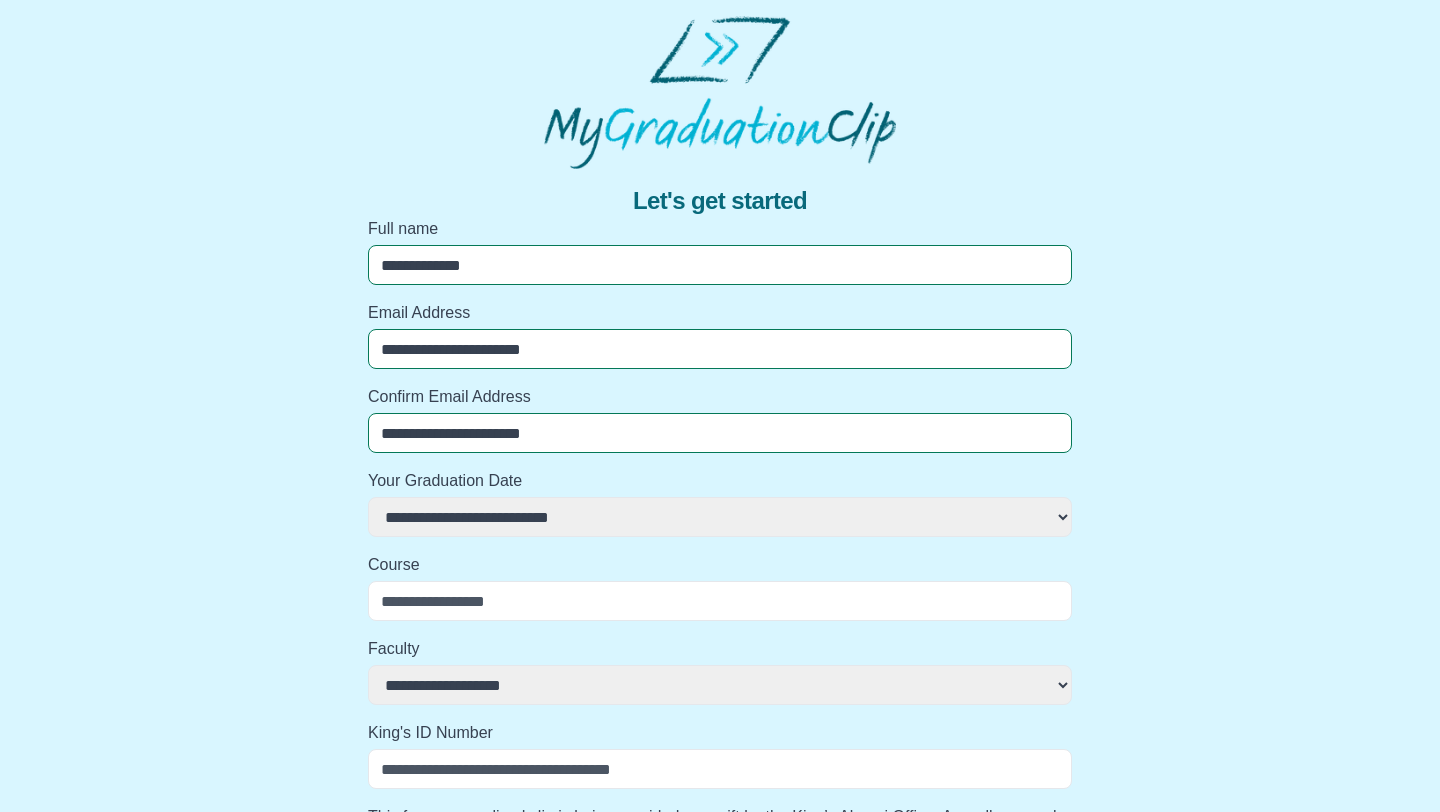 click on "**********" at bounding box center (720, 517) 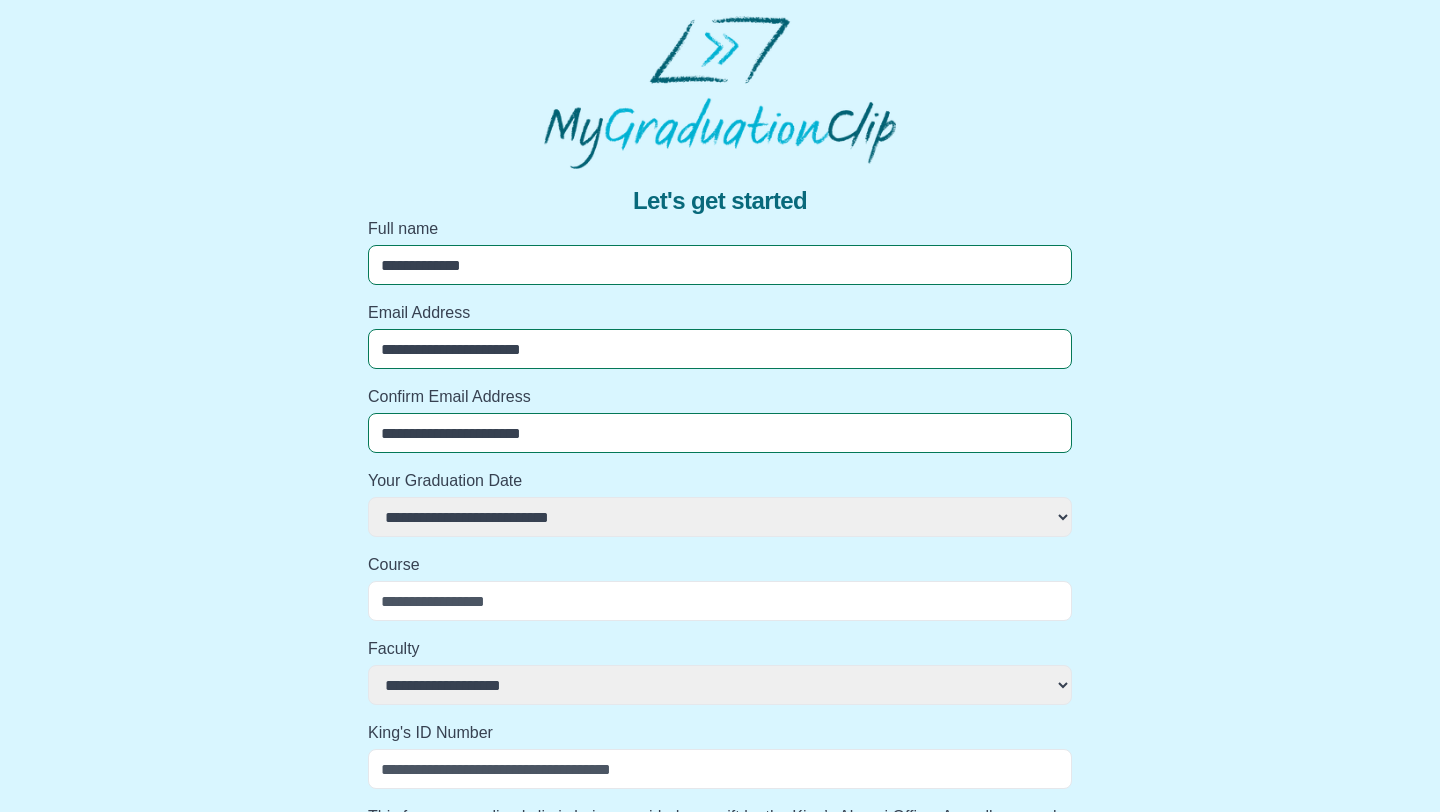 select on "**********" 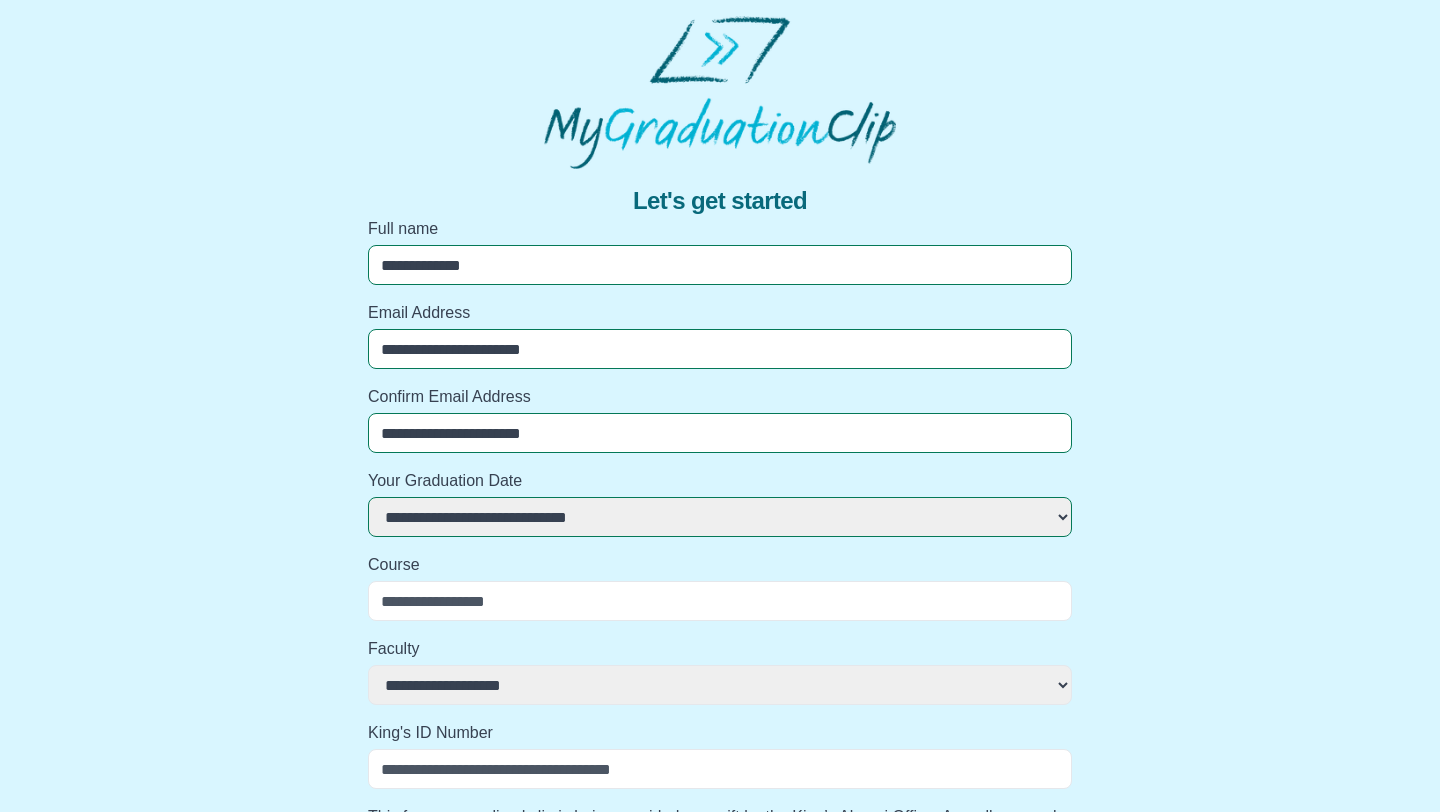 select 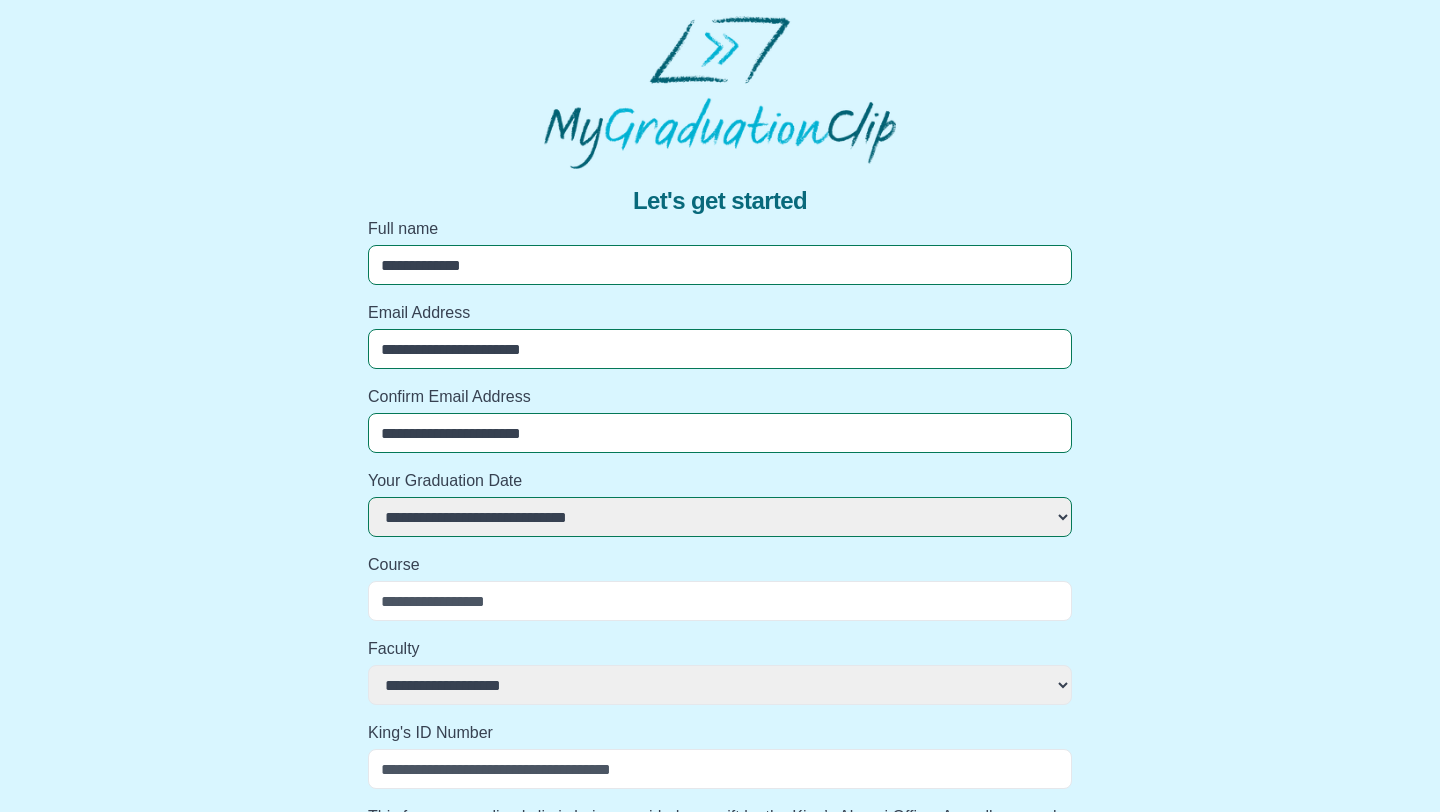 type on "*" 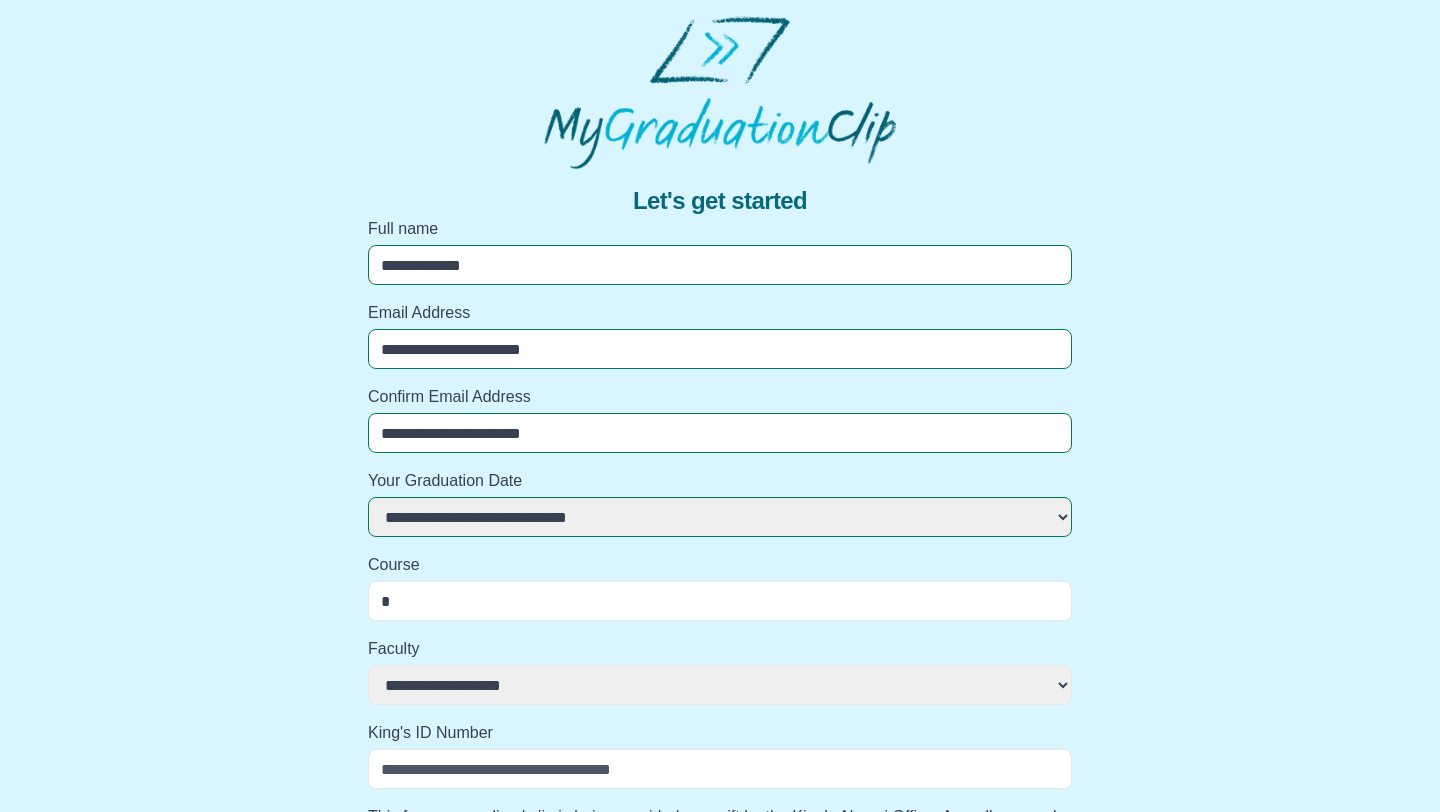 select 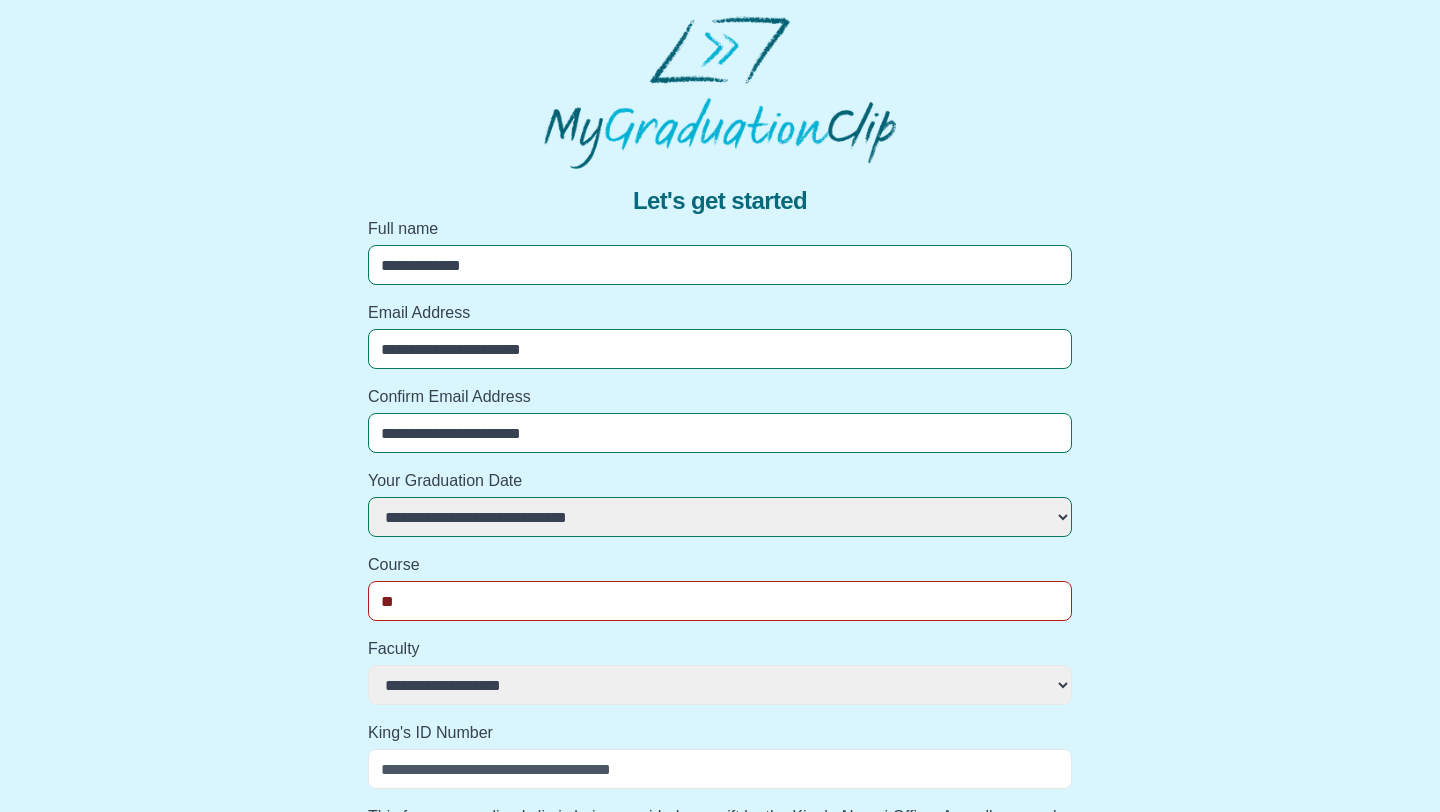 select 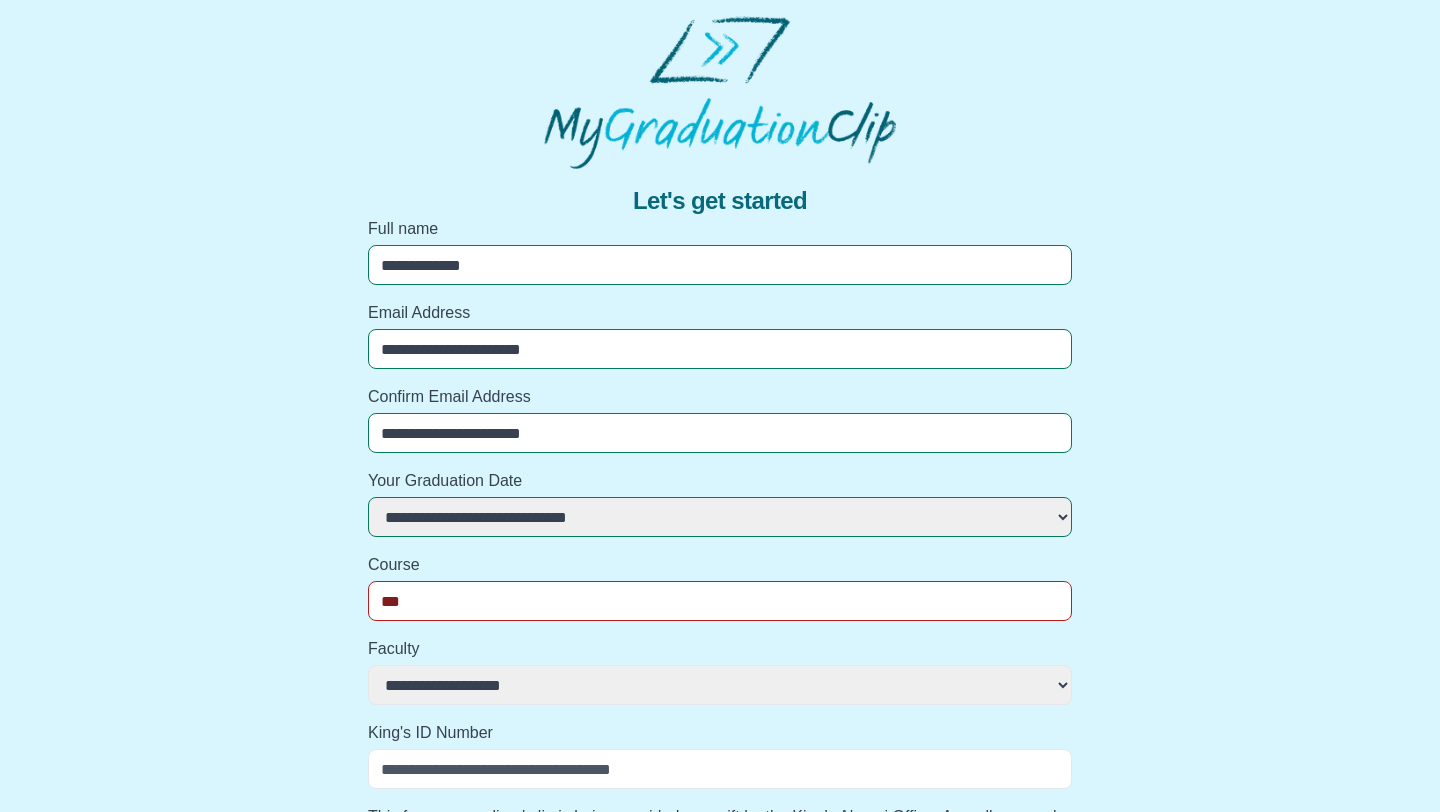 select 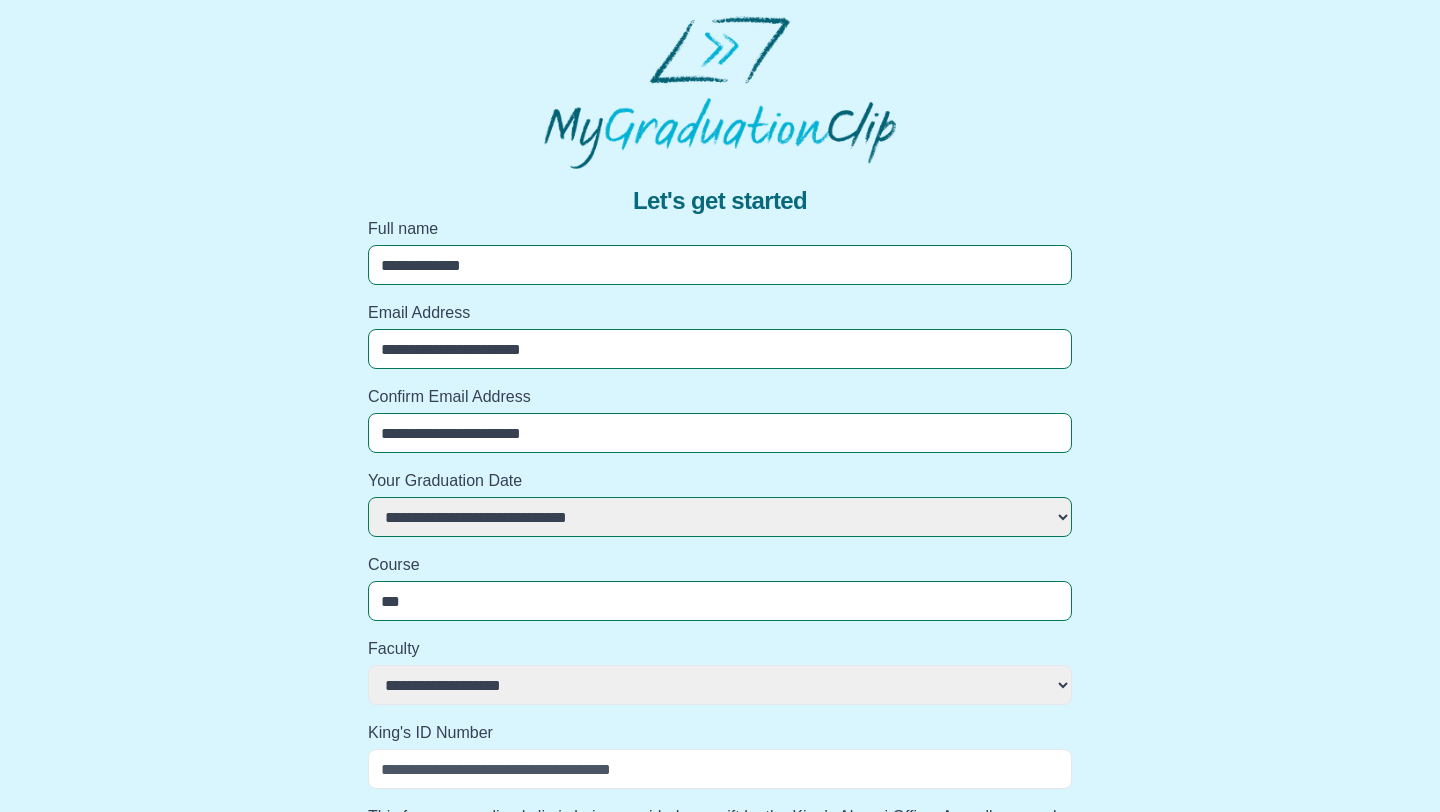 type on "****" 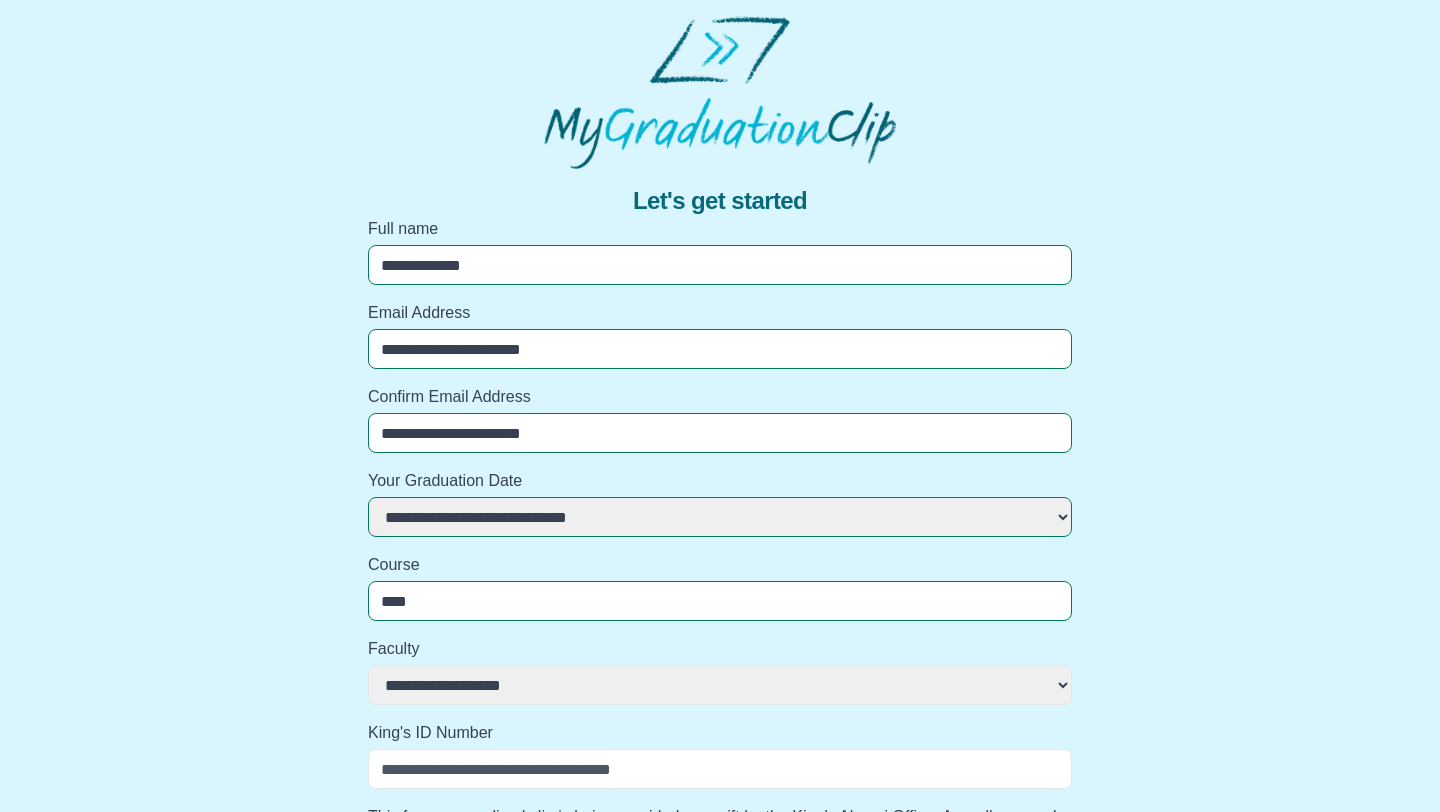 select 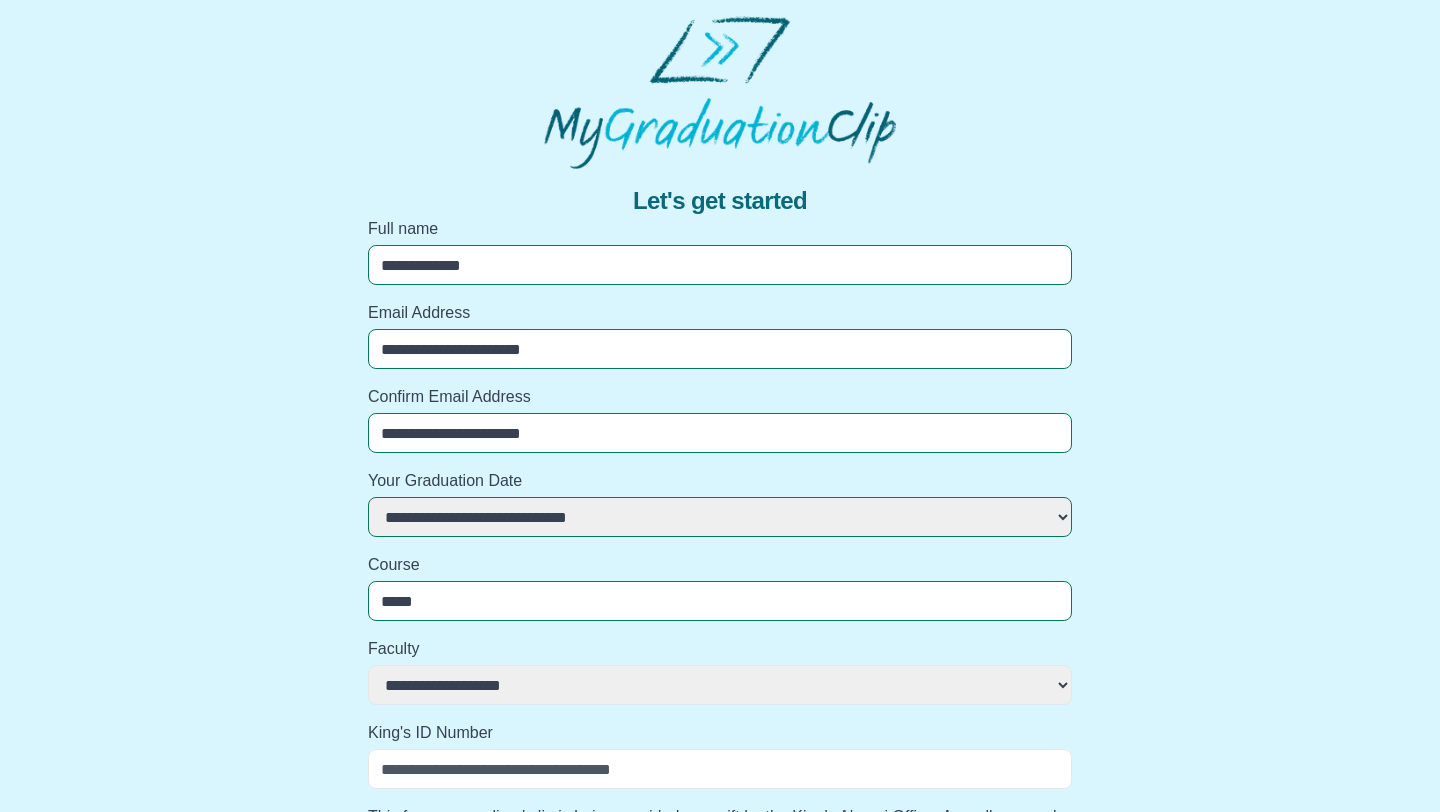 select 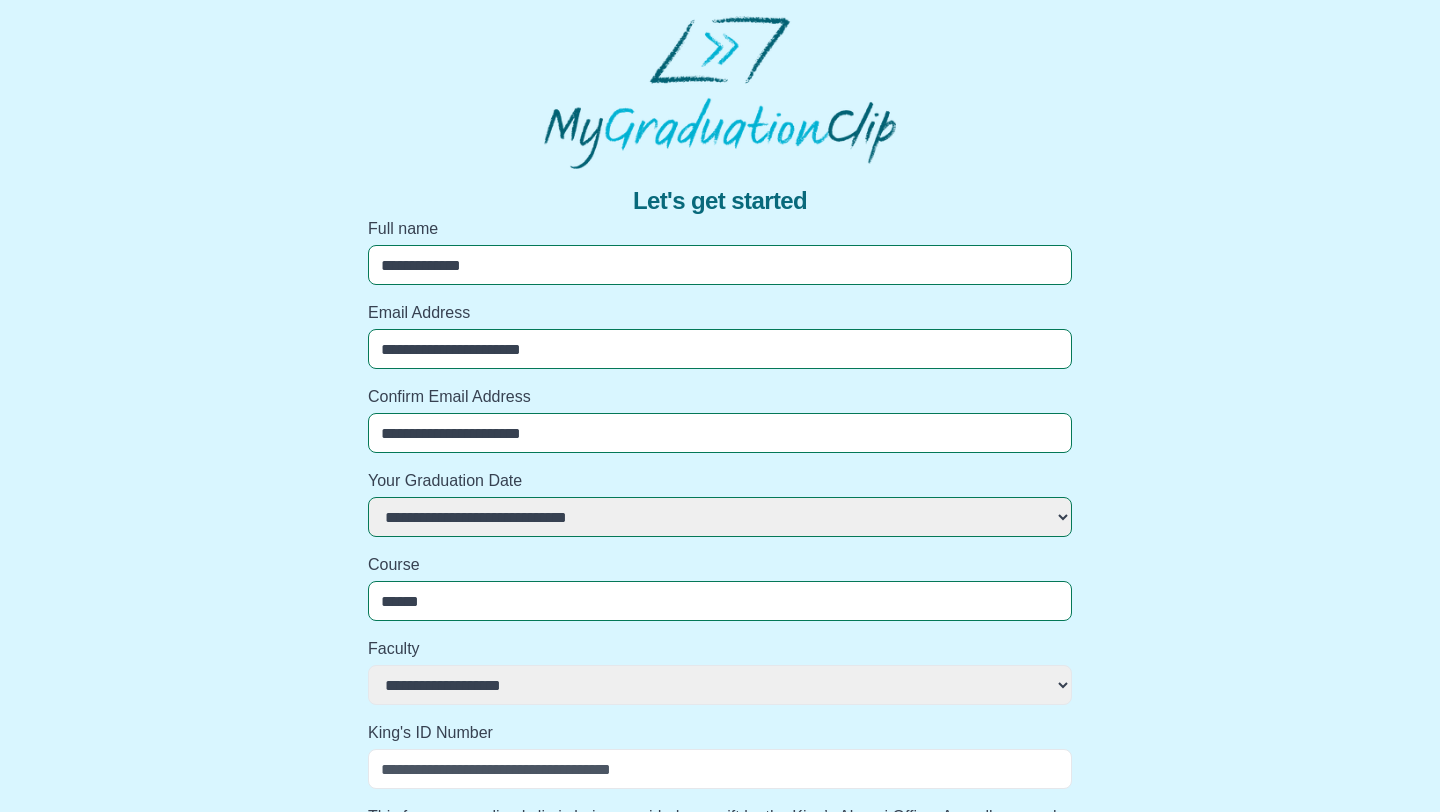 select 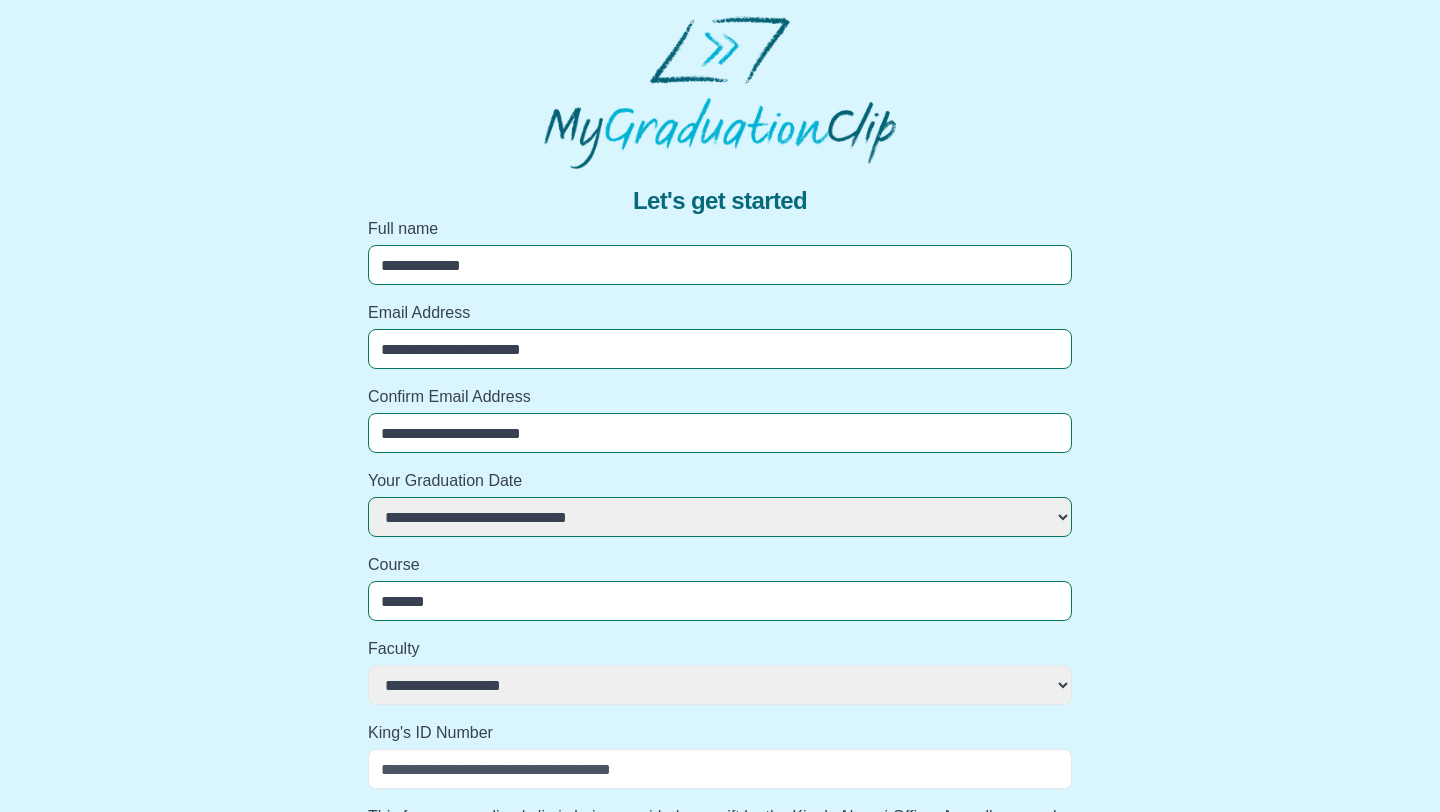 select 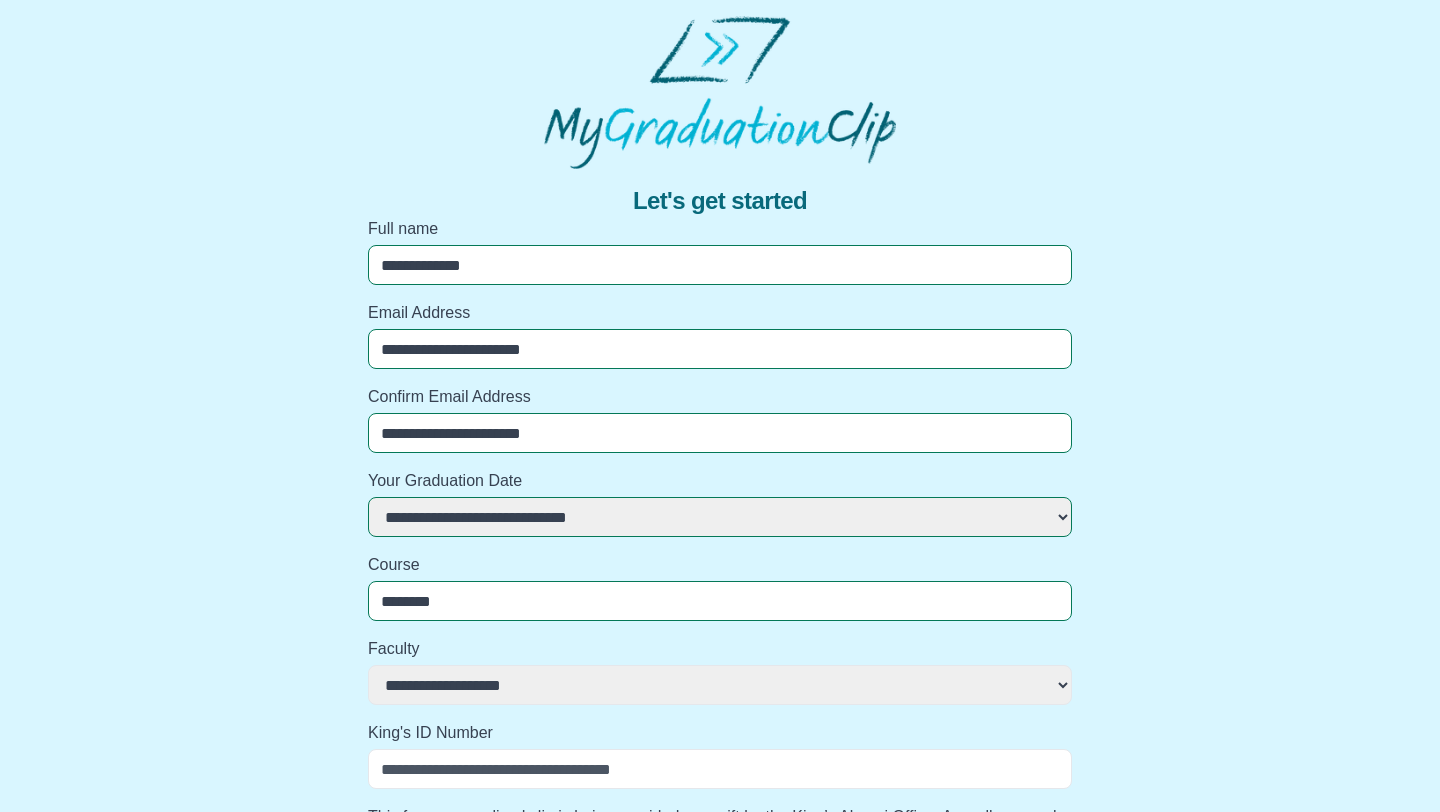 select 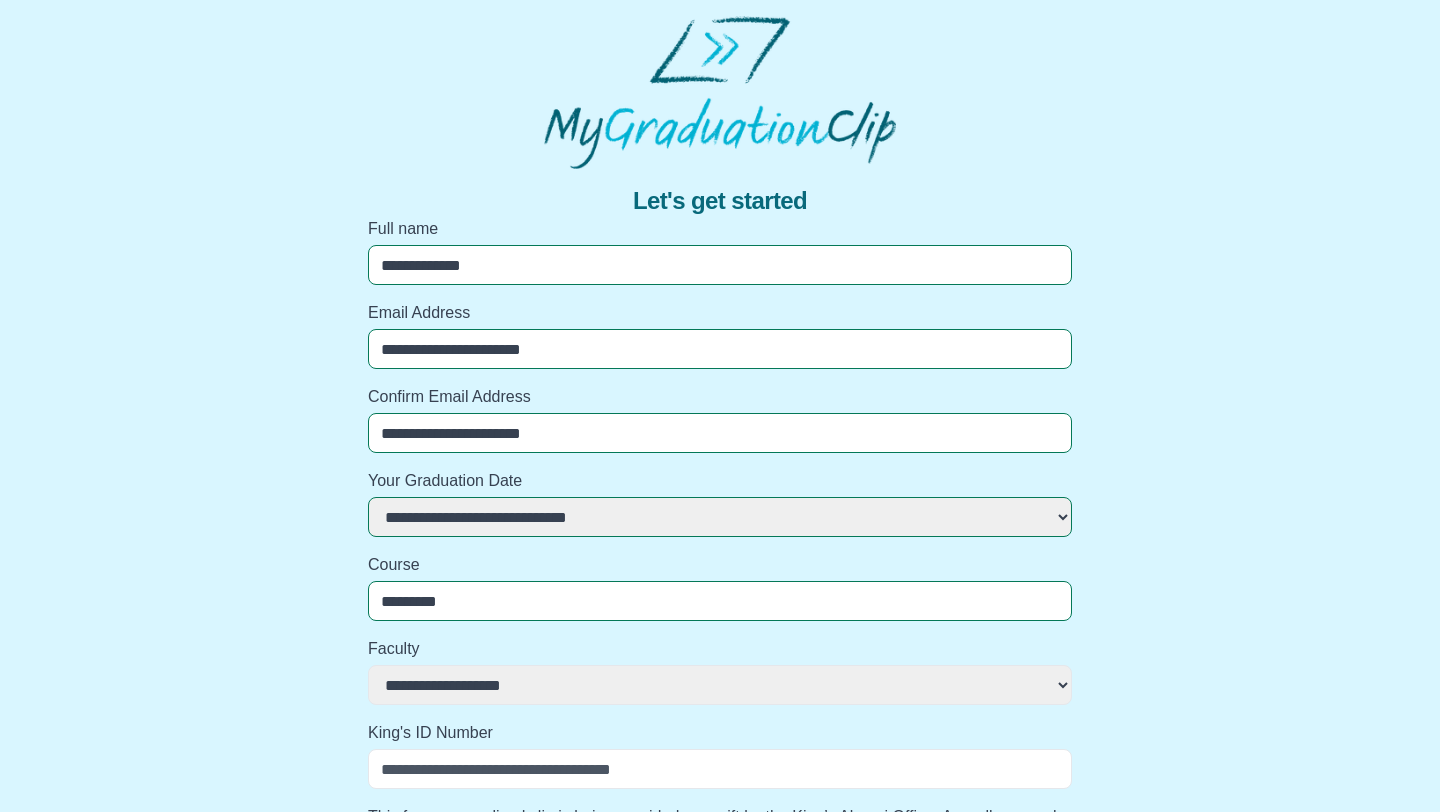 select 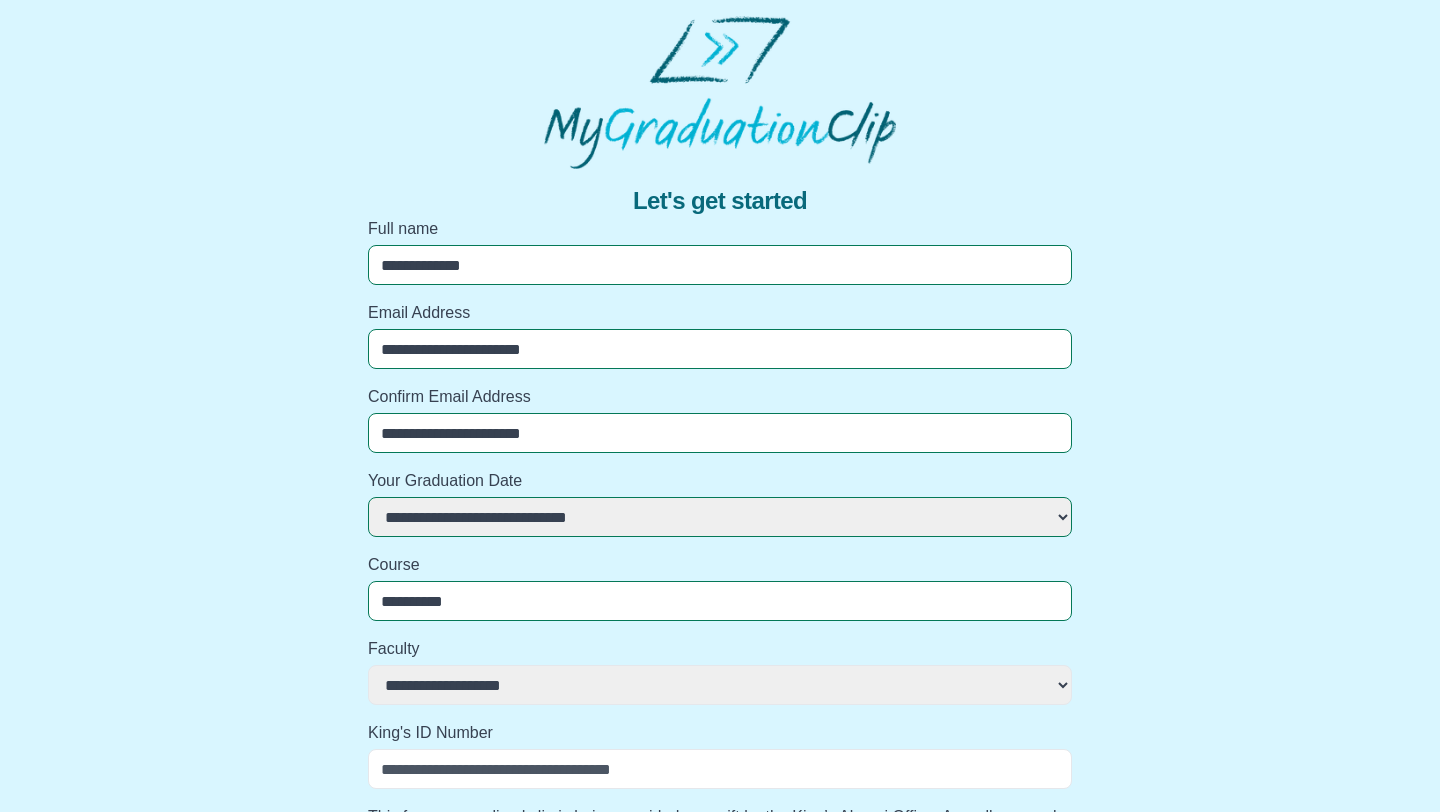 select 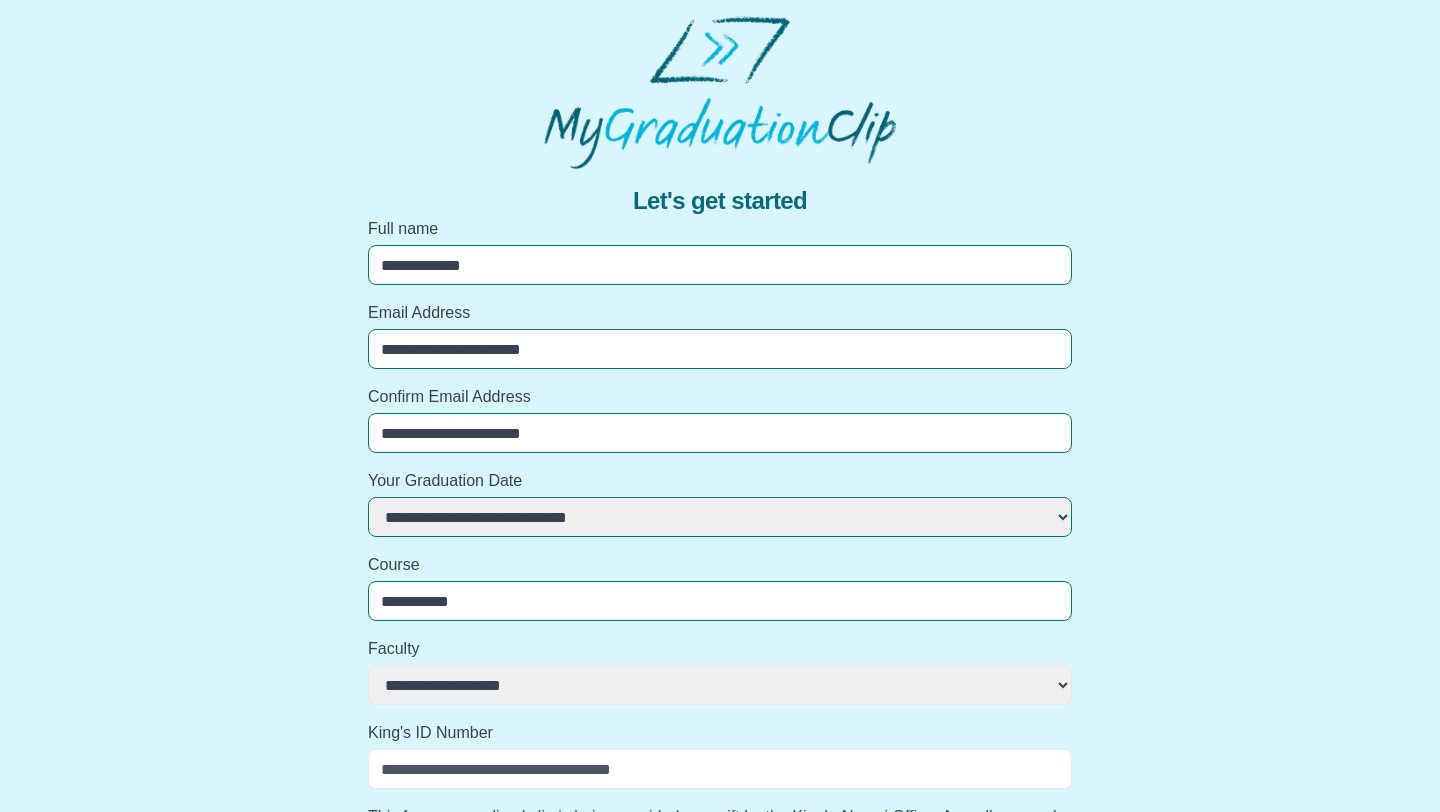 select 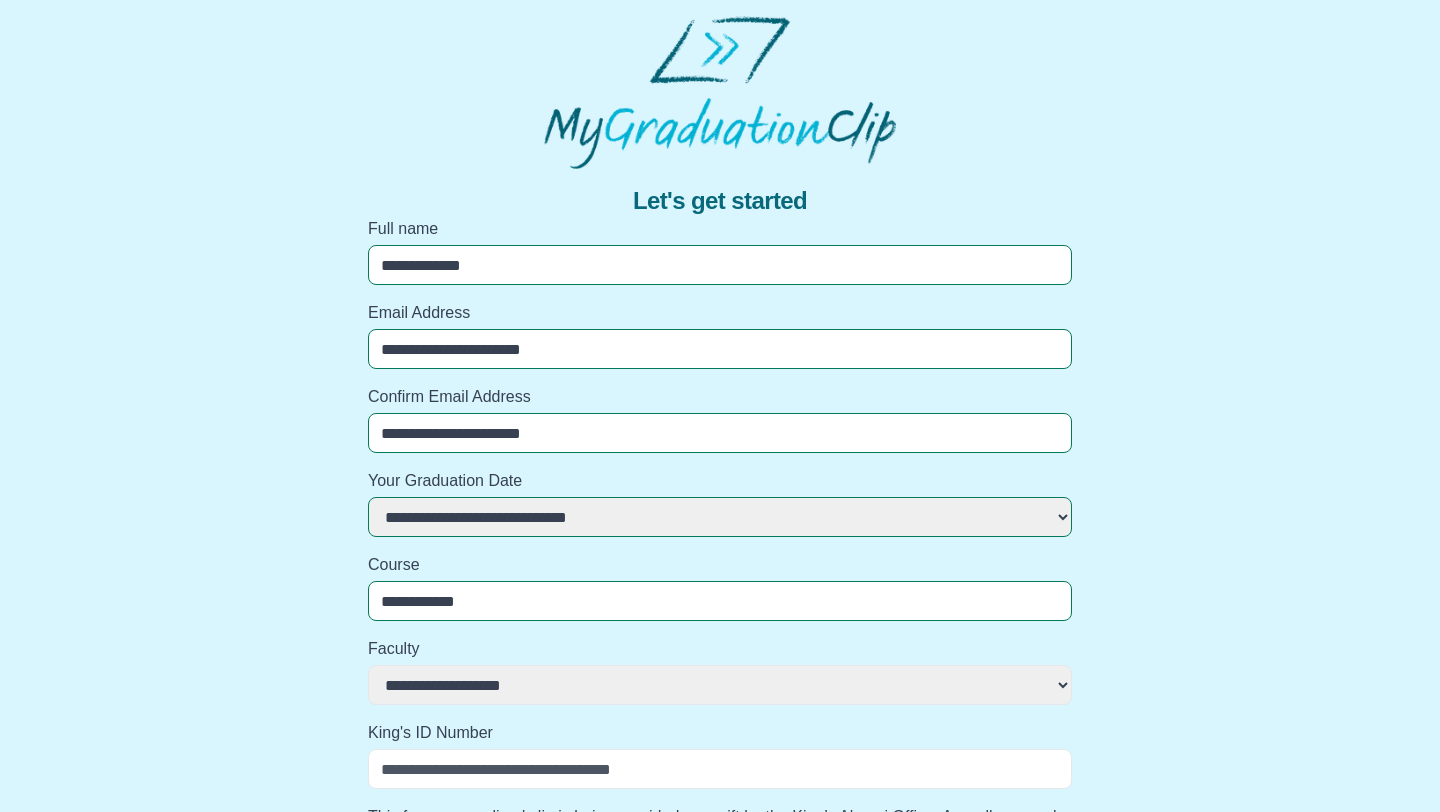 select 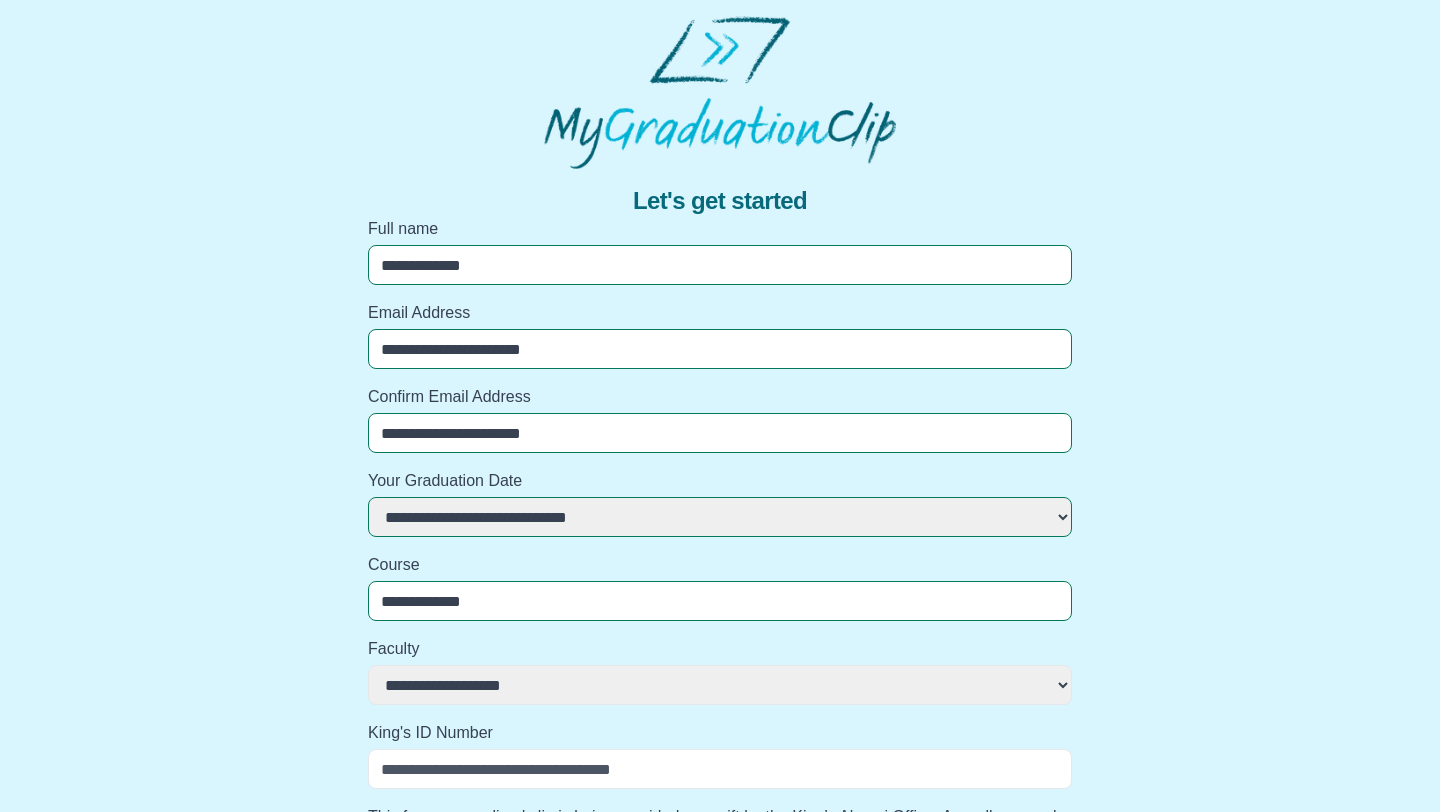 select 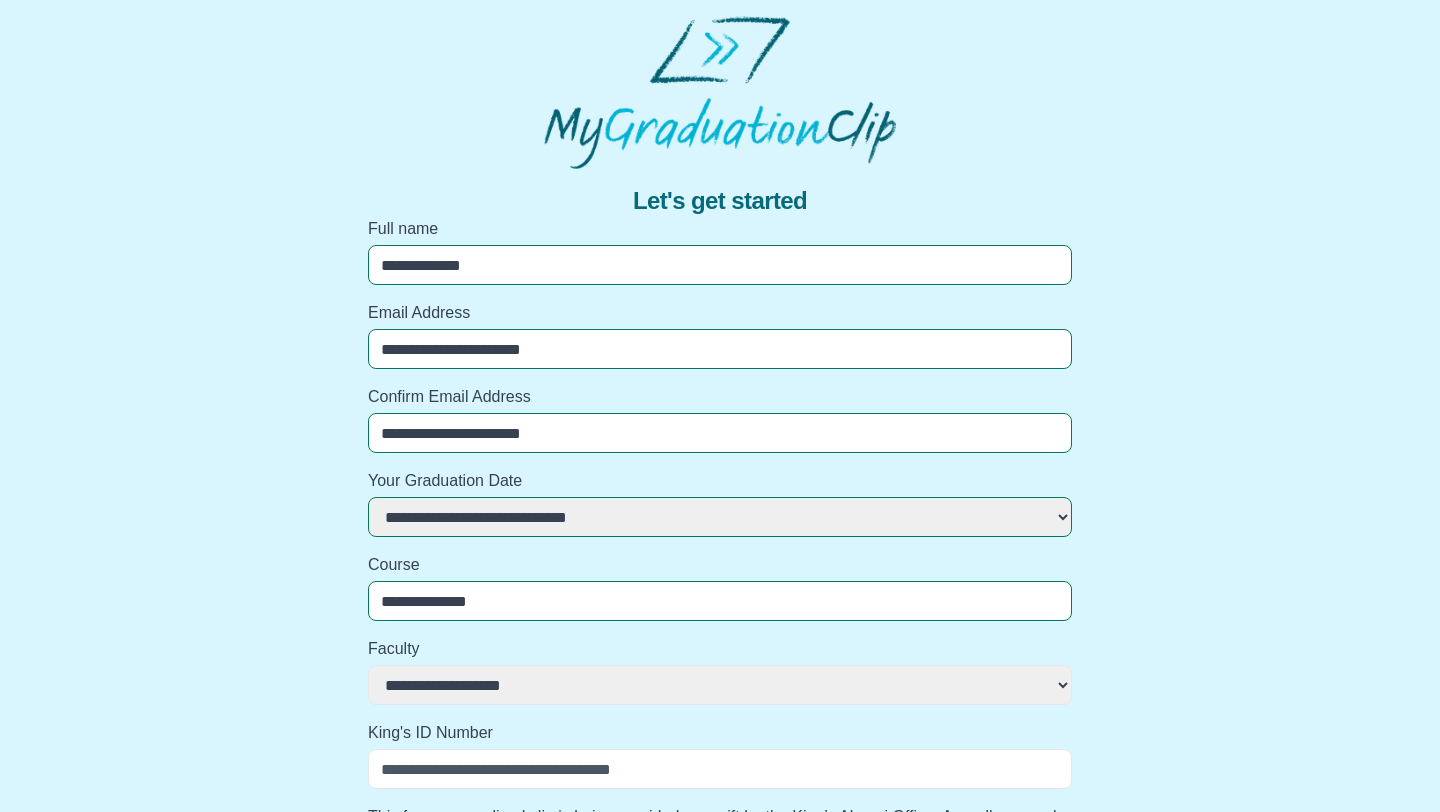 select 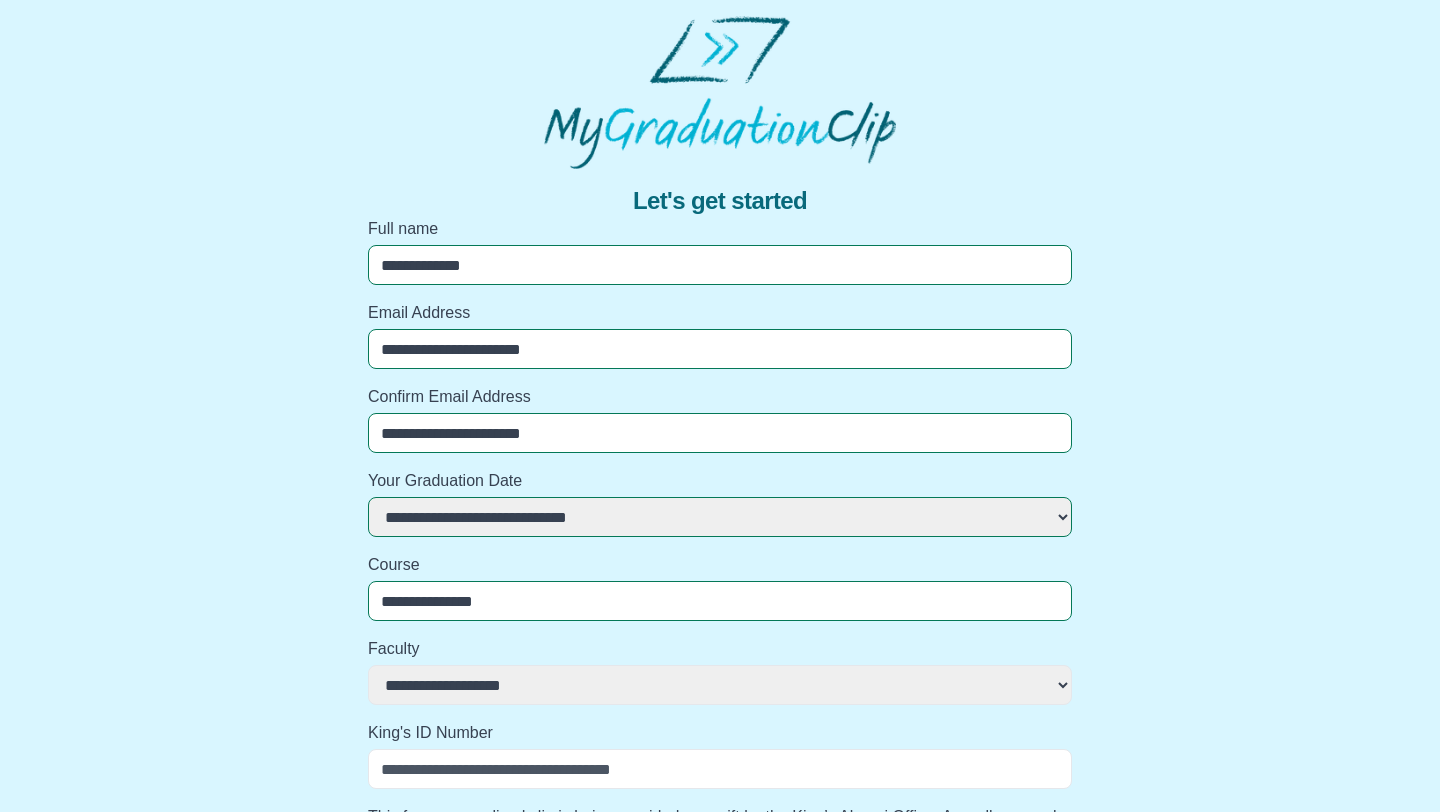 select 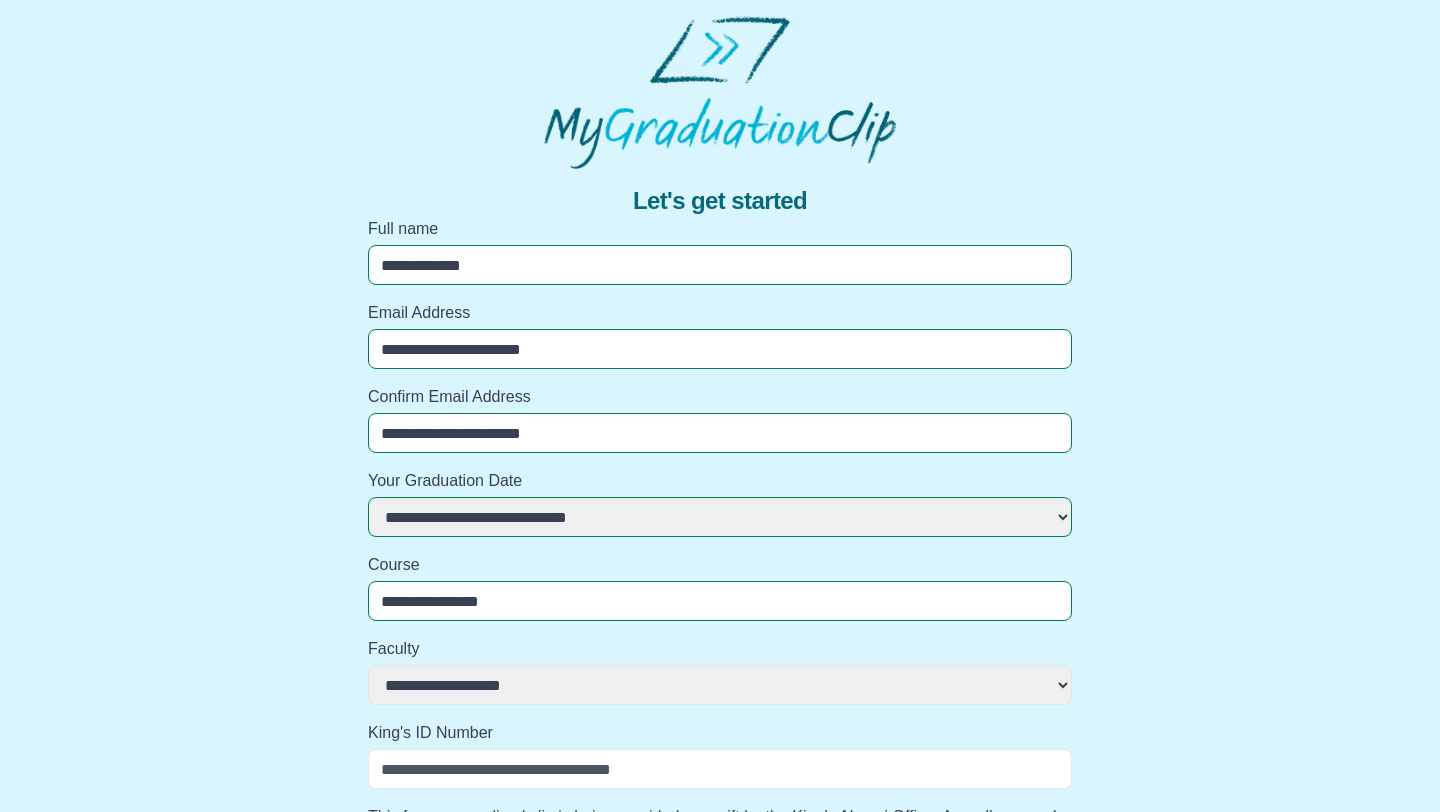 select 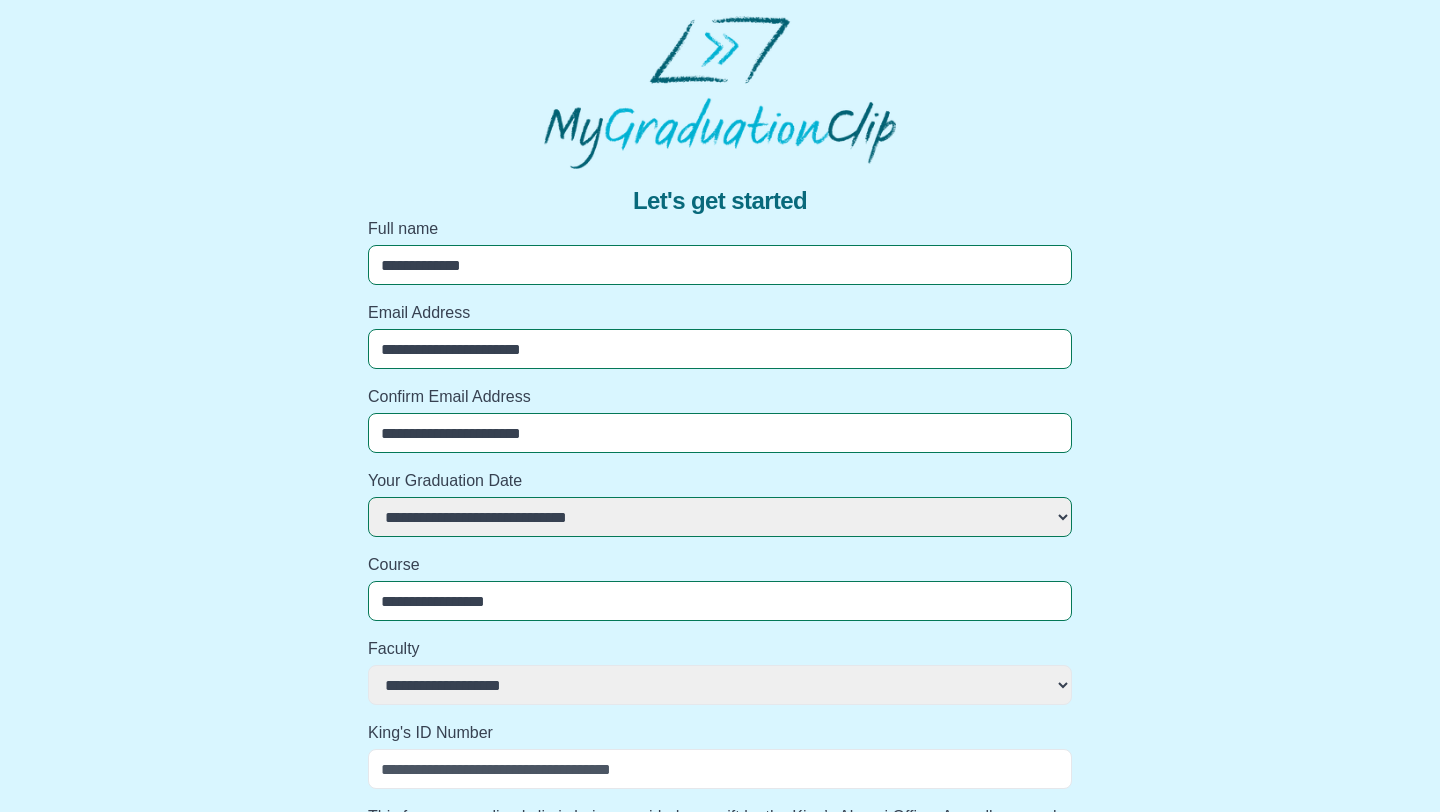 select 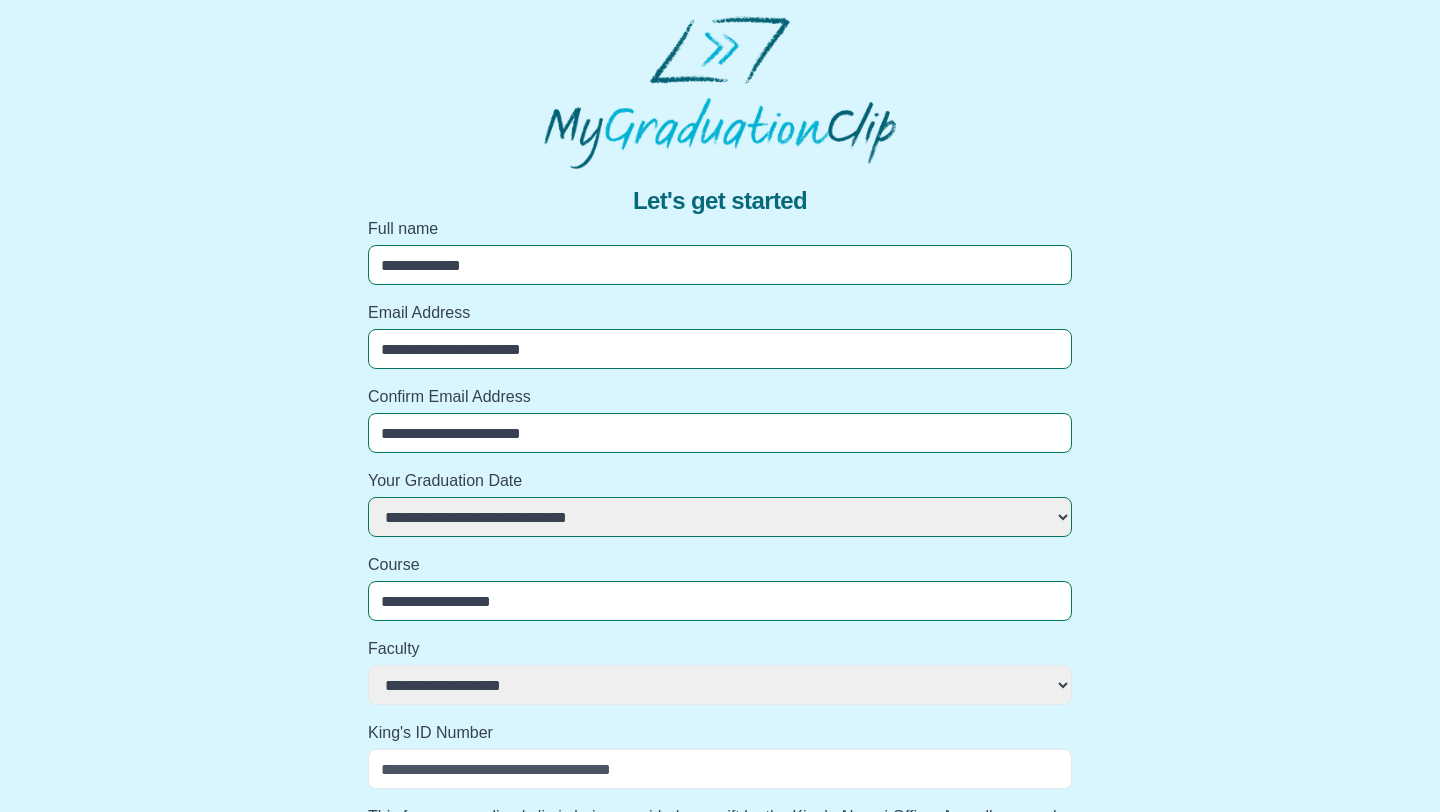 select 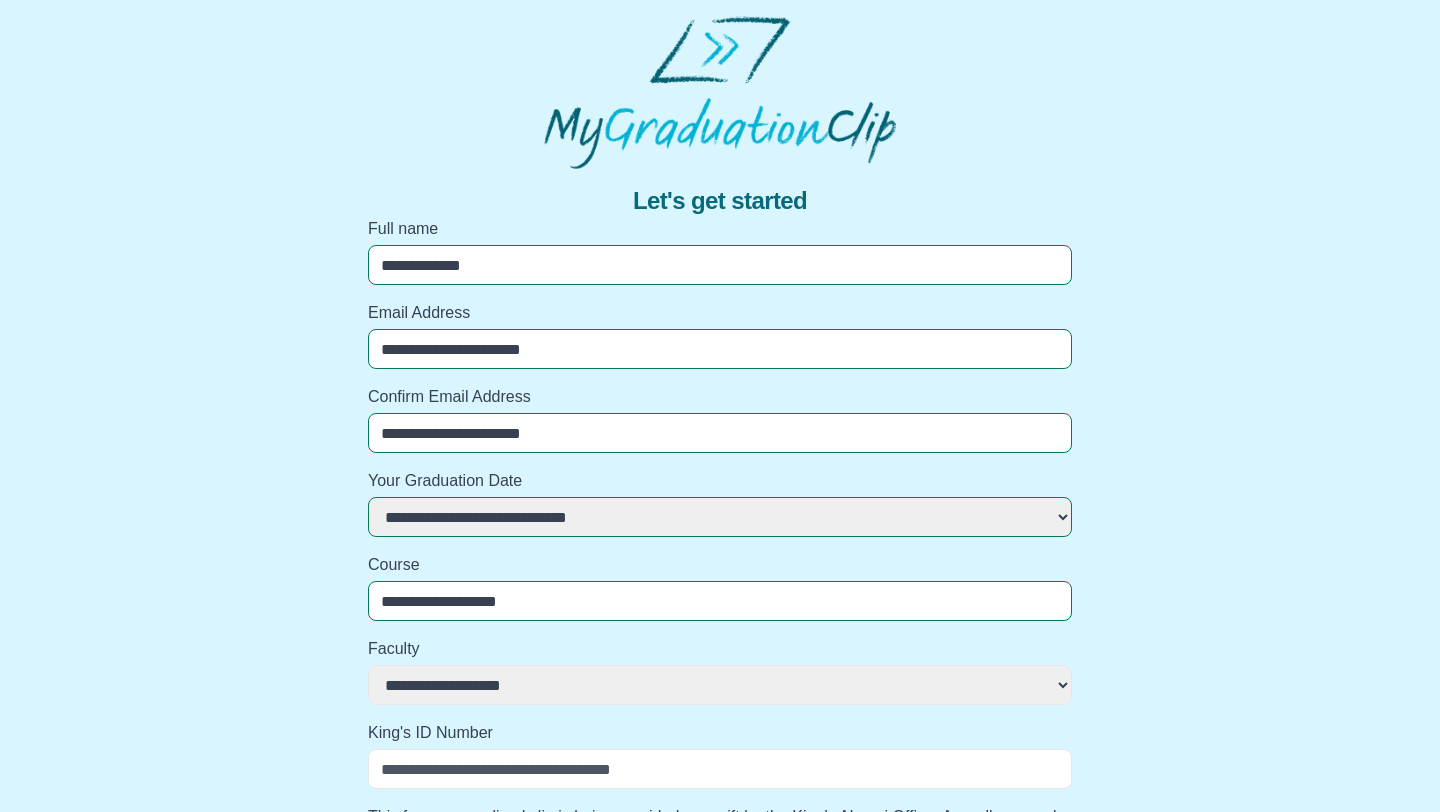 select 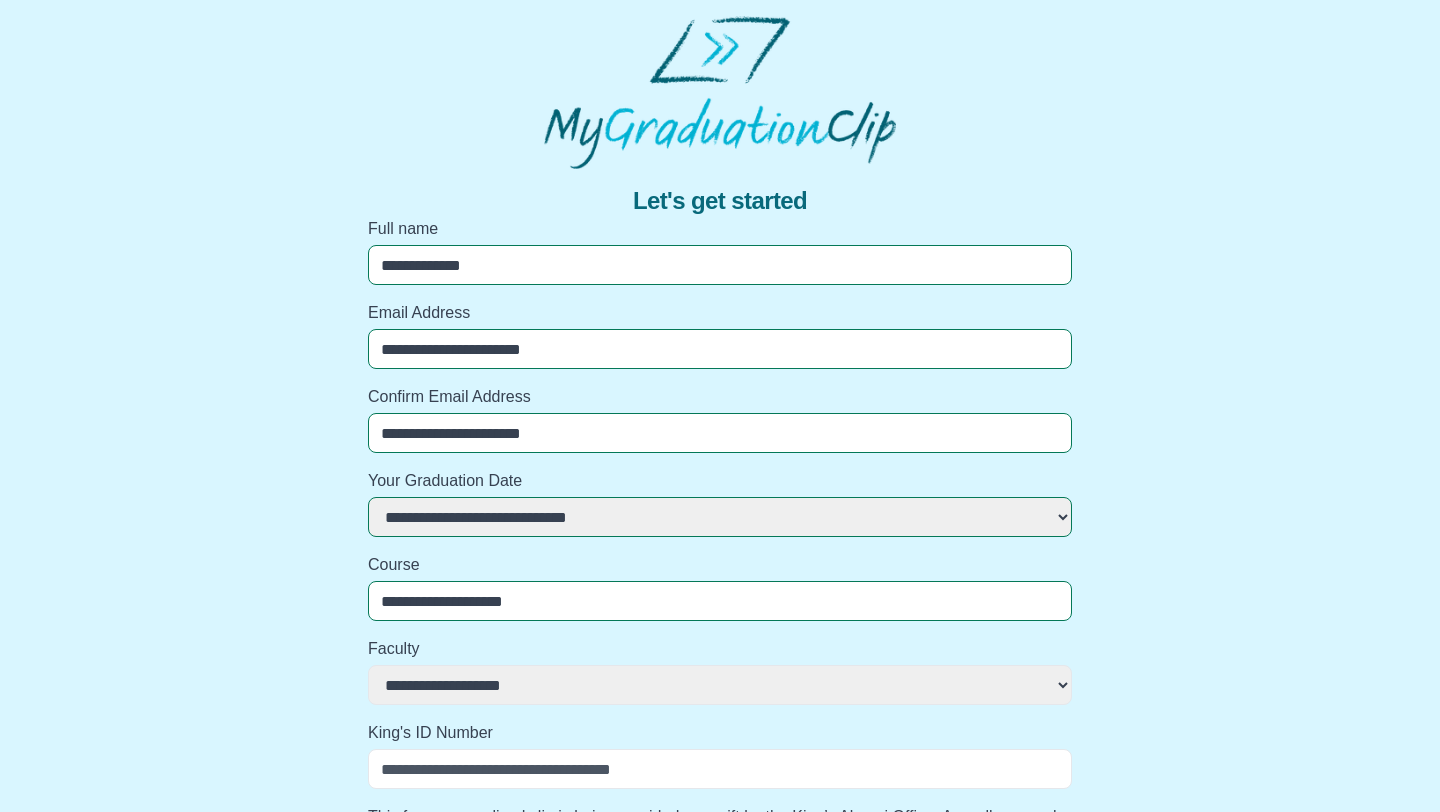 select 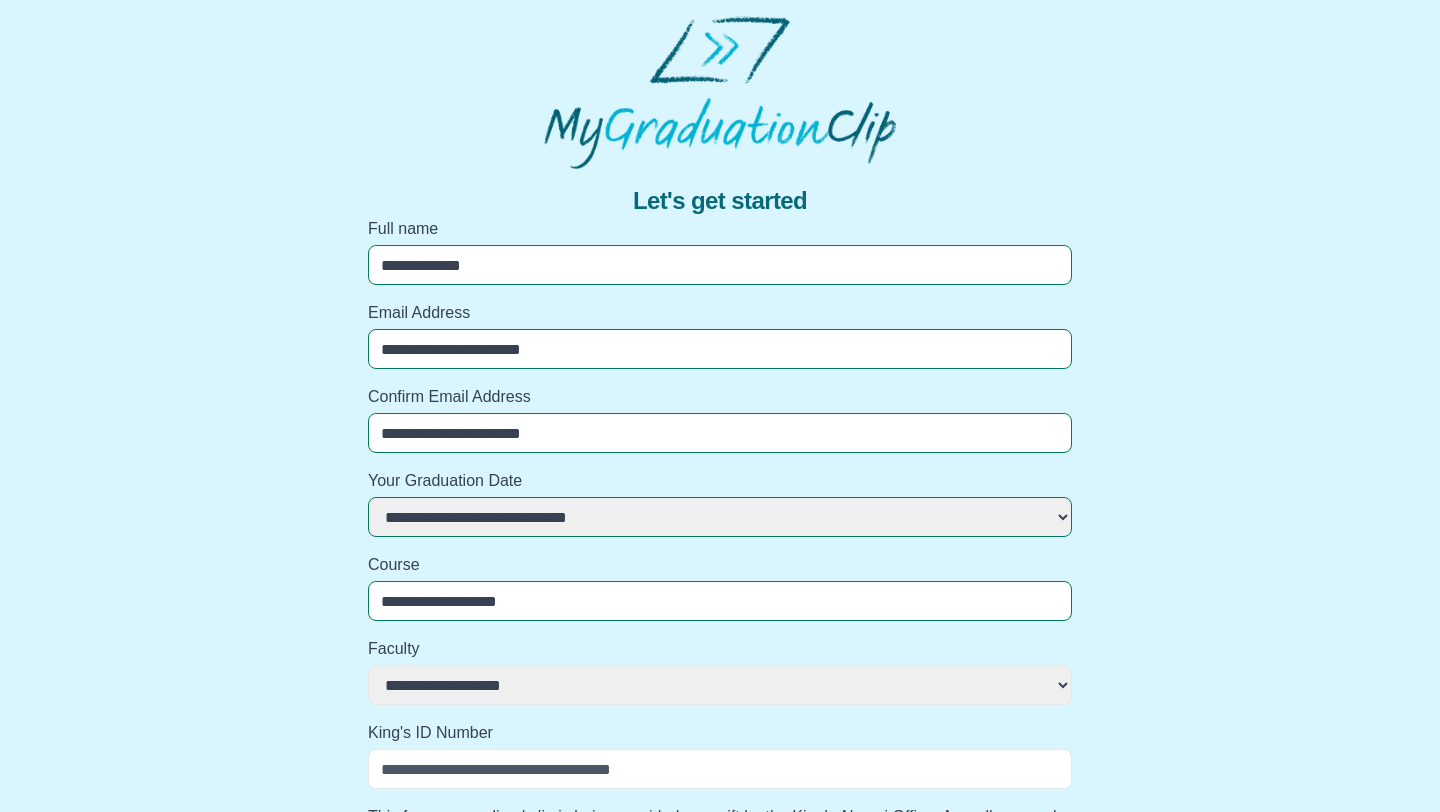 select 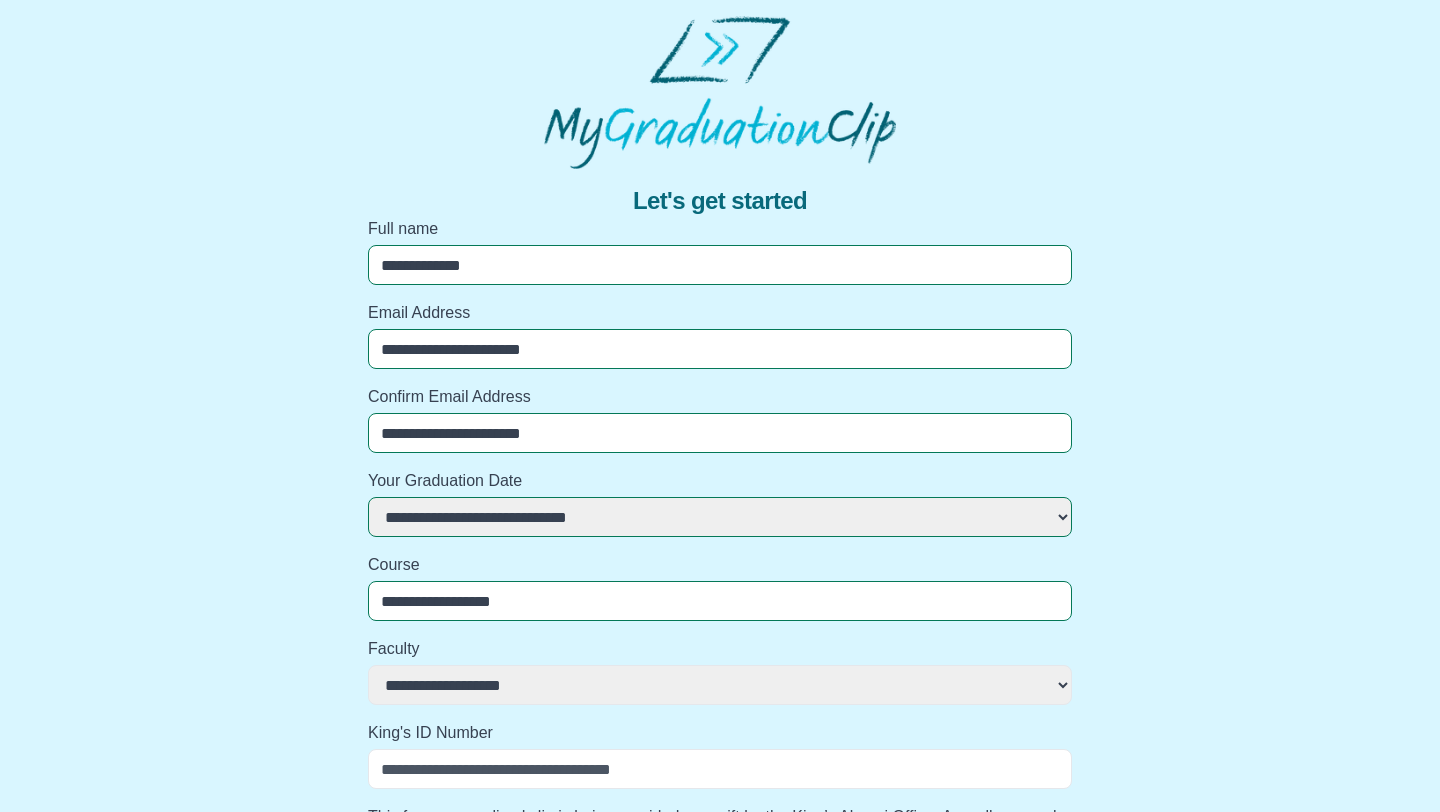 select 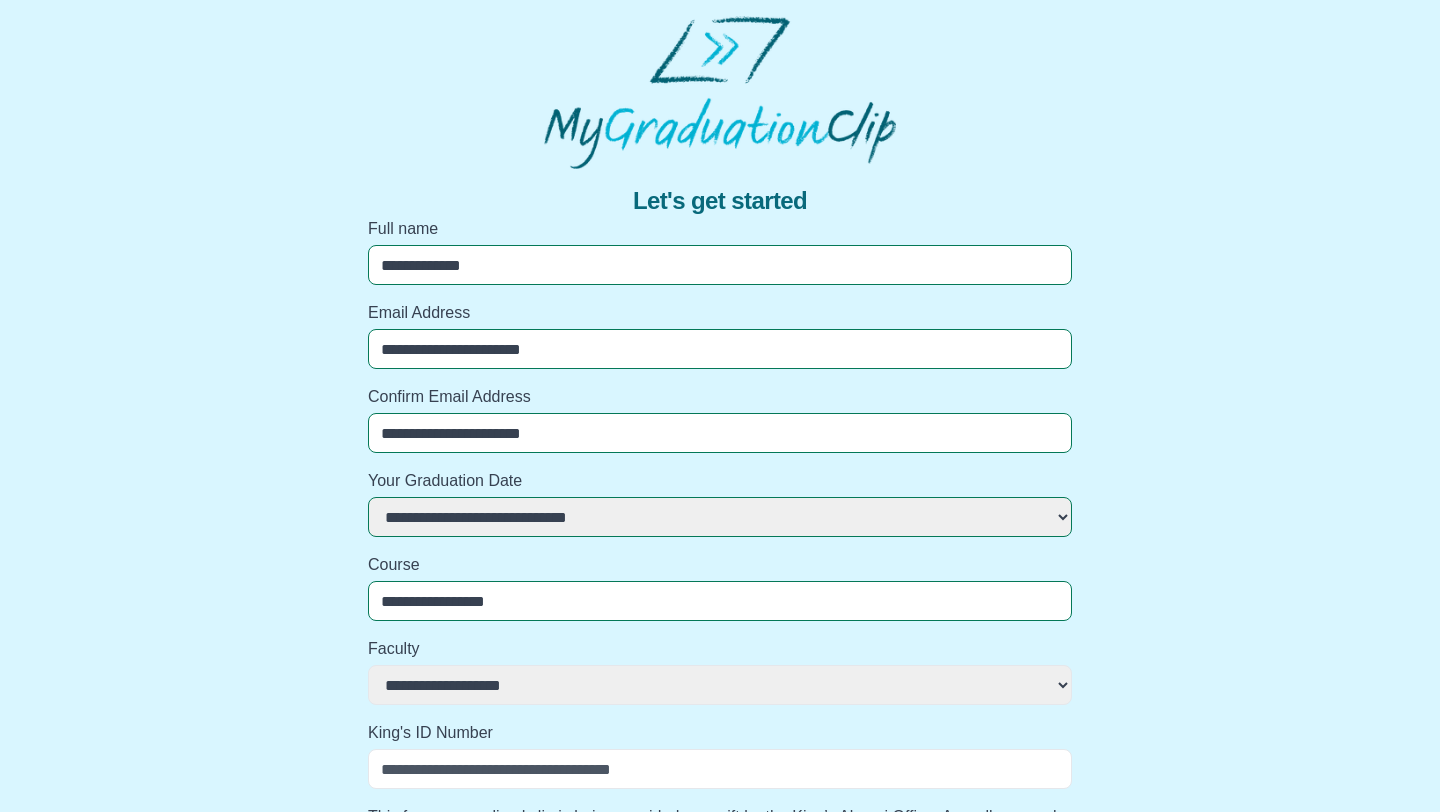 select 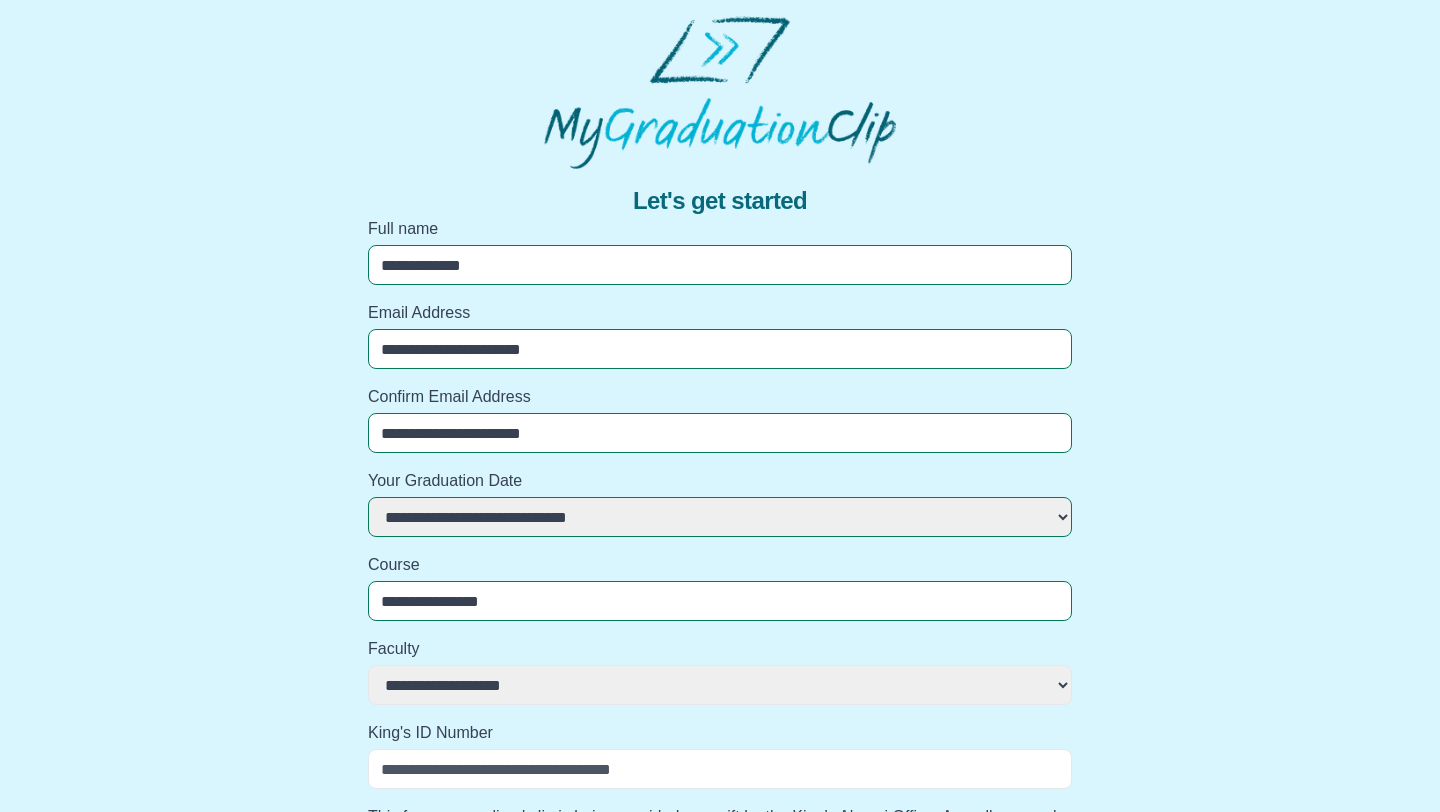 select 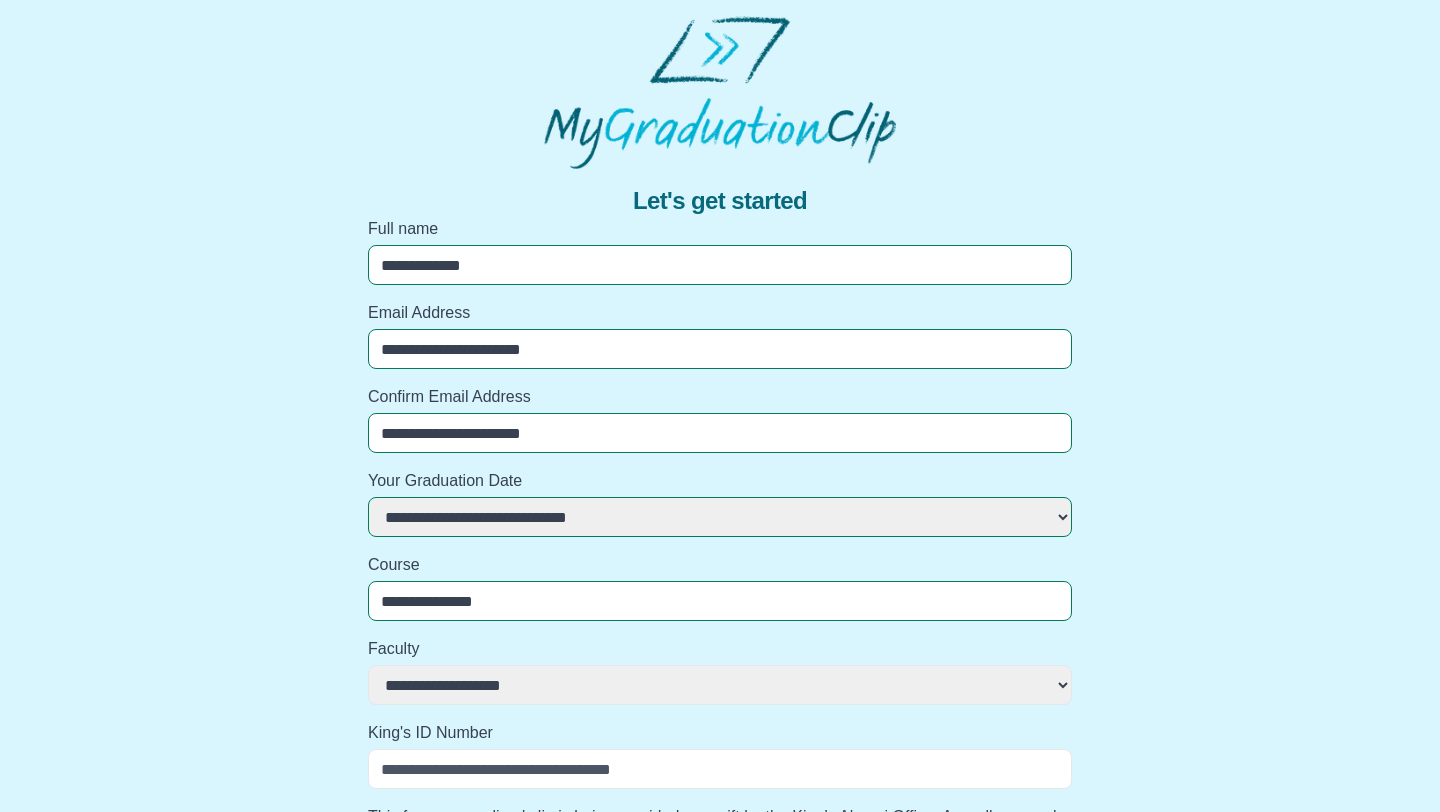 select 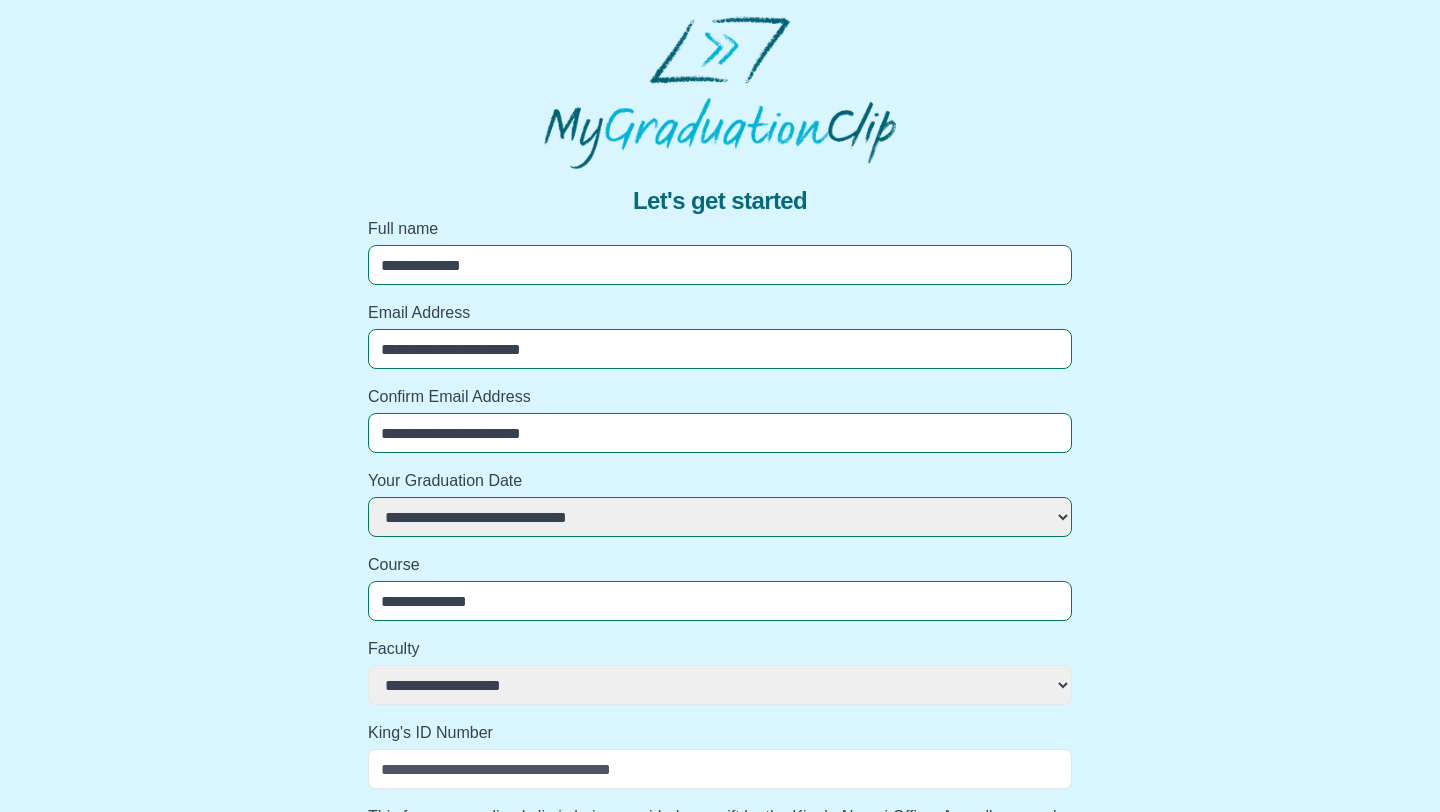 select 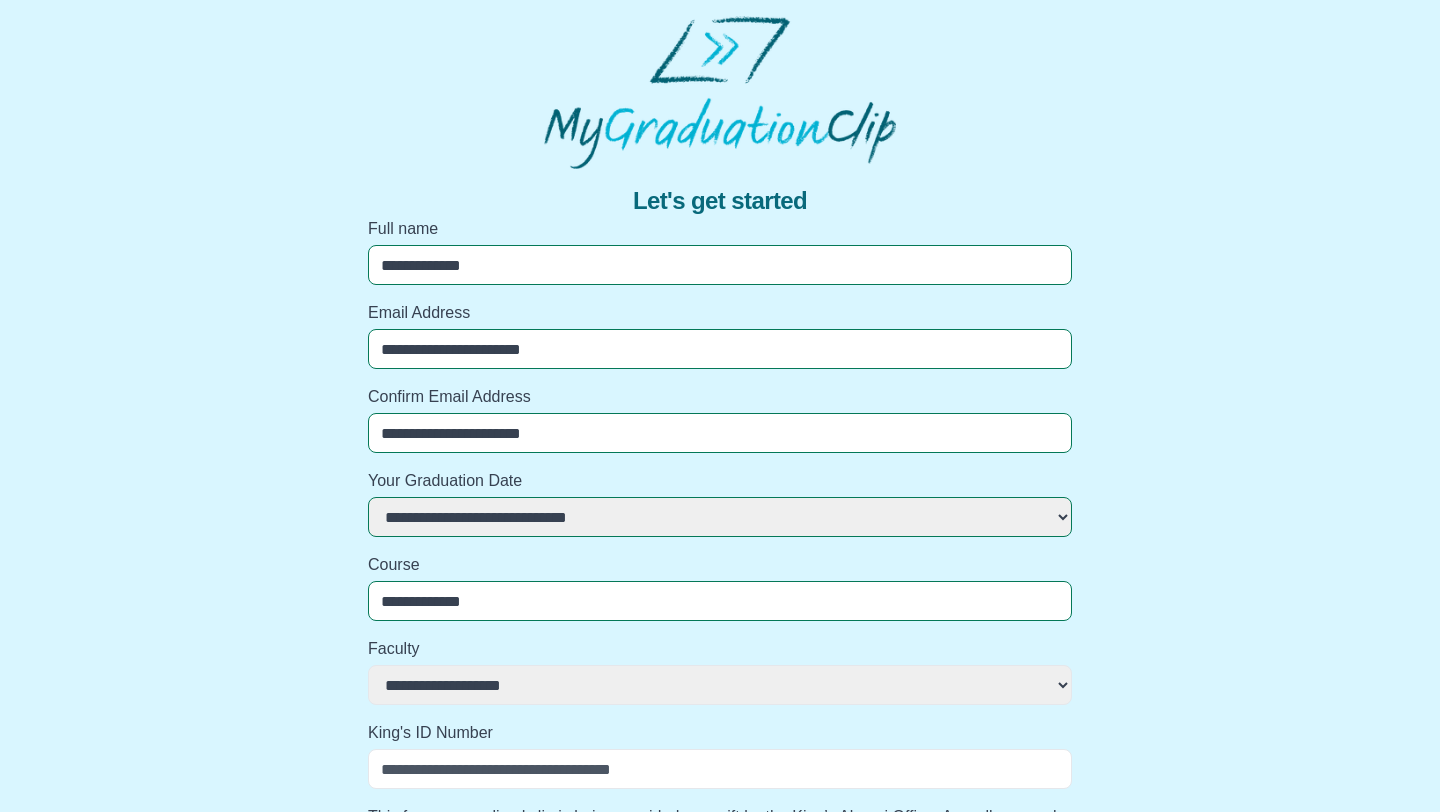select 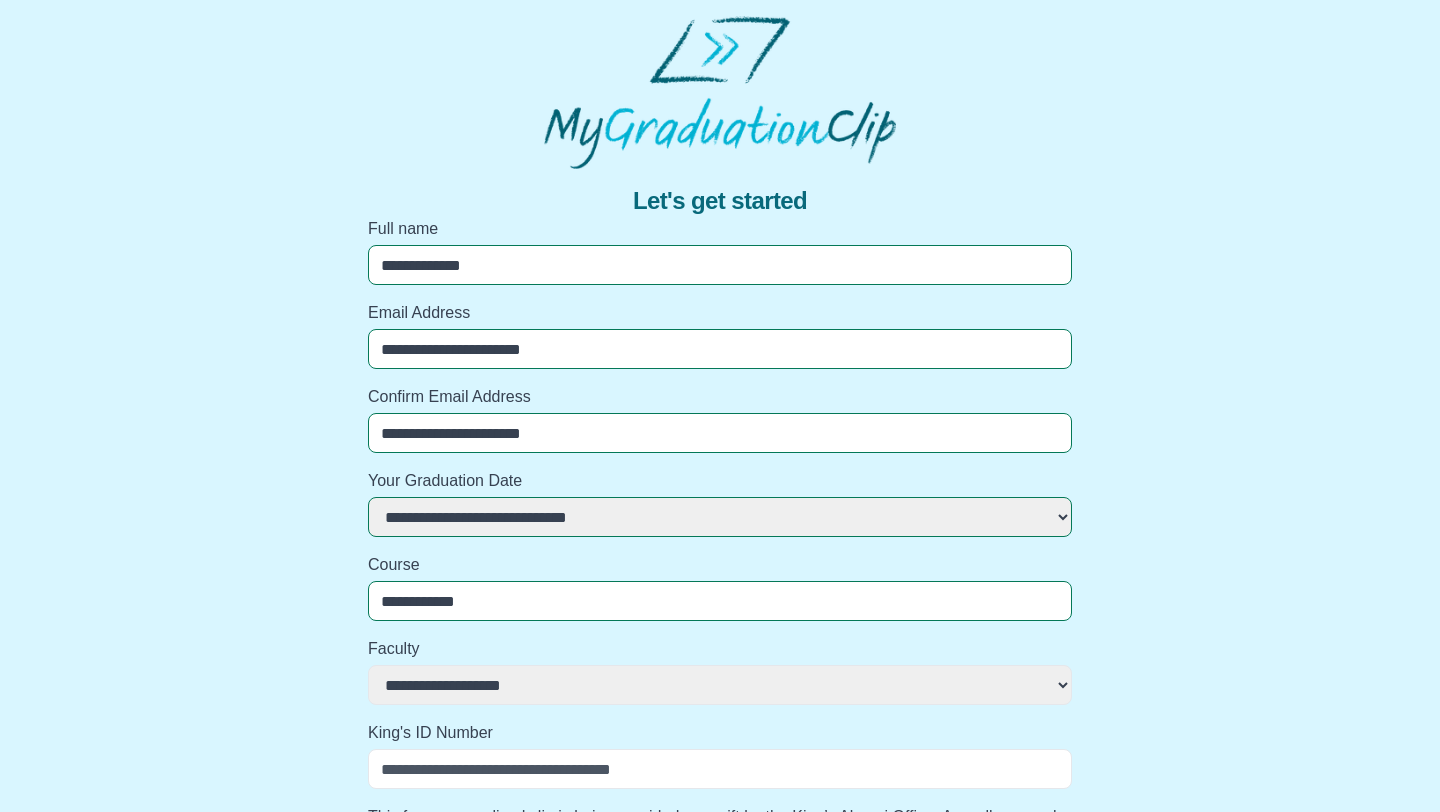 select 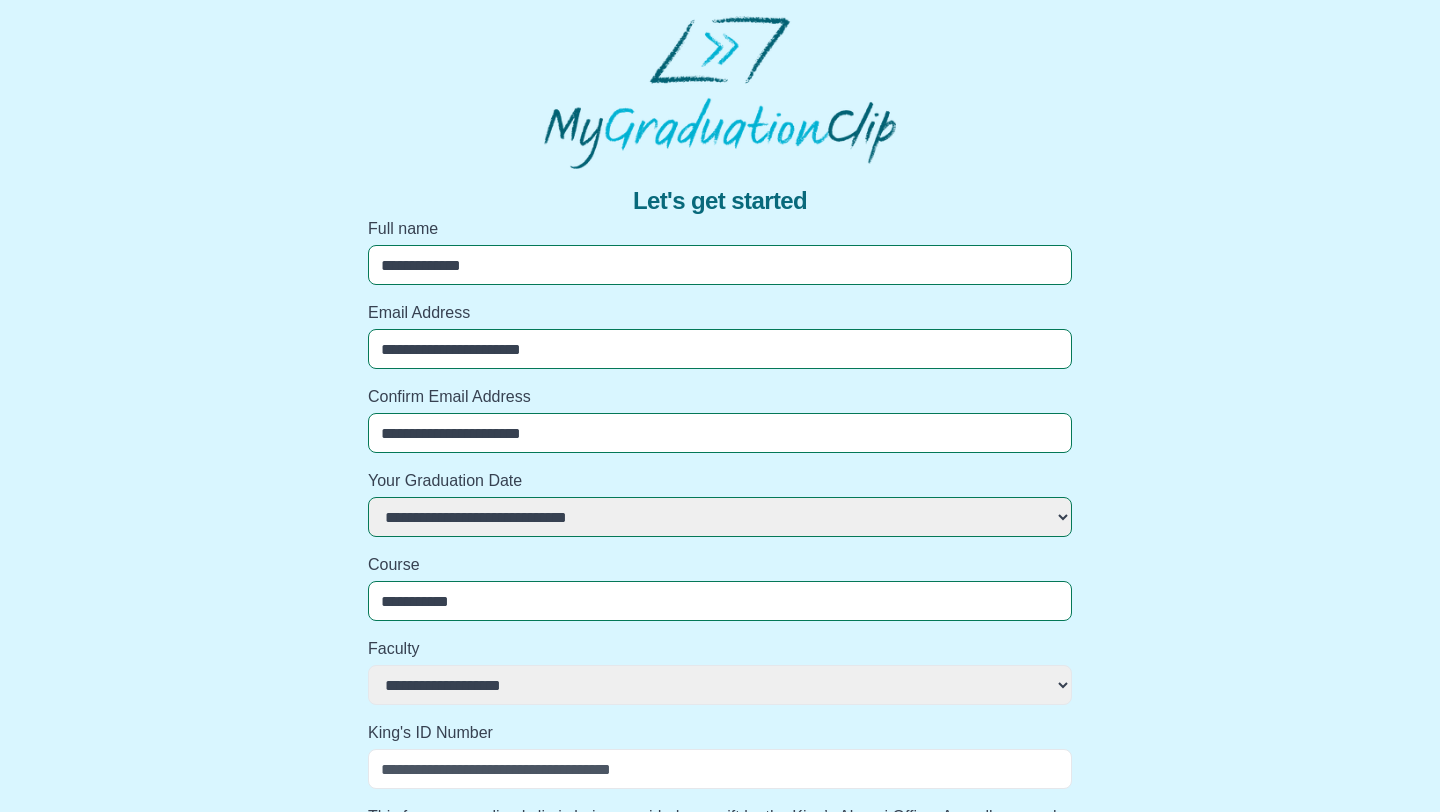 select 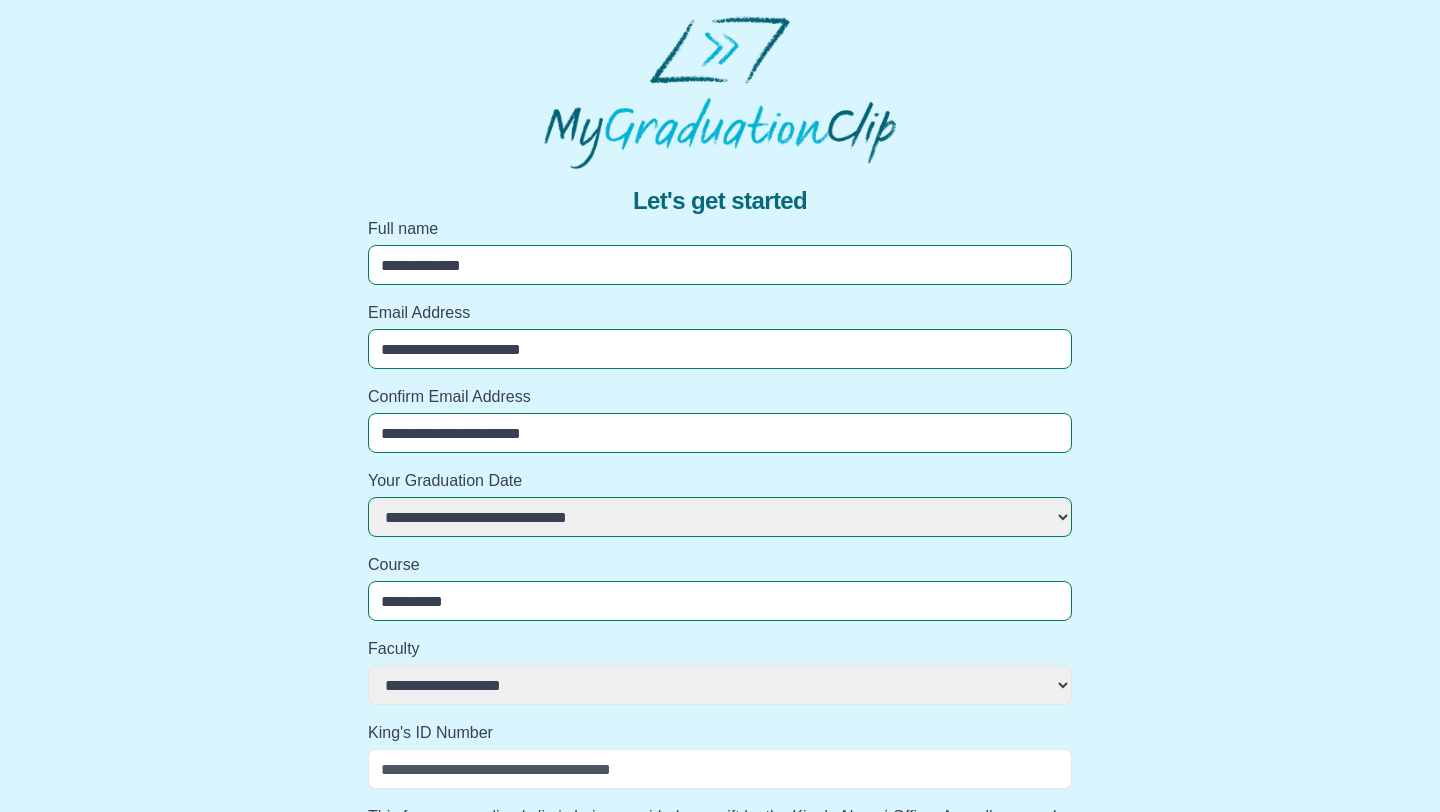 select 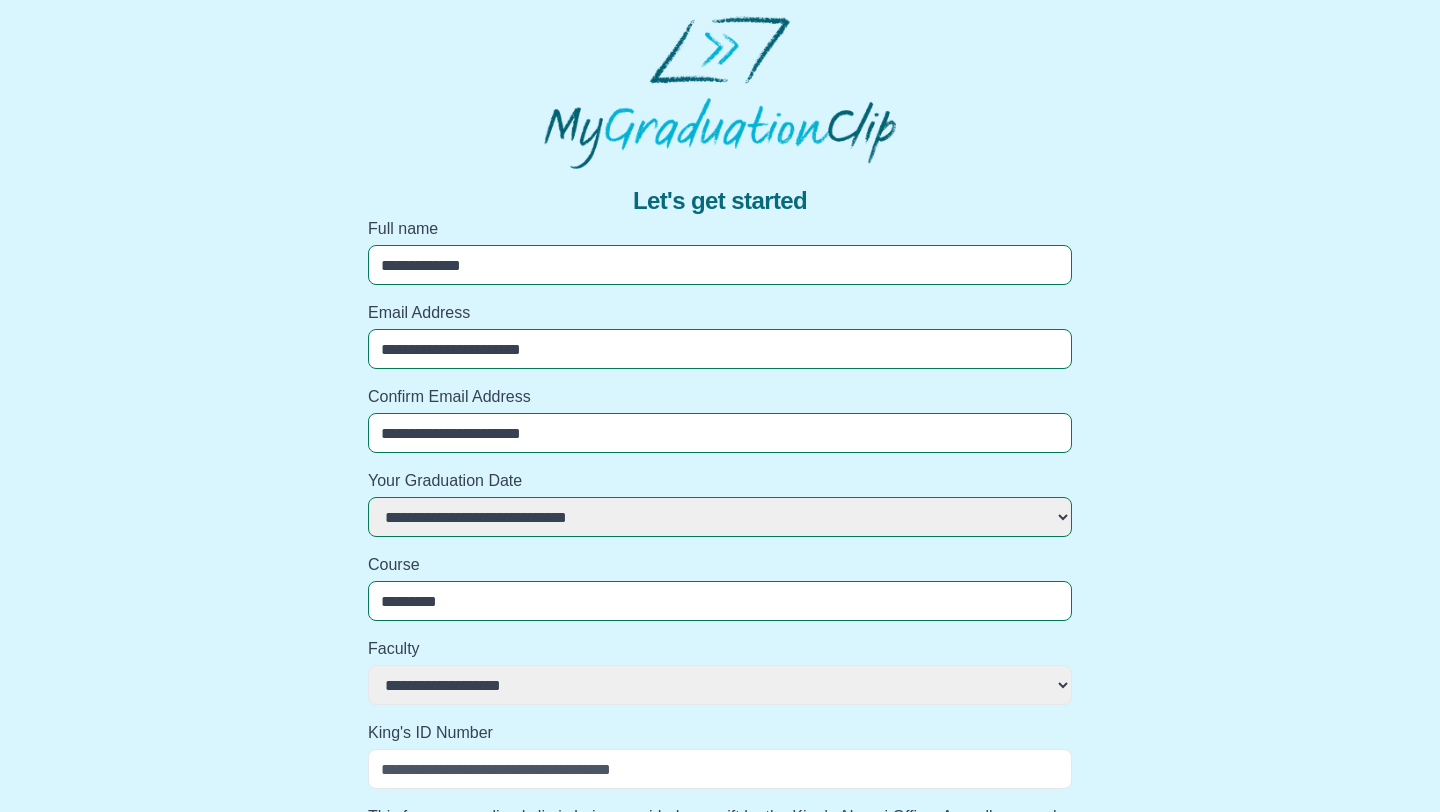 select 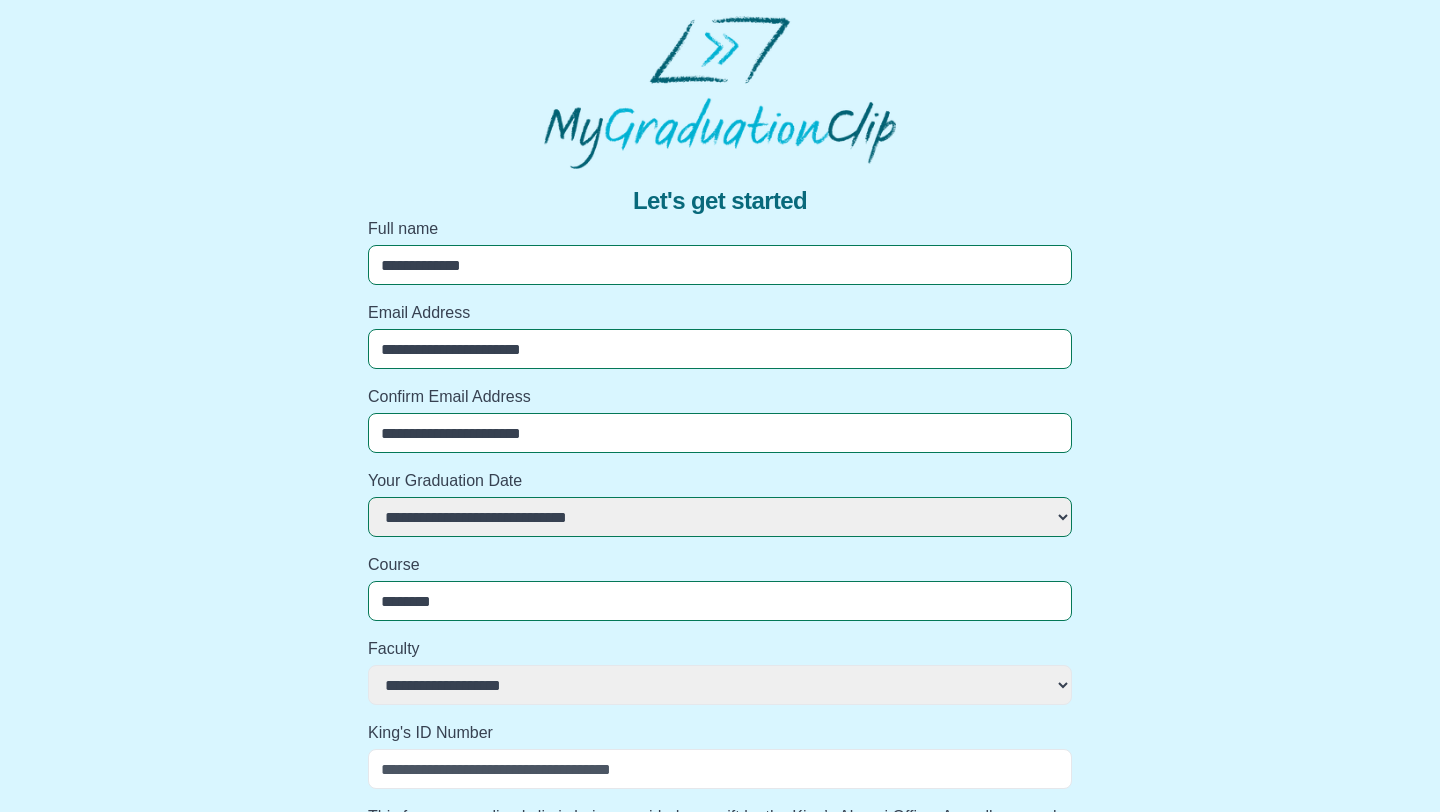 select 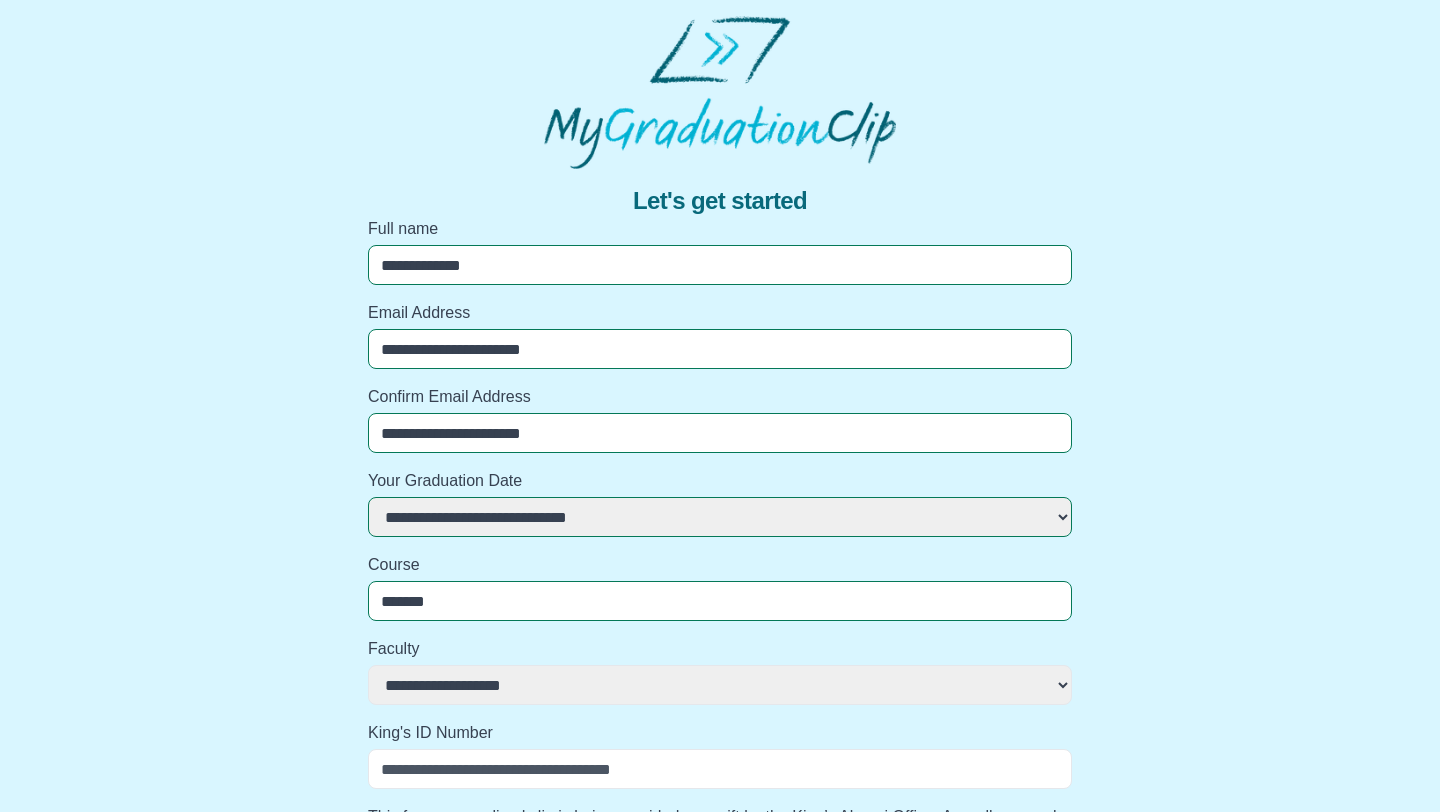 select 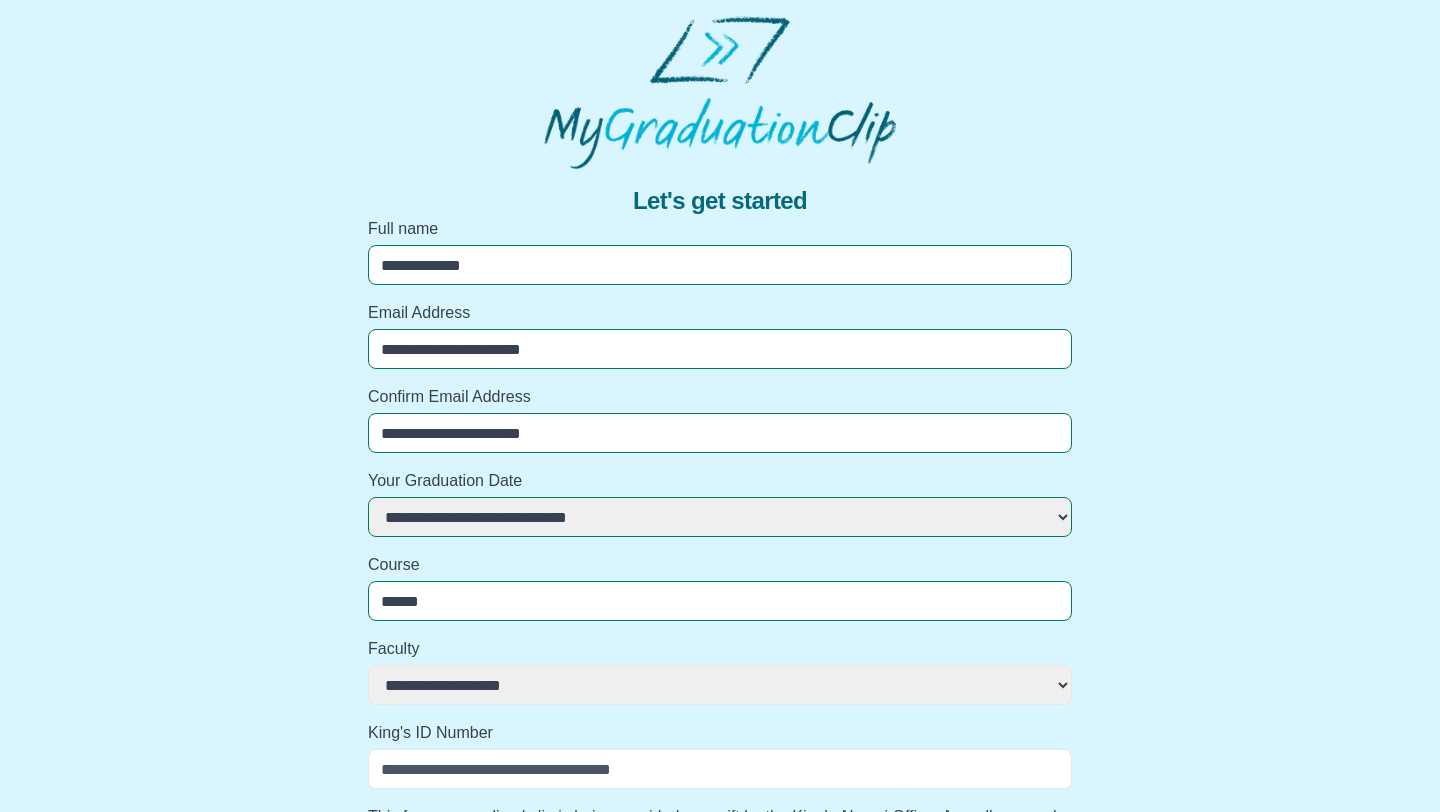 select 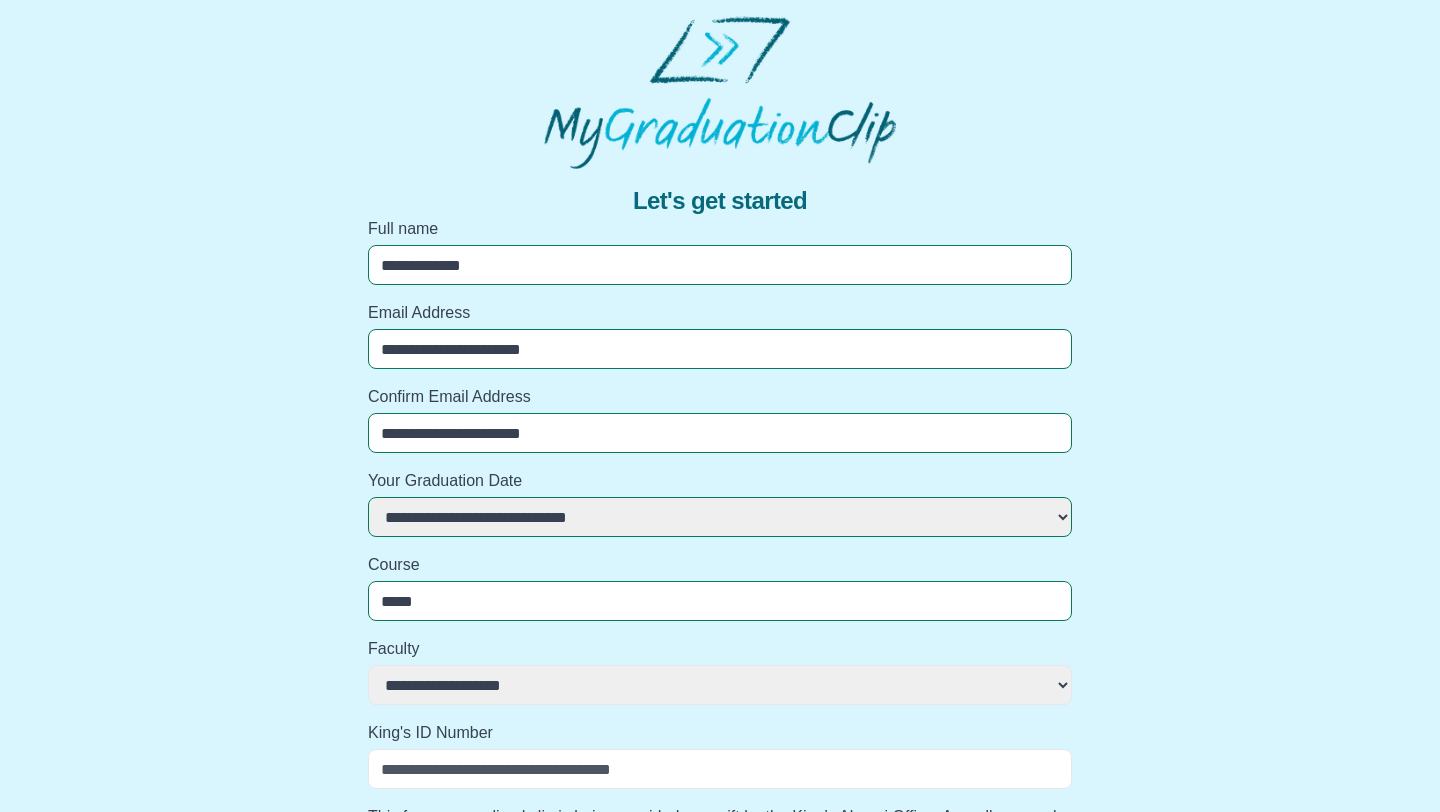 select 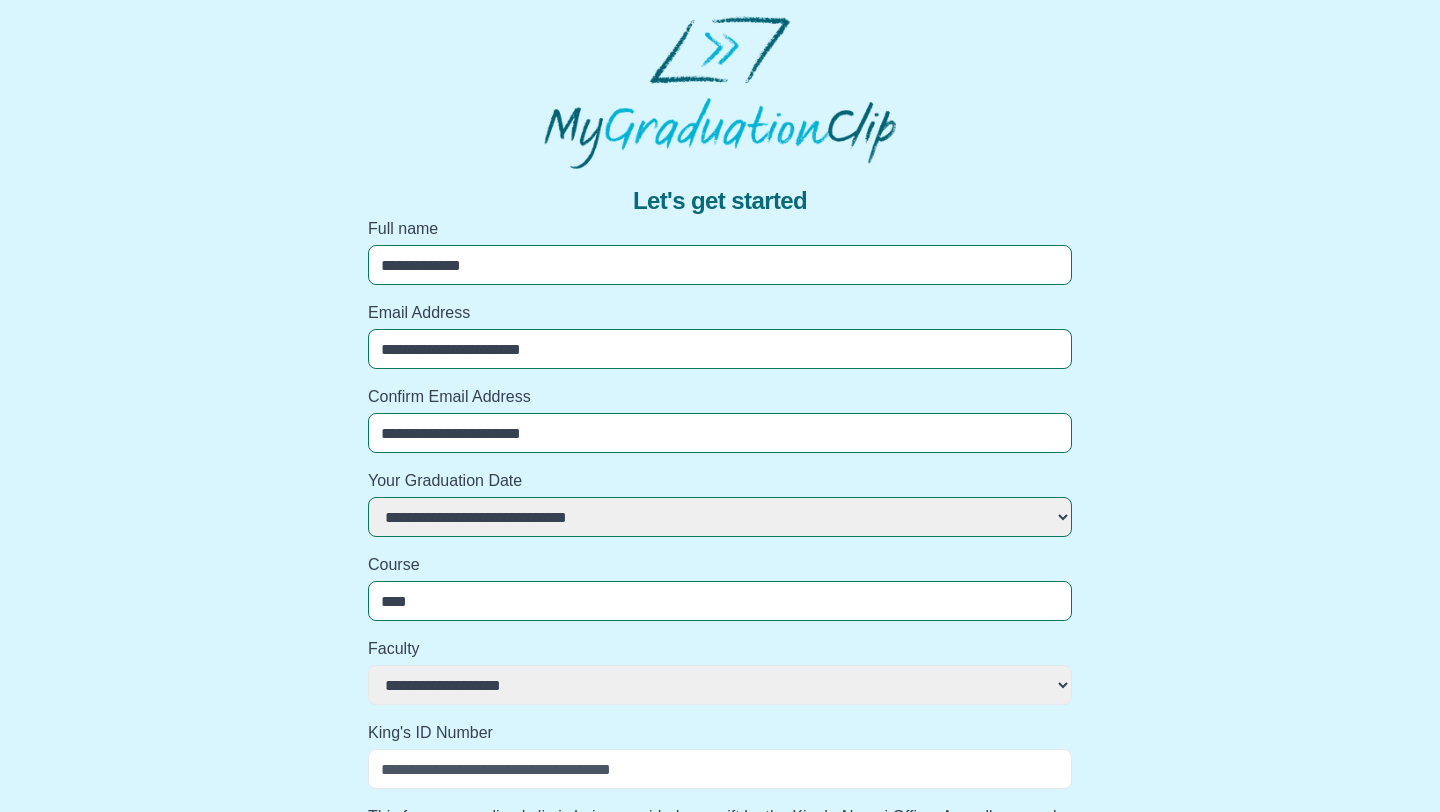 select 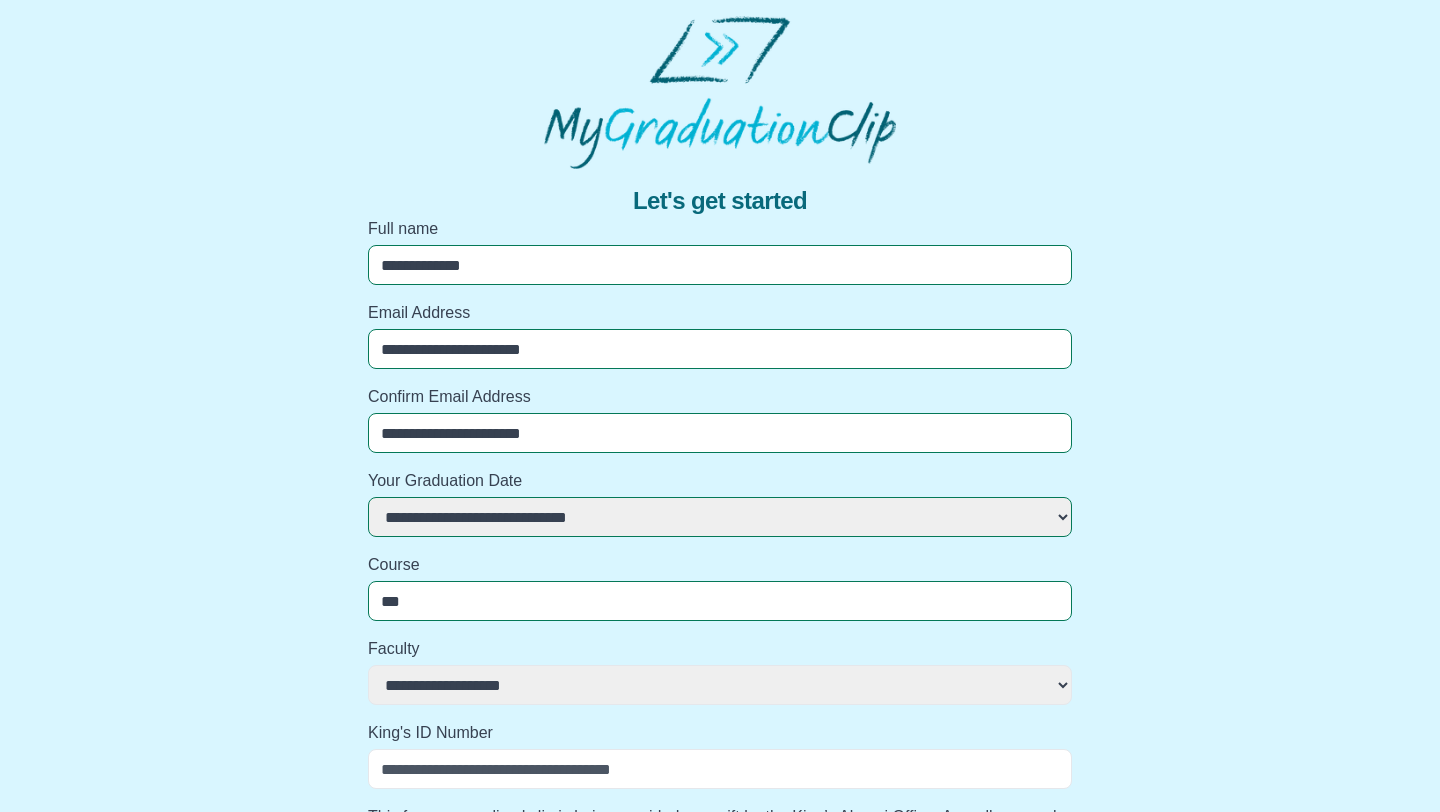 select 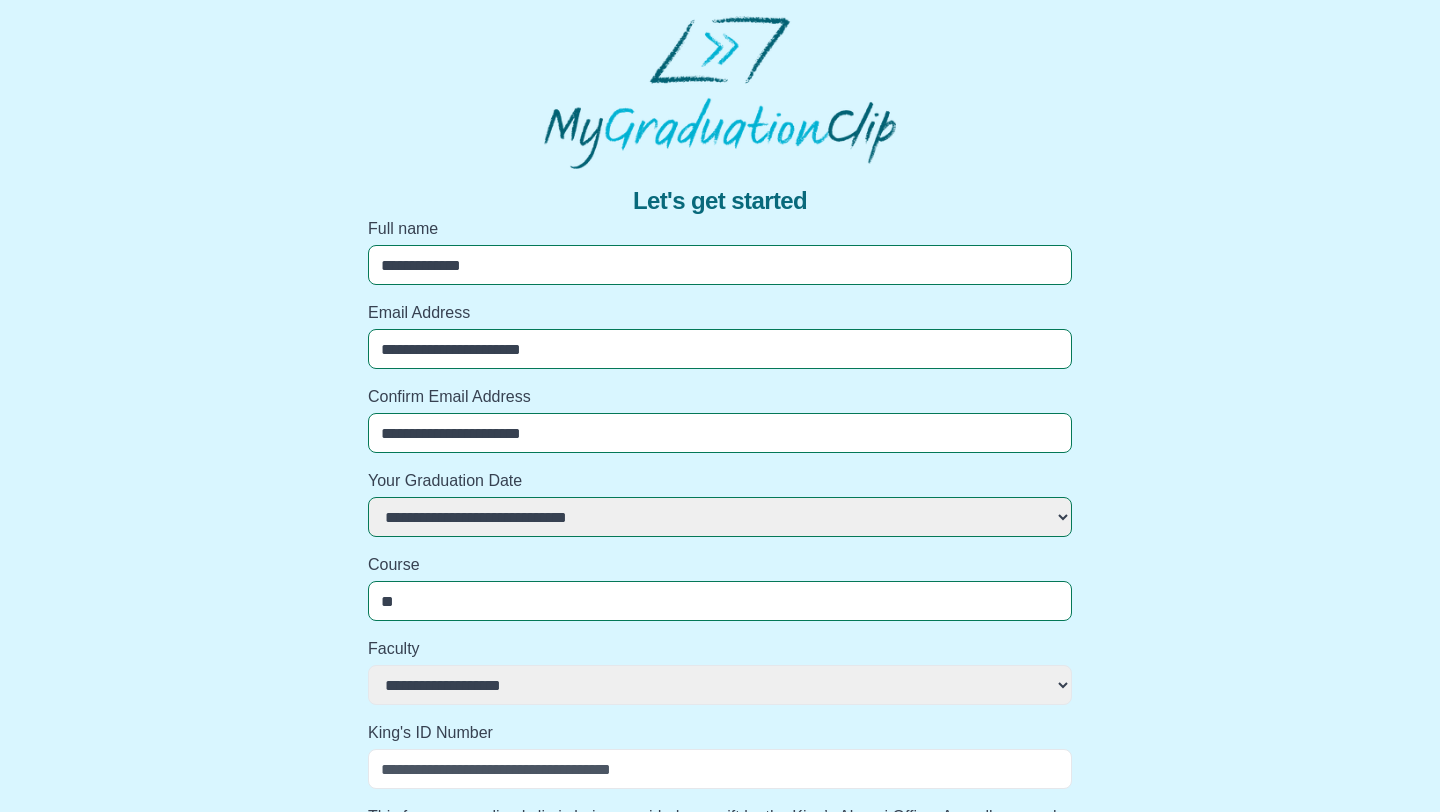 select 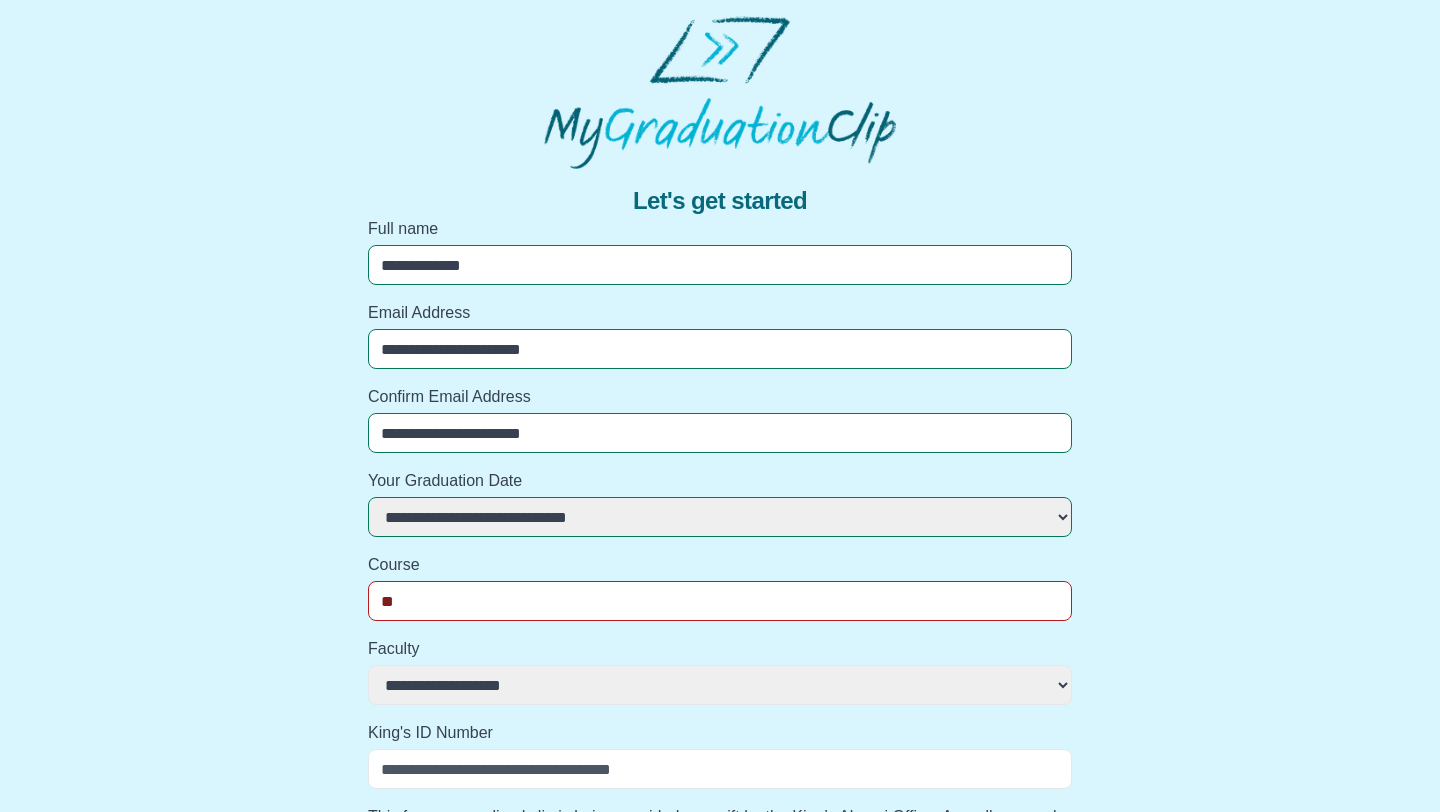 type on "*" 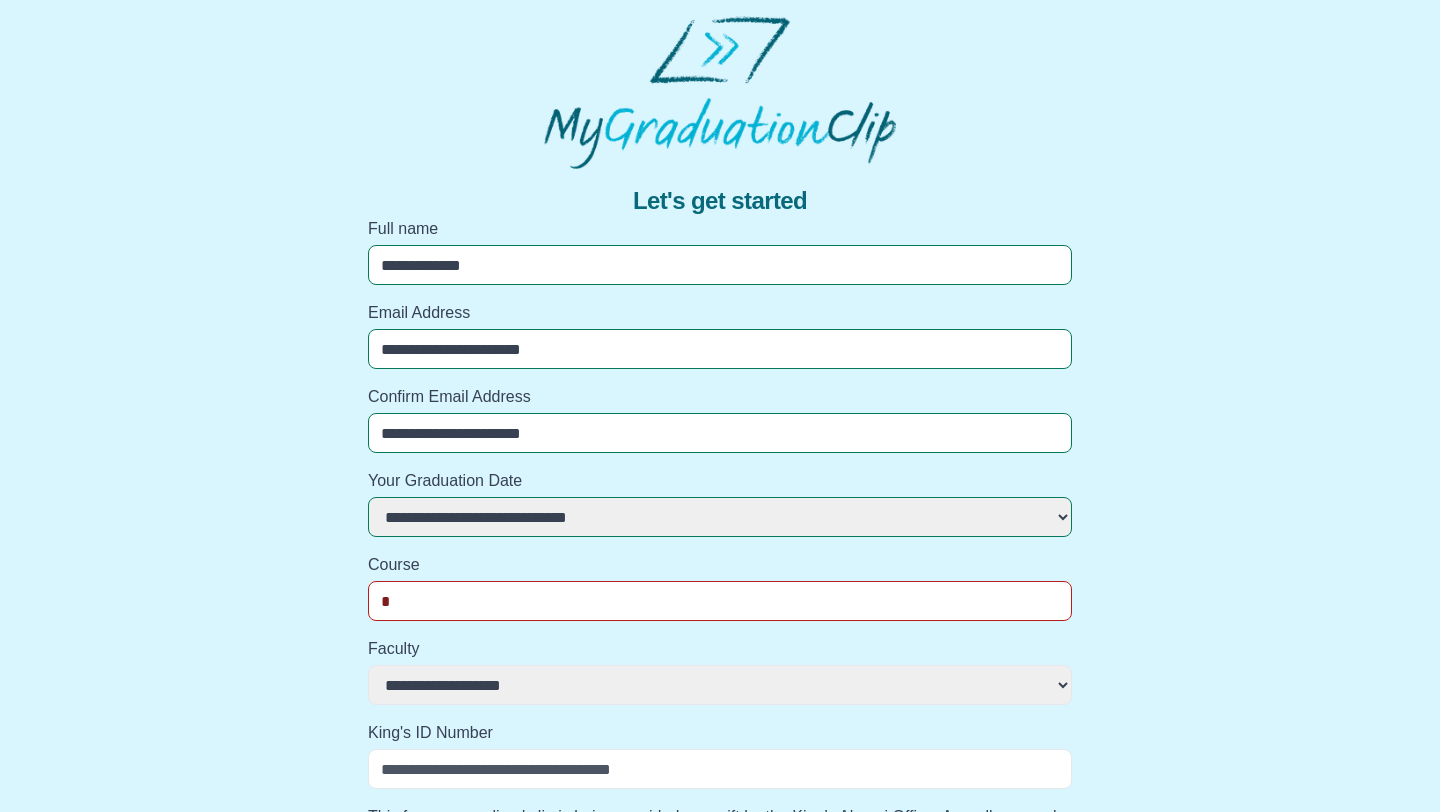 select 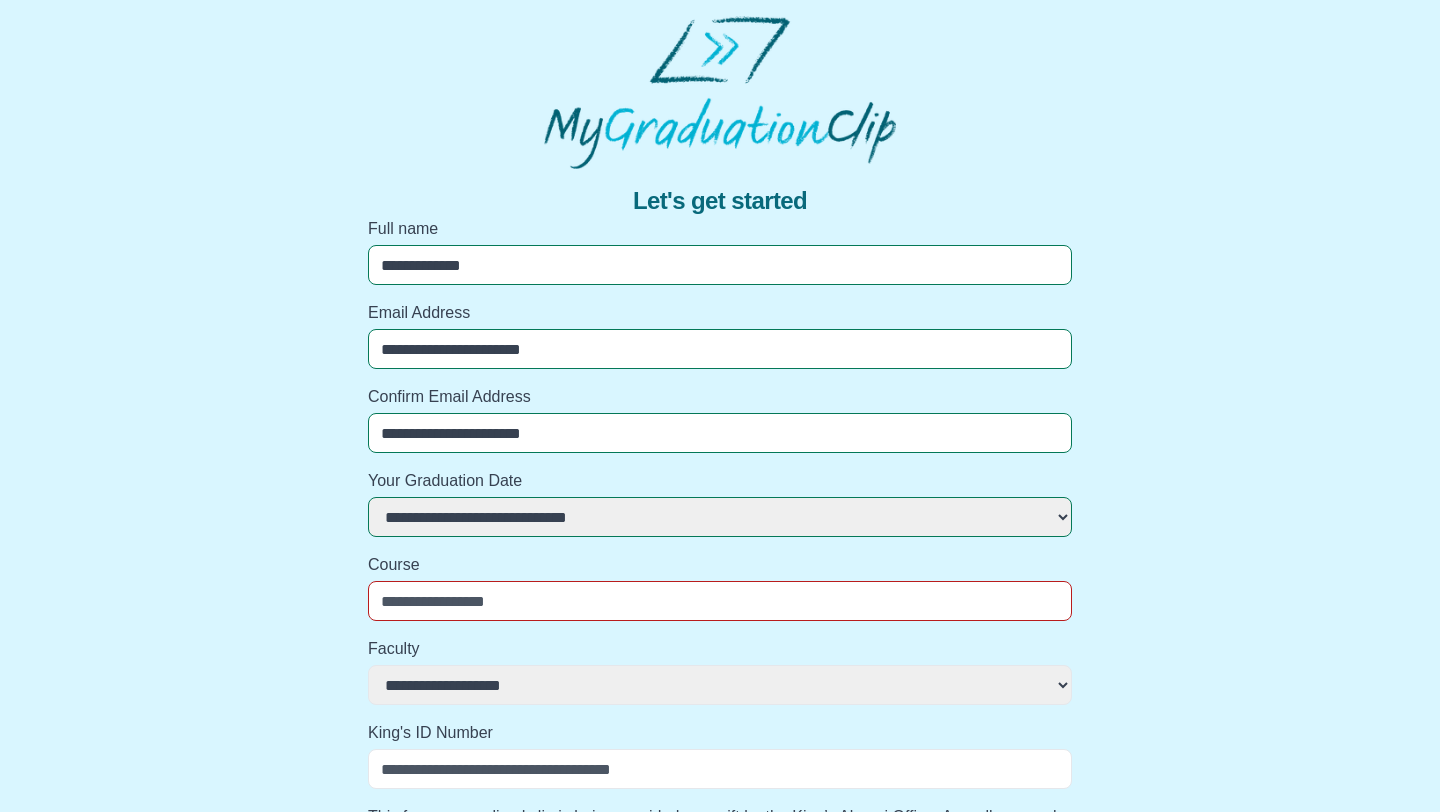 select 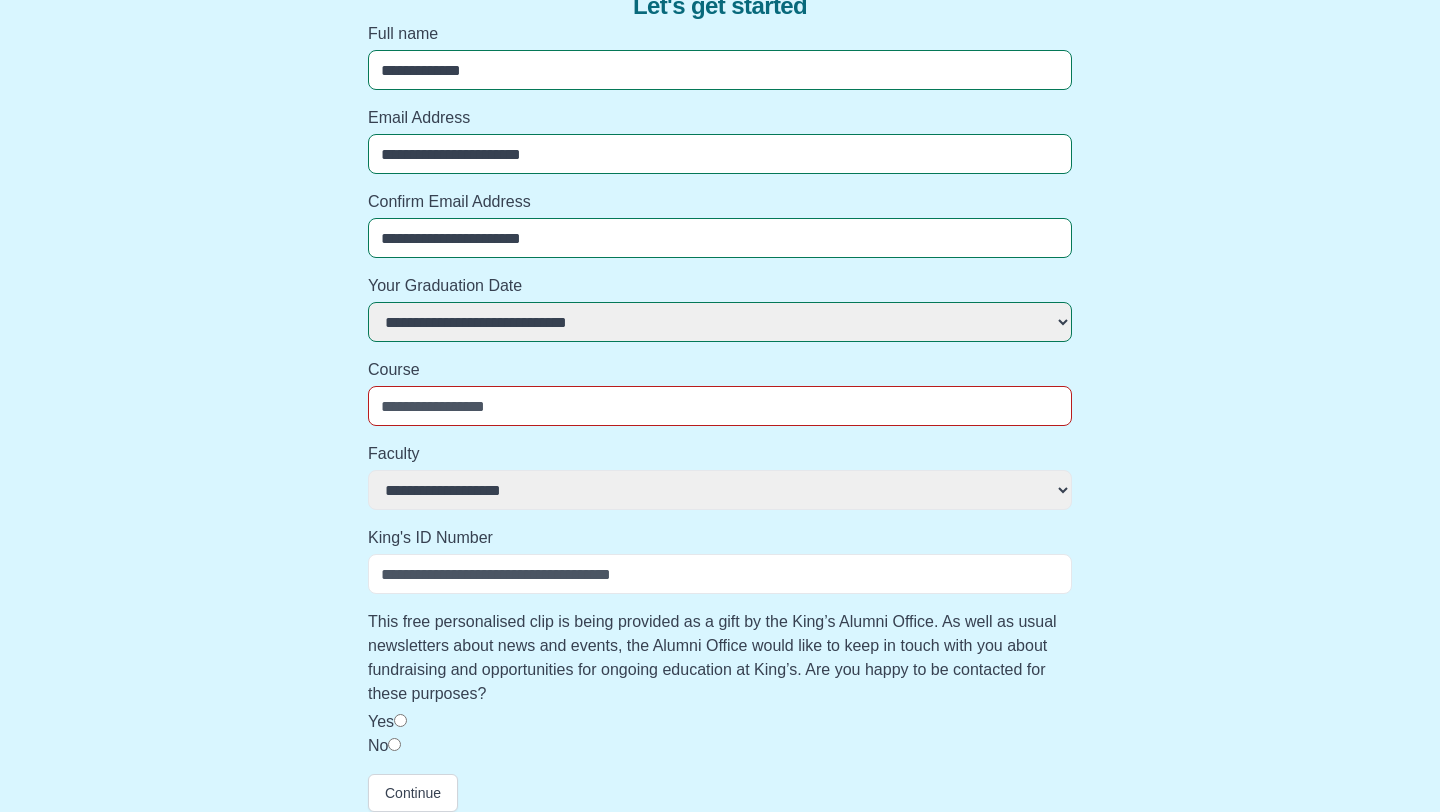 scroll, scrollTop: 211, scrollLeft: 0, axis: vertical 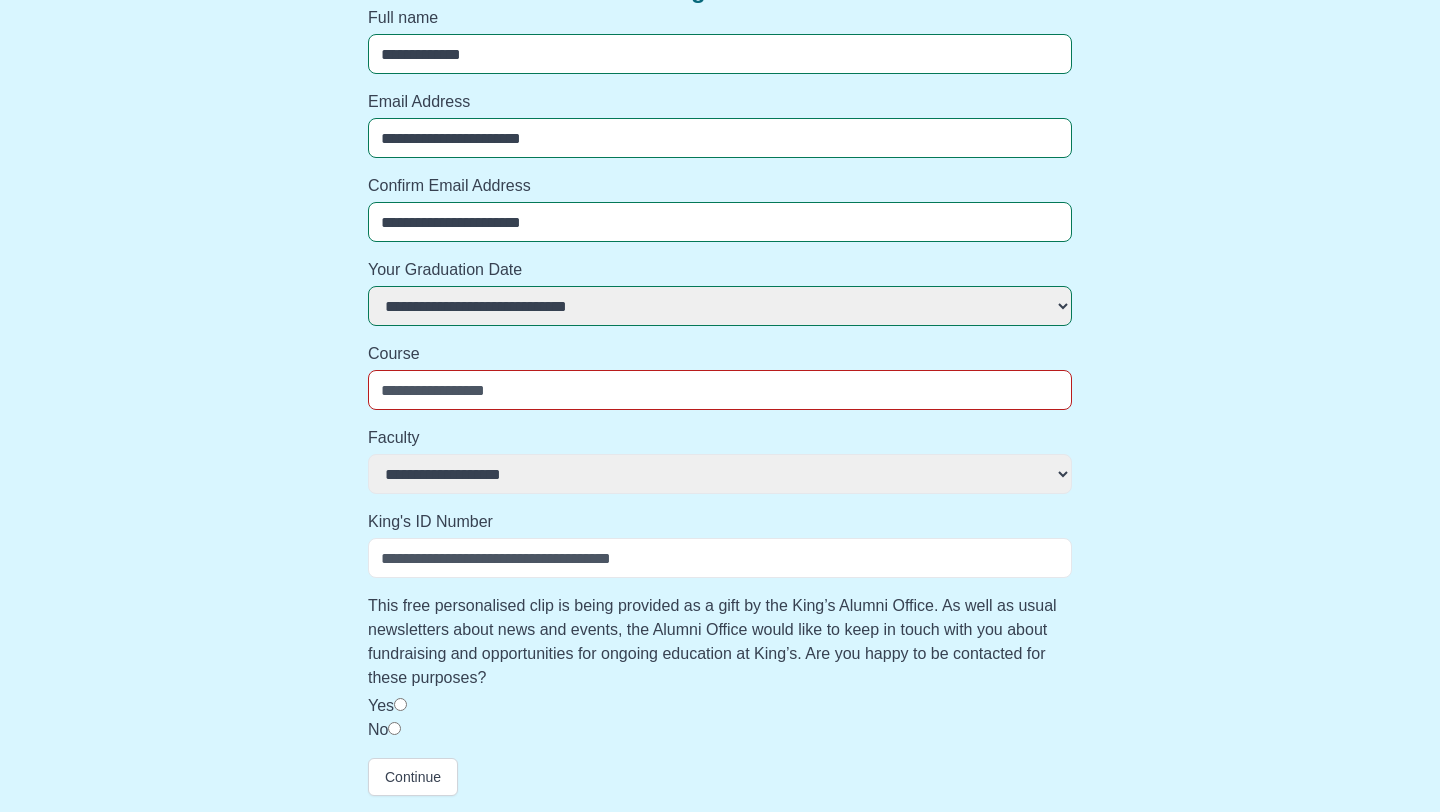 type on "*" 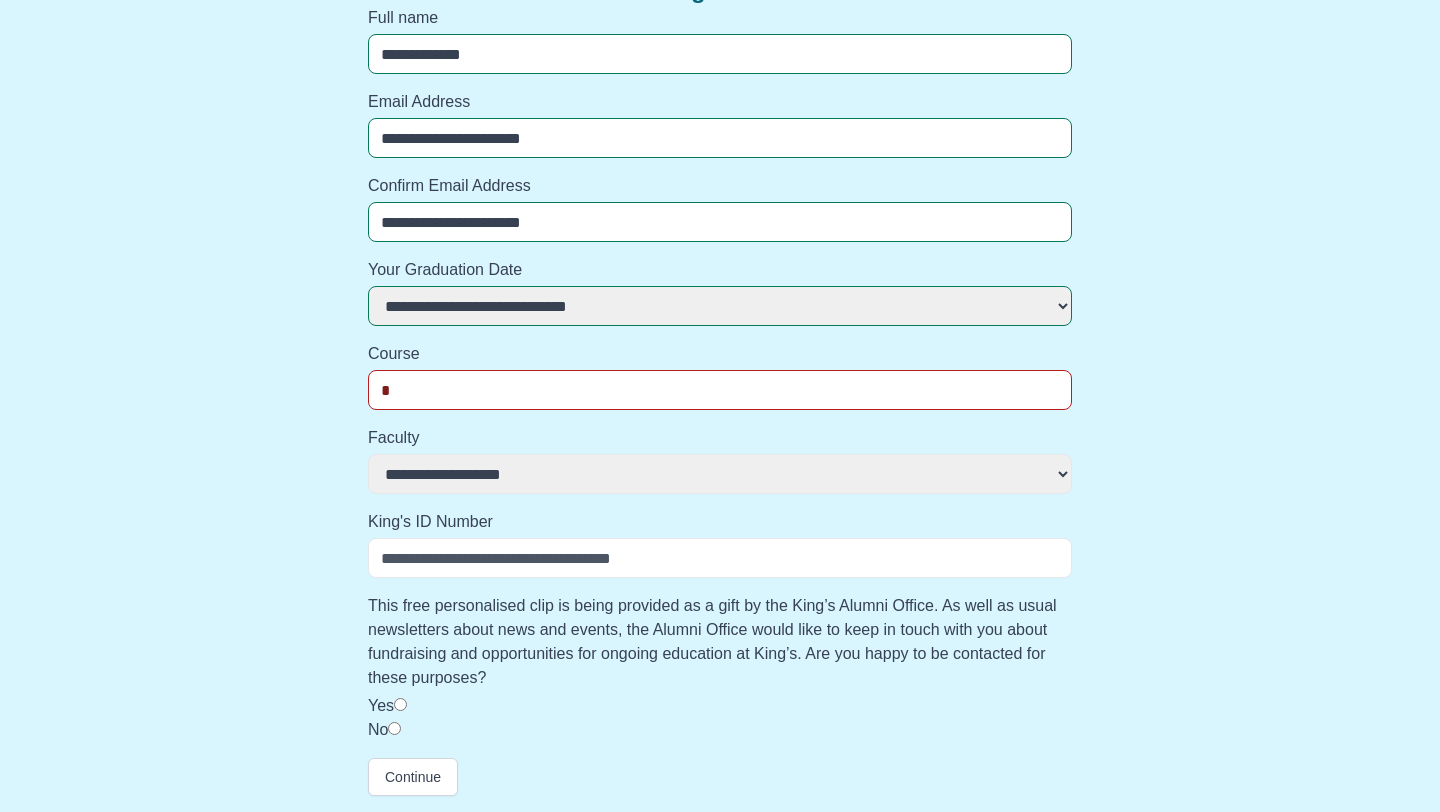 select 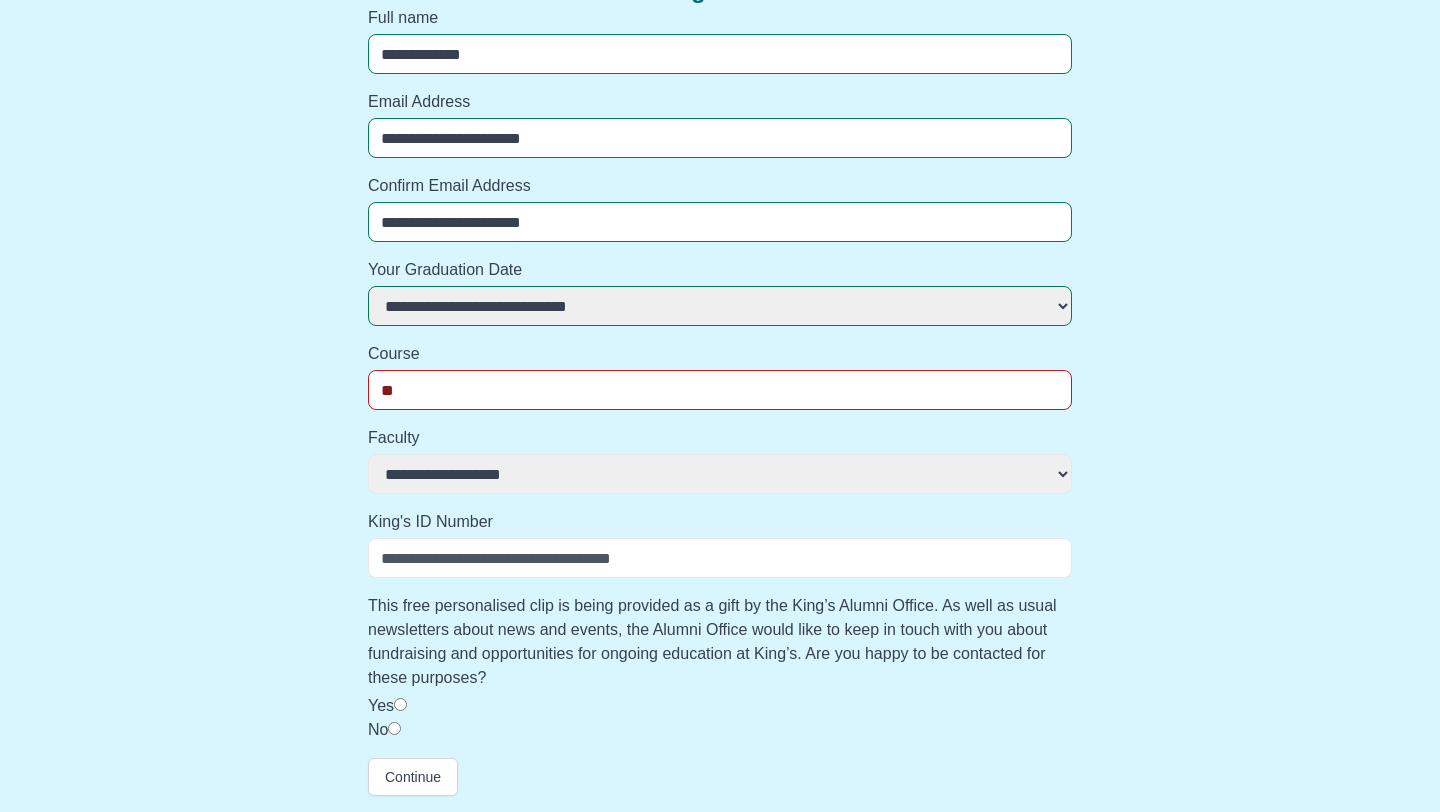 select 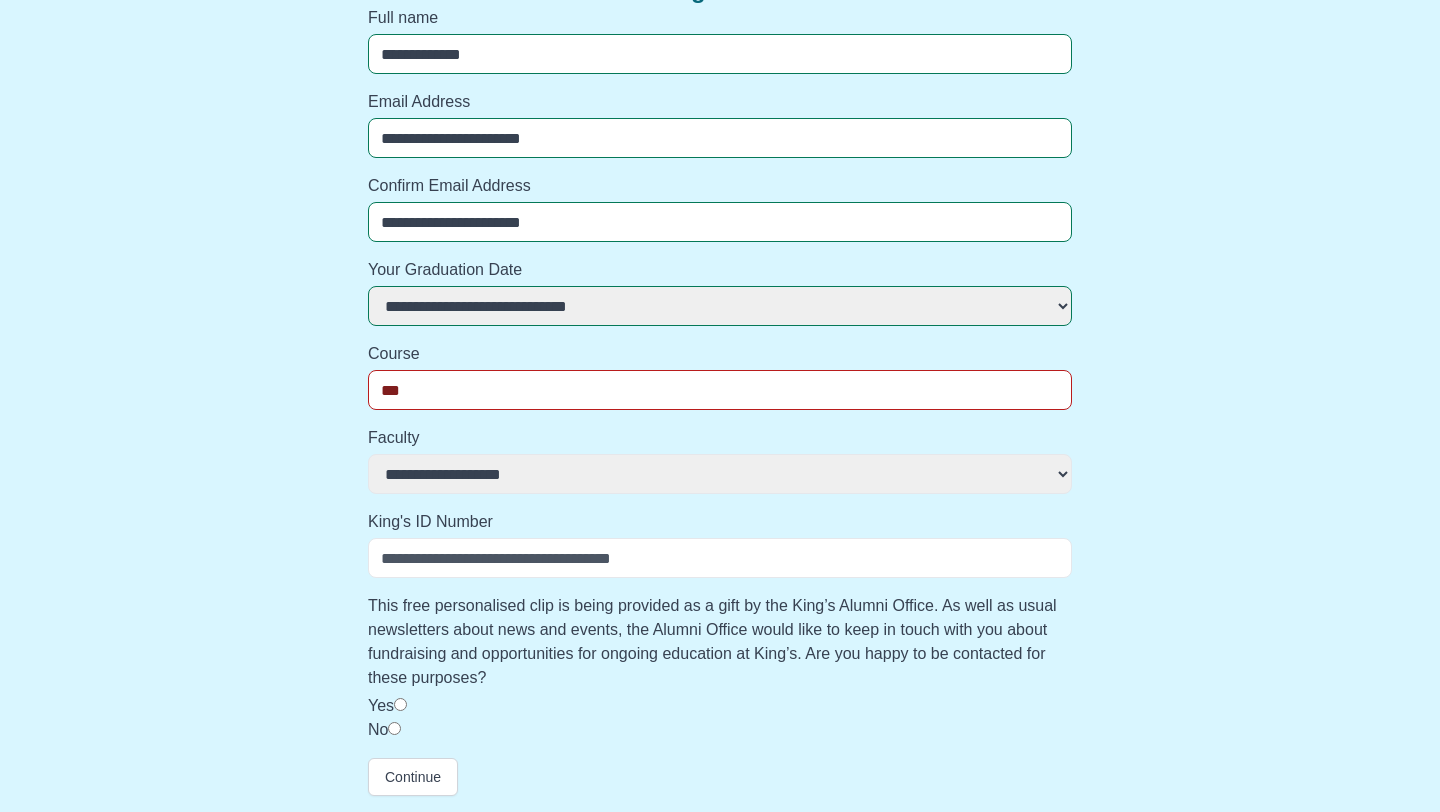 select 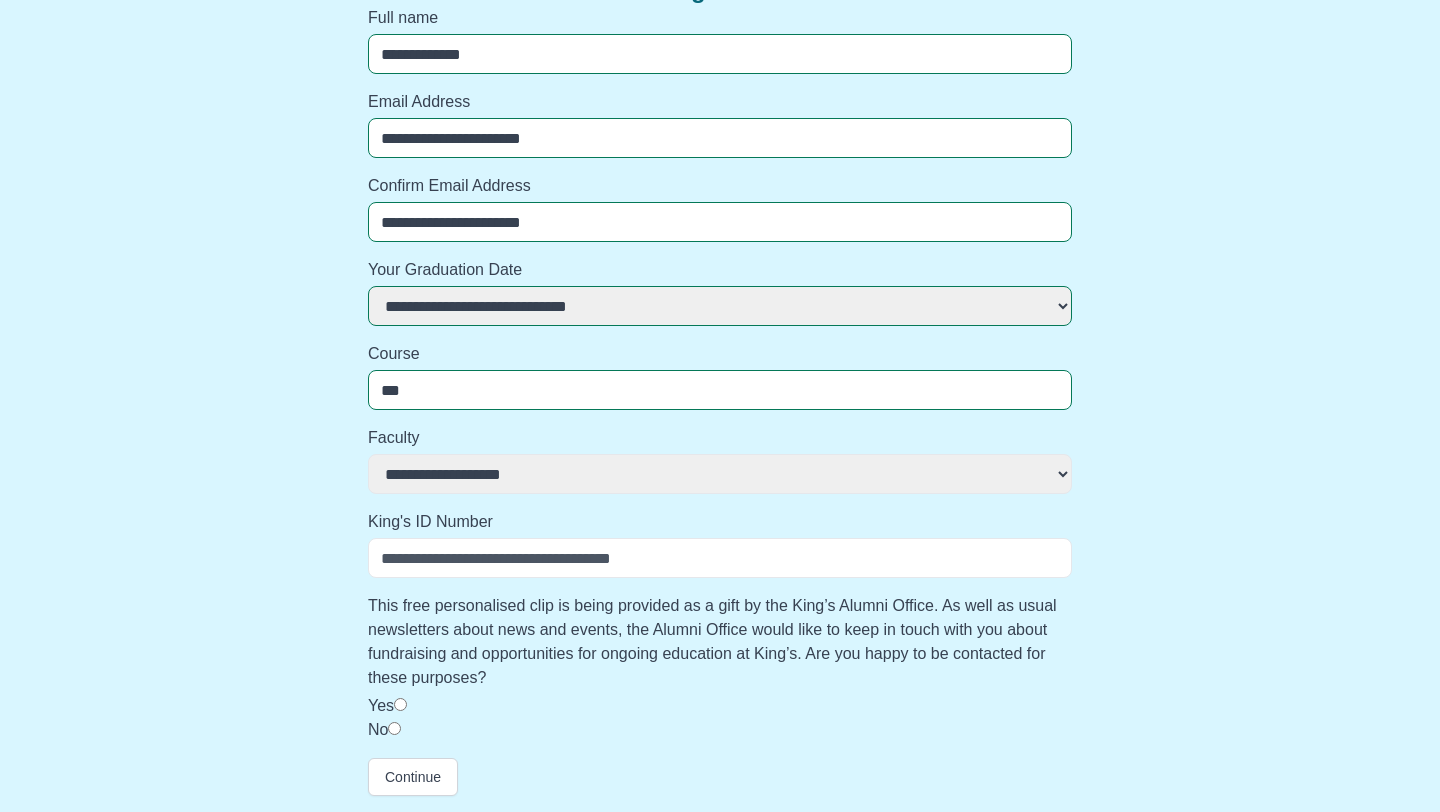 type on "***" 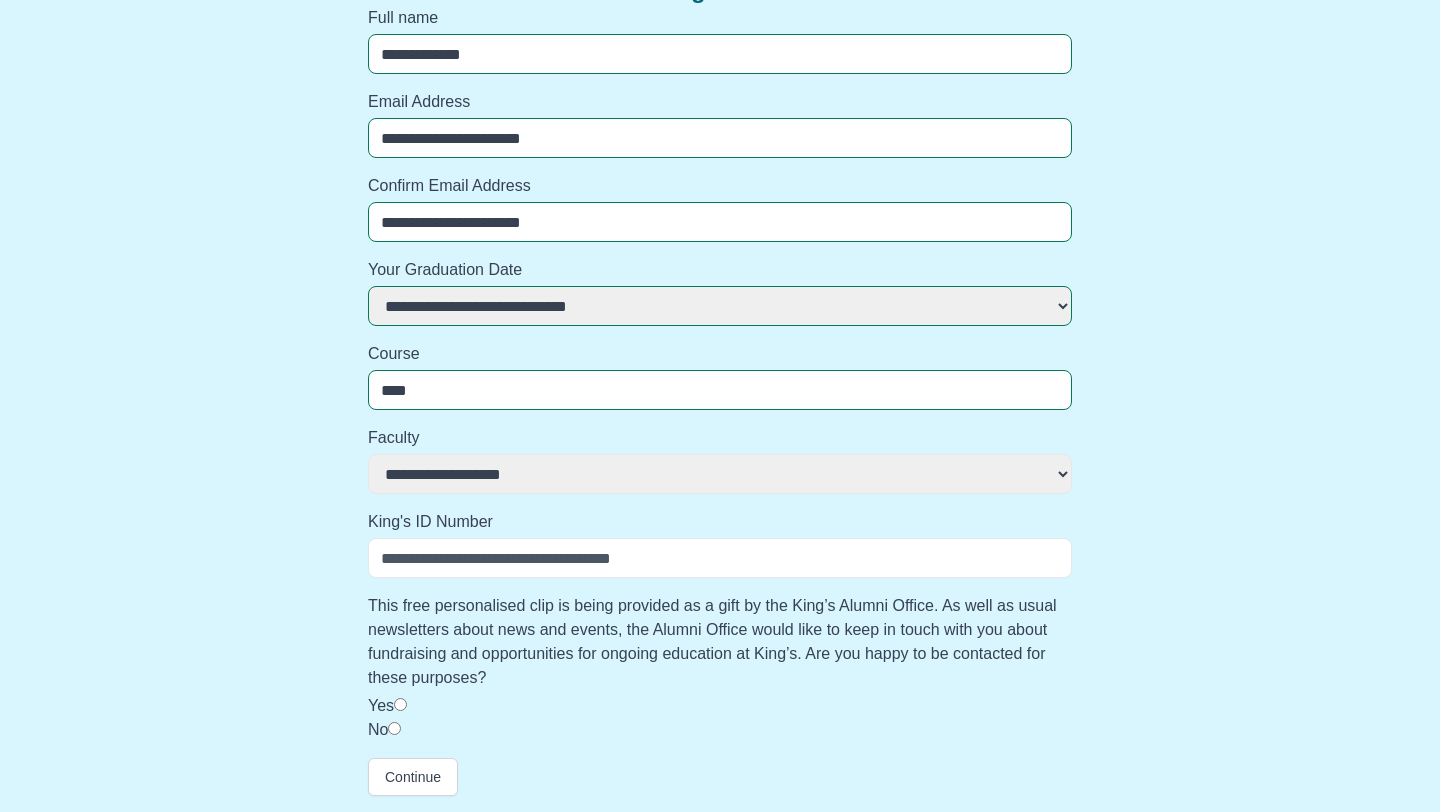 select 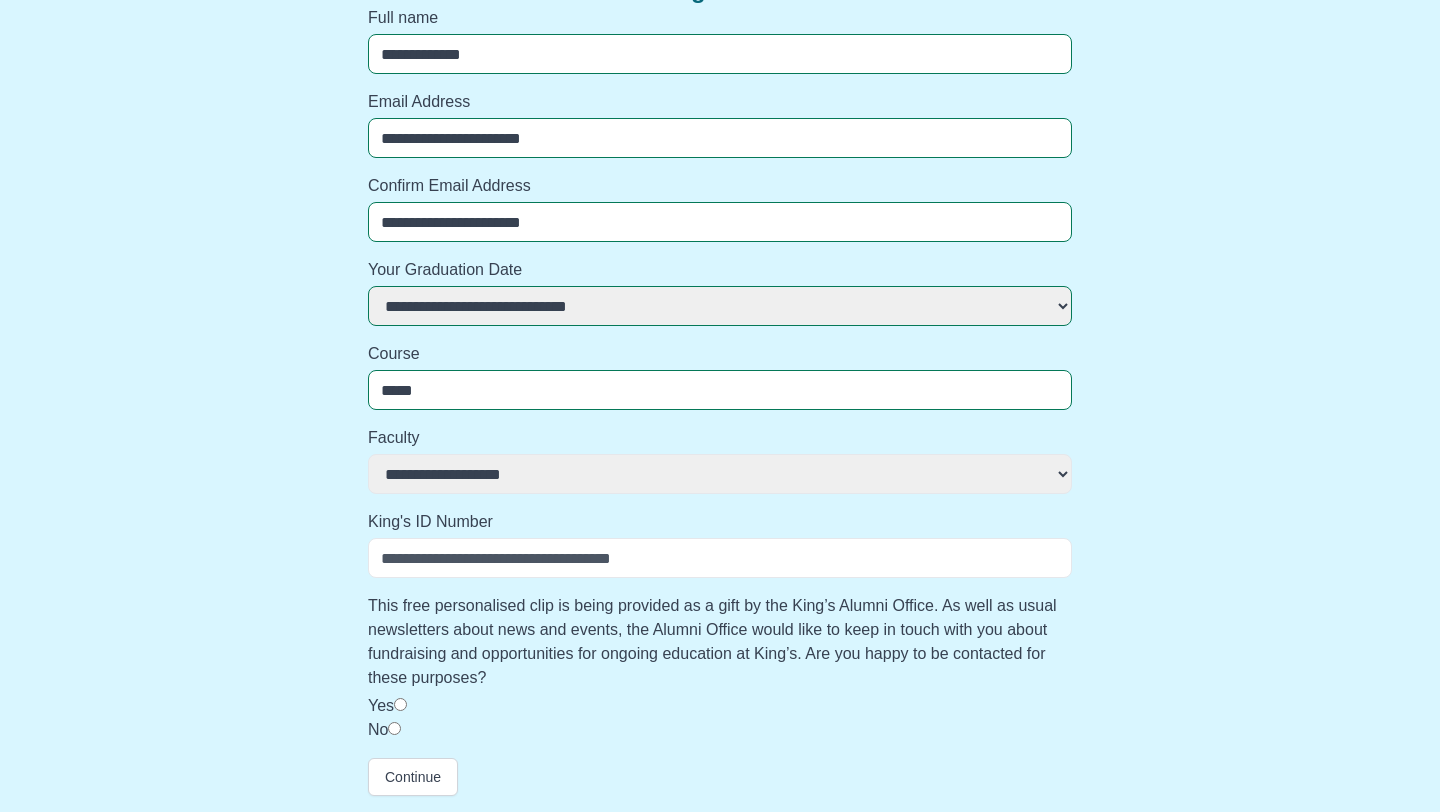select 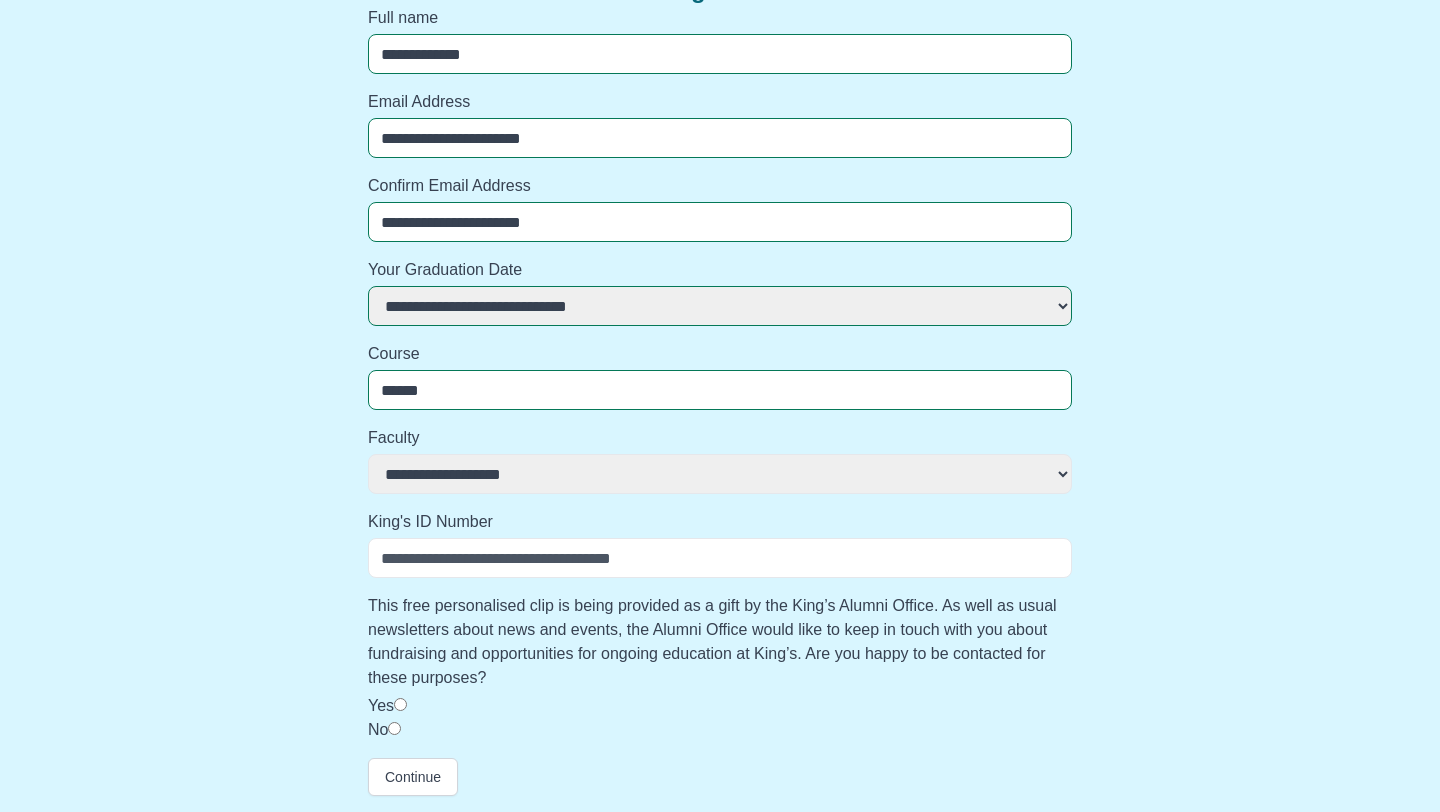 select 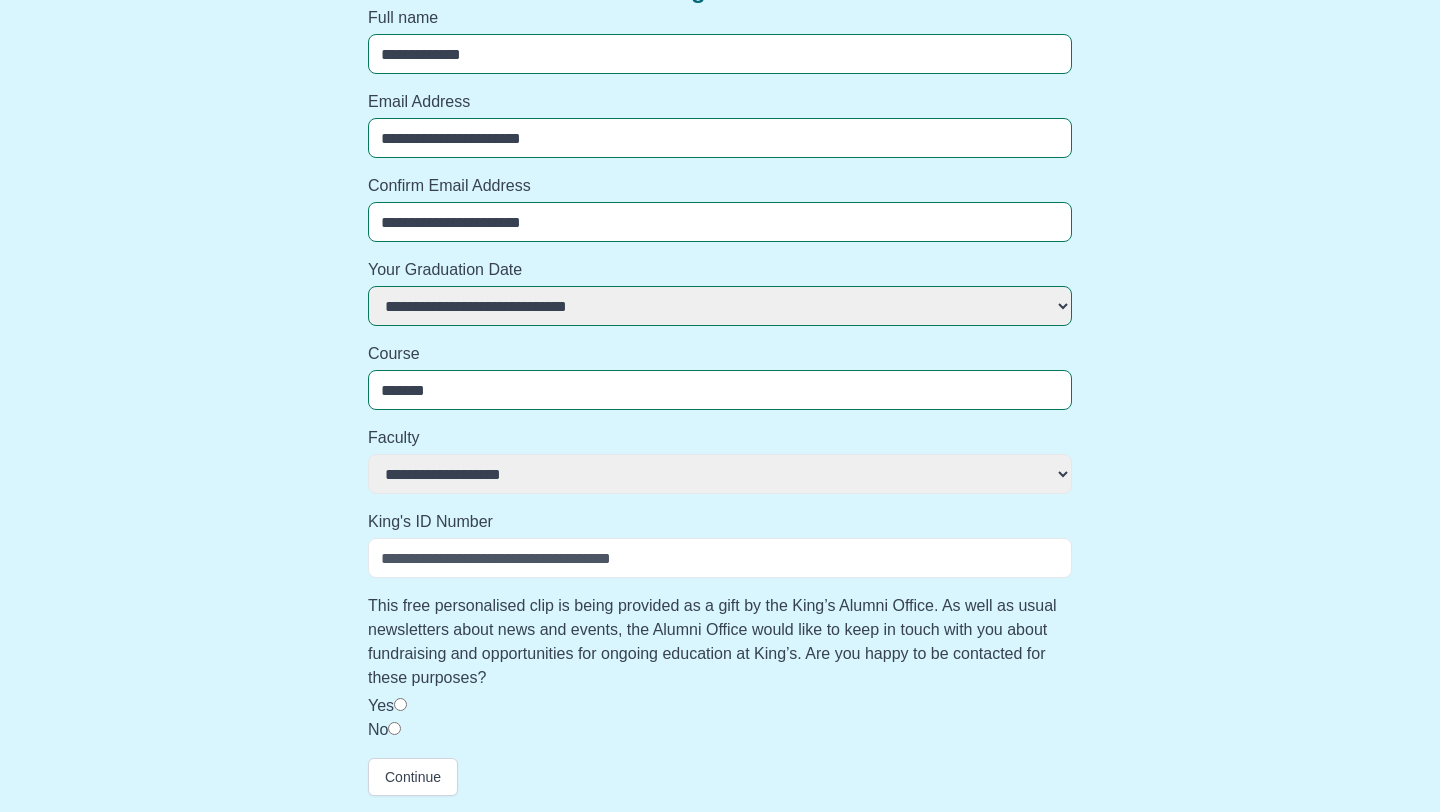 select 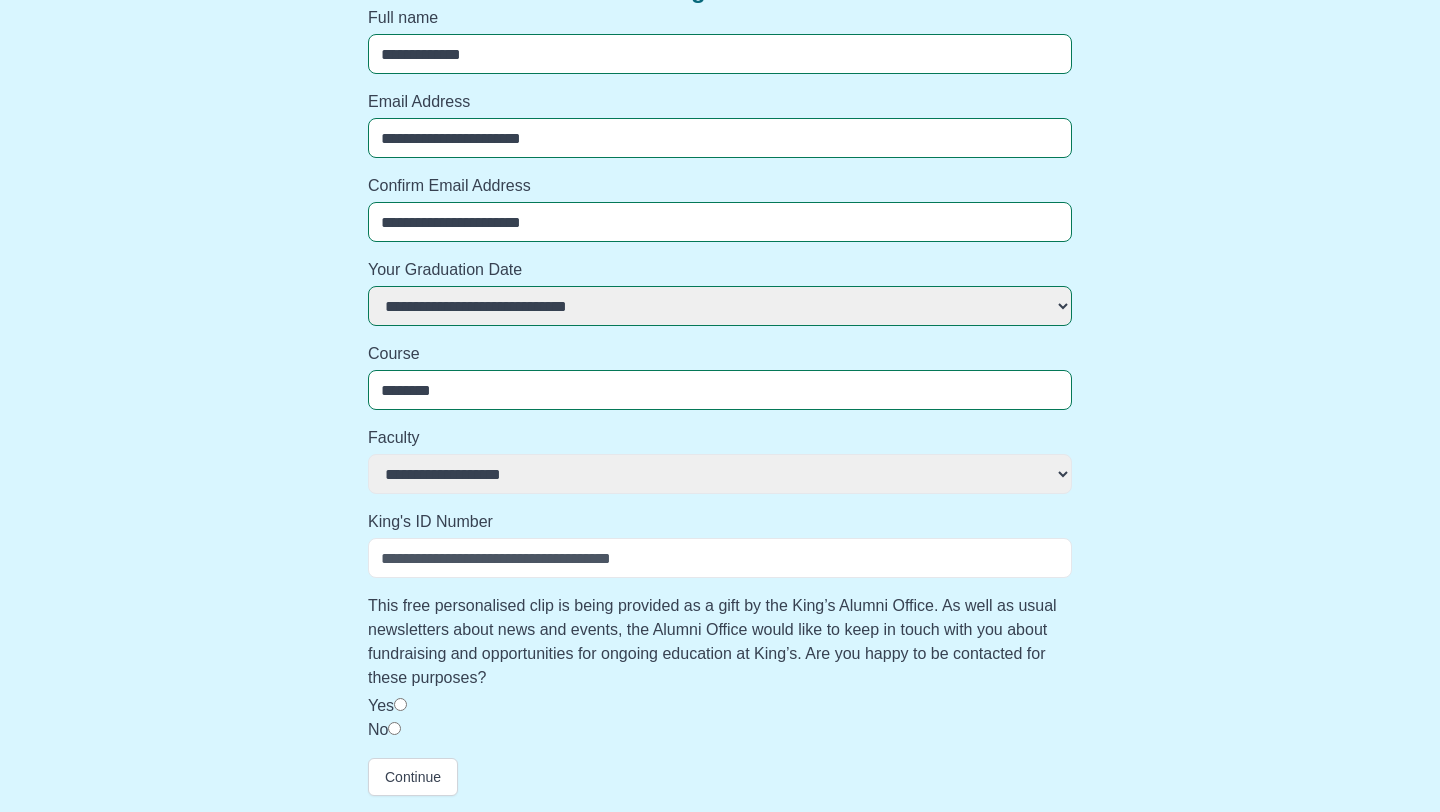 select 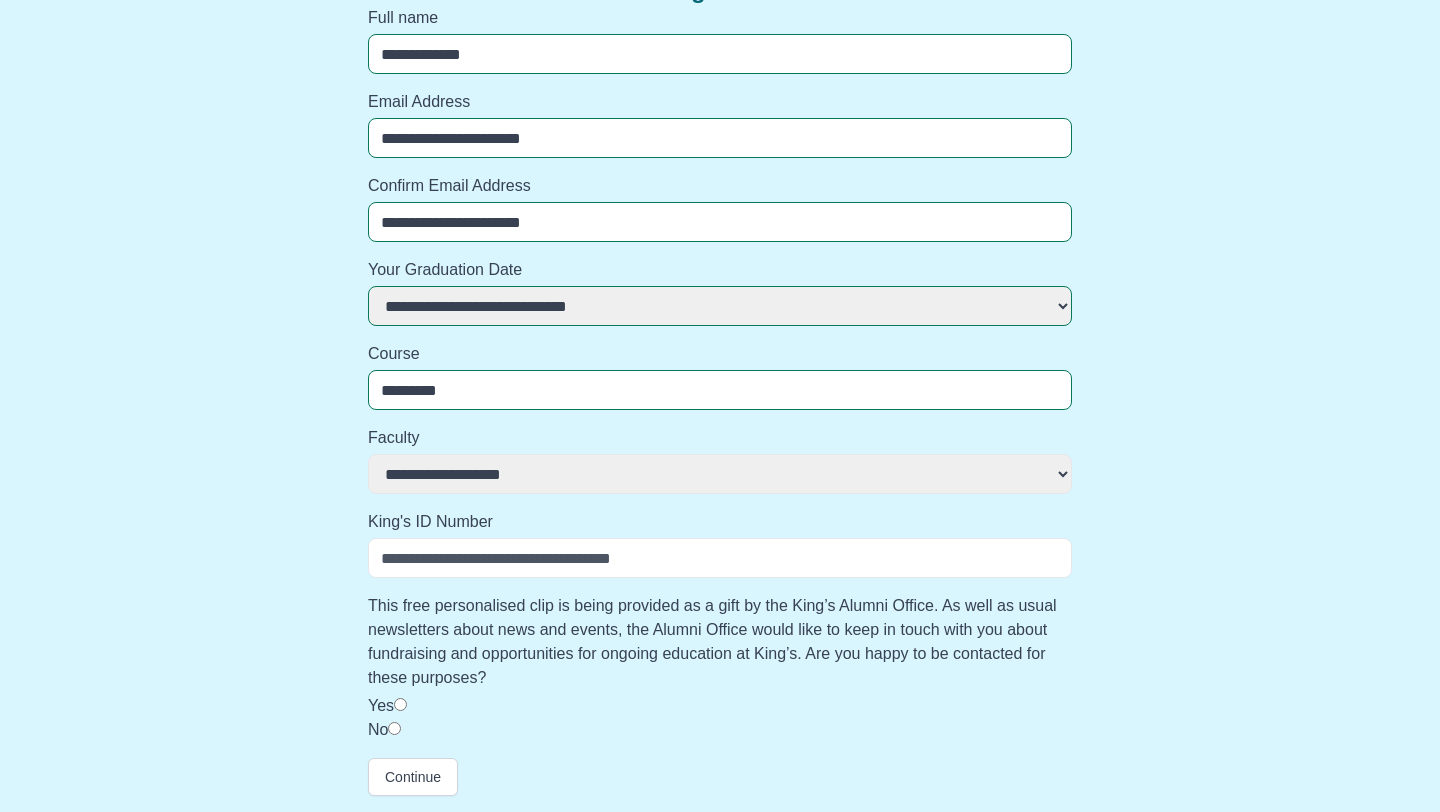 select 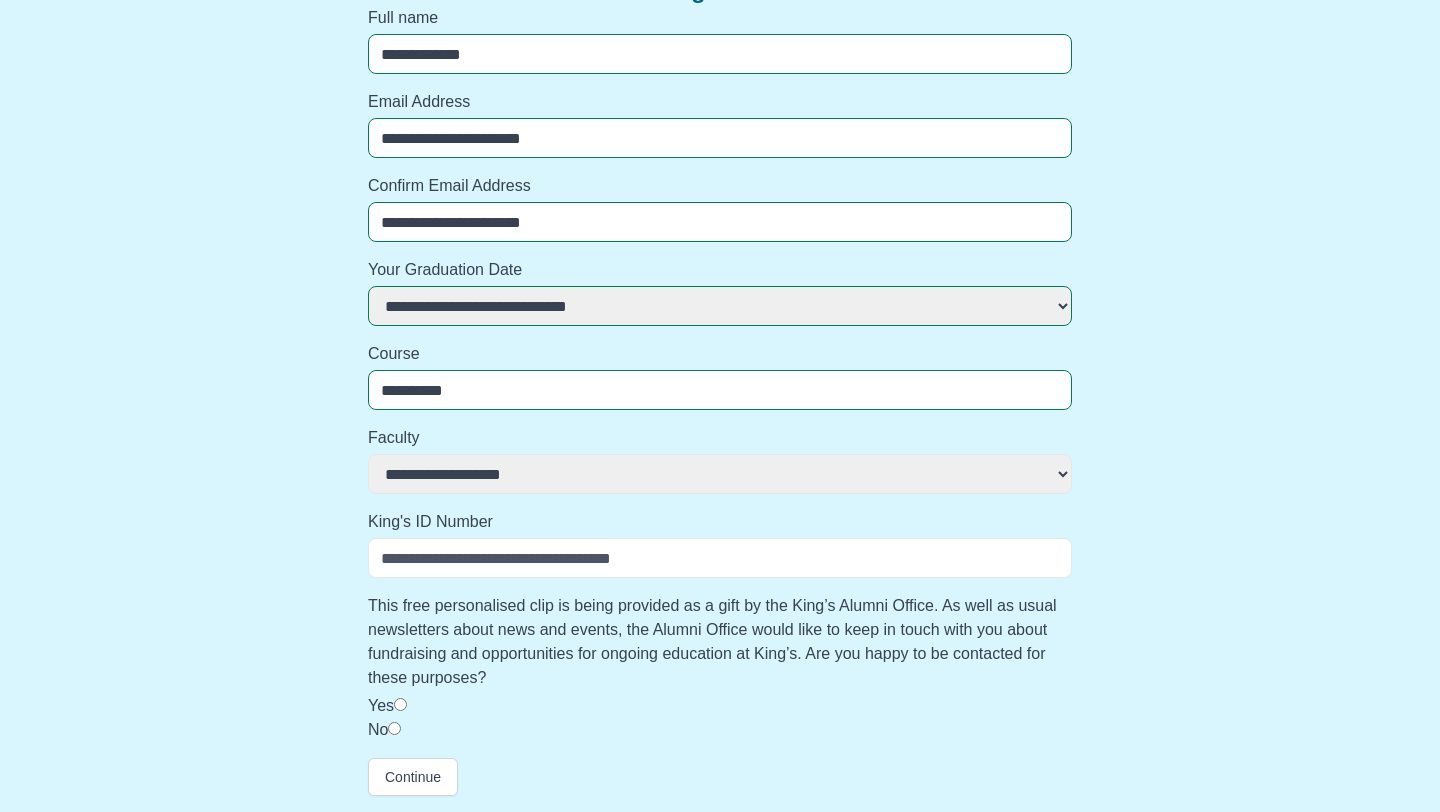 select 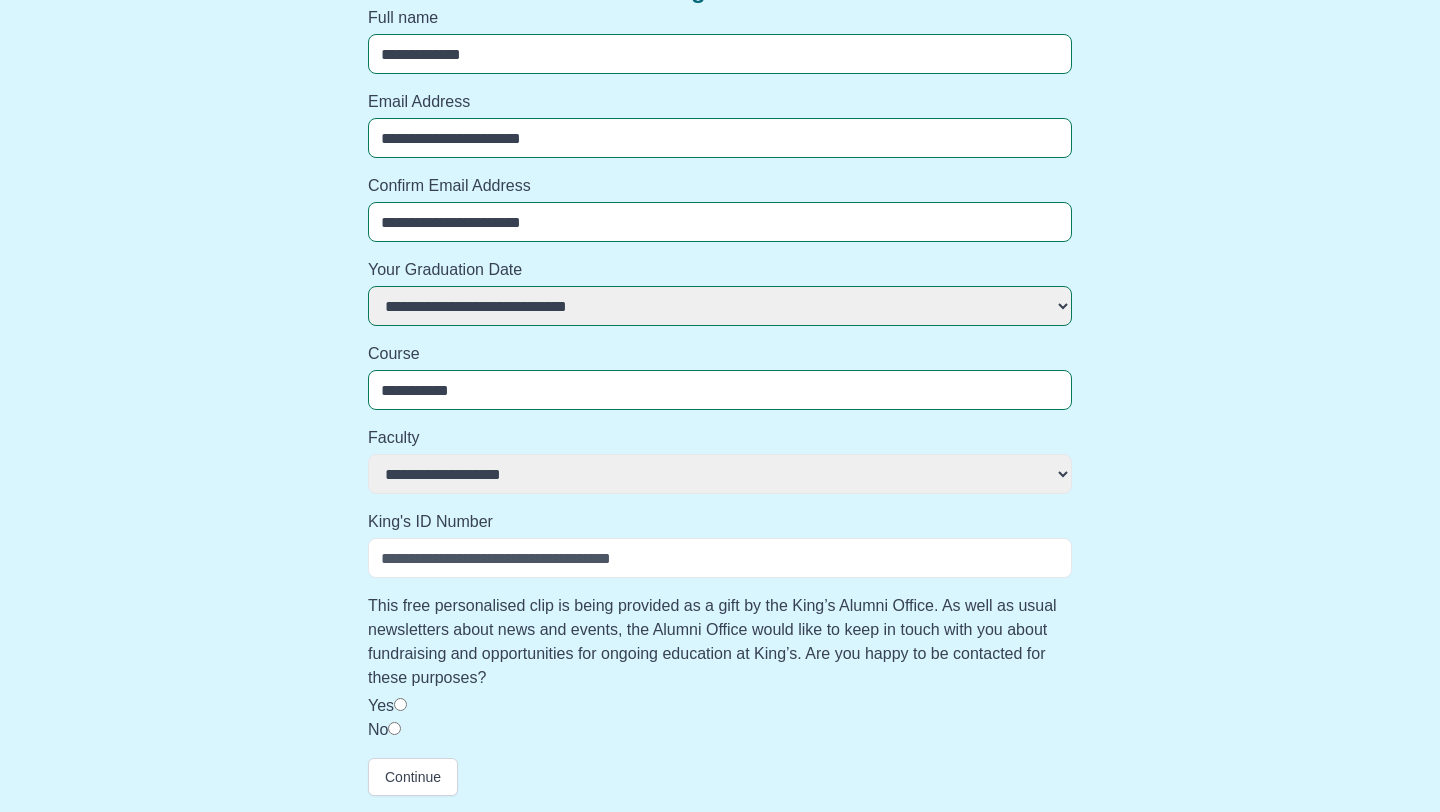 select 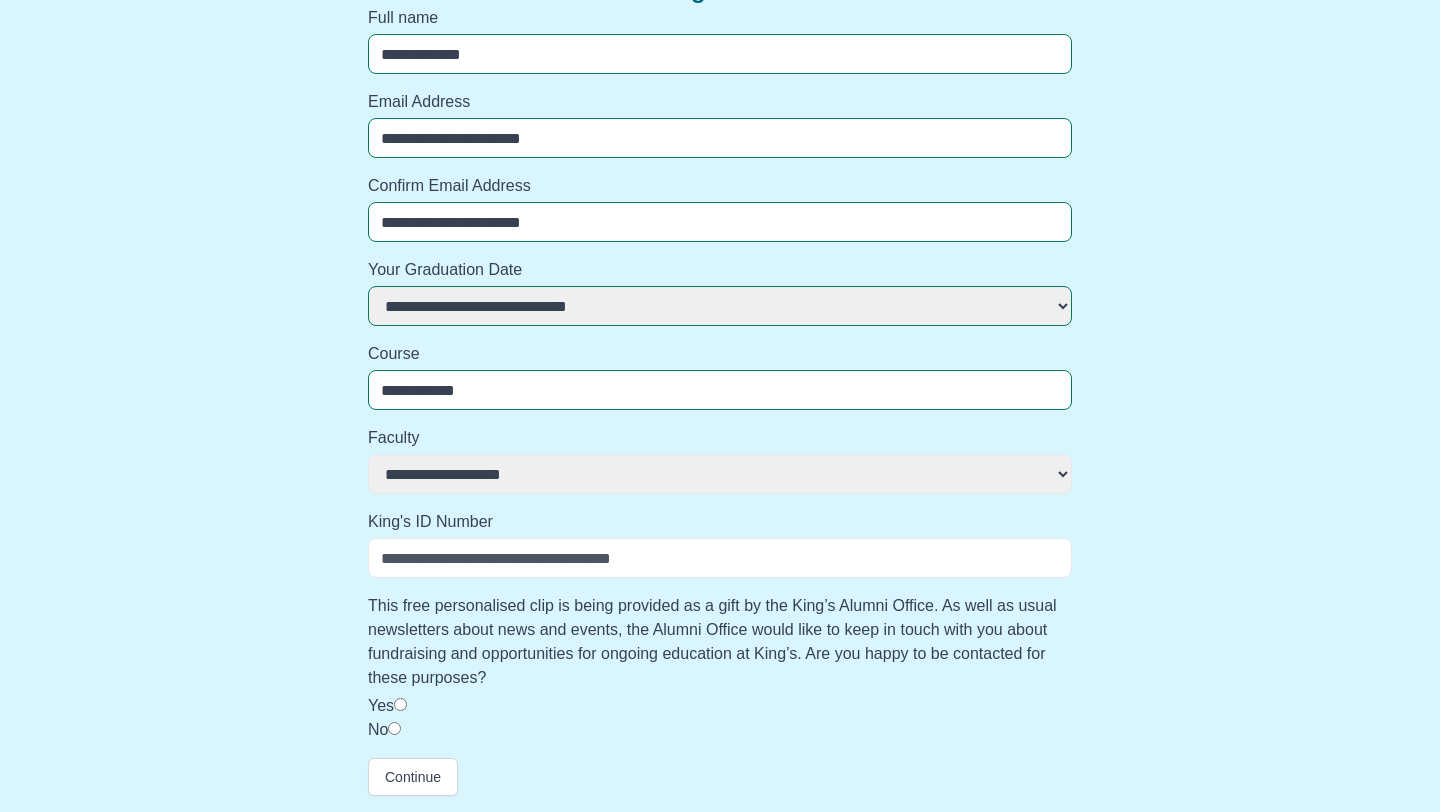 select 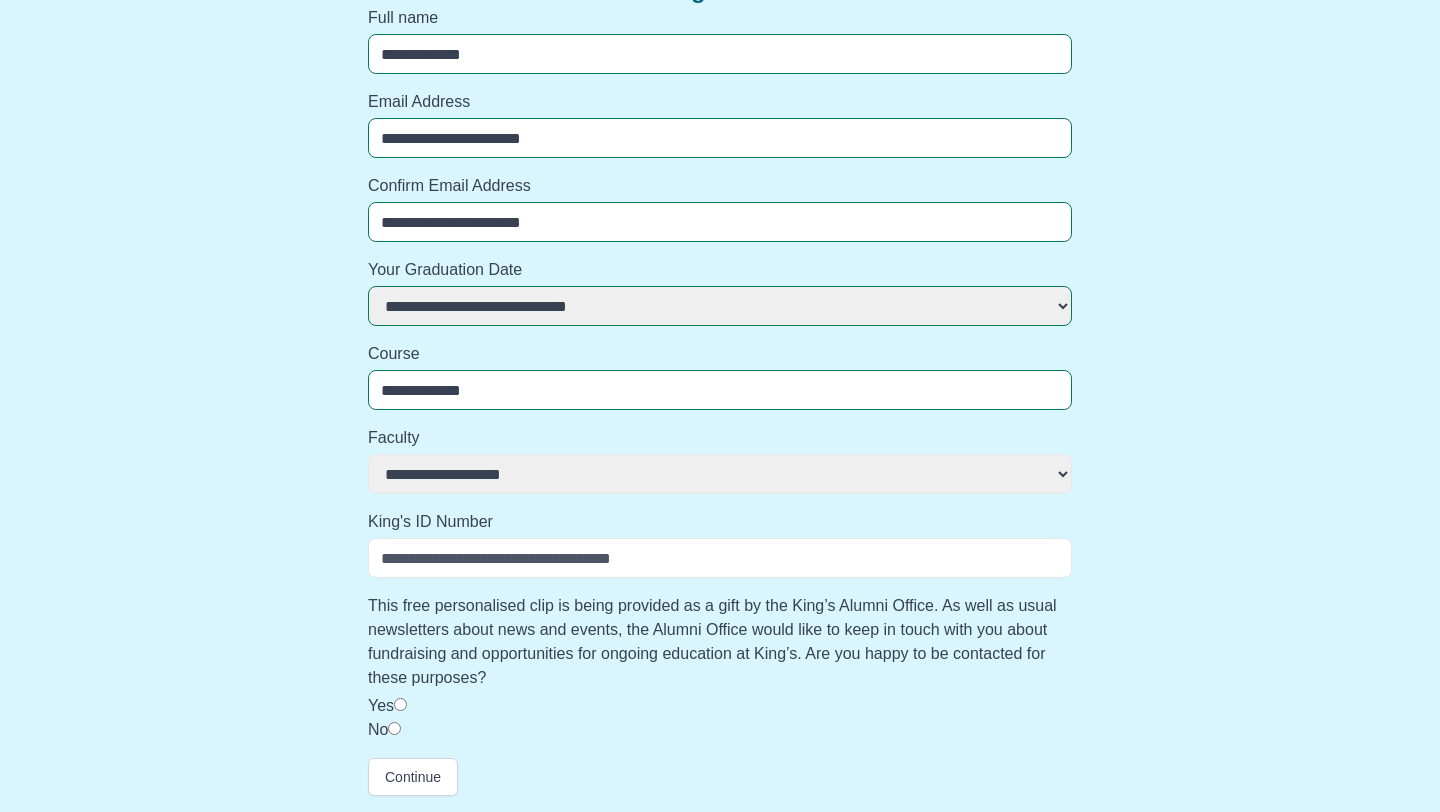 select 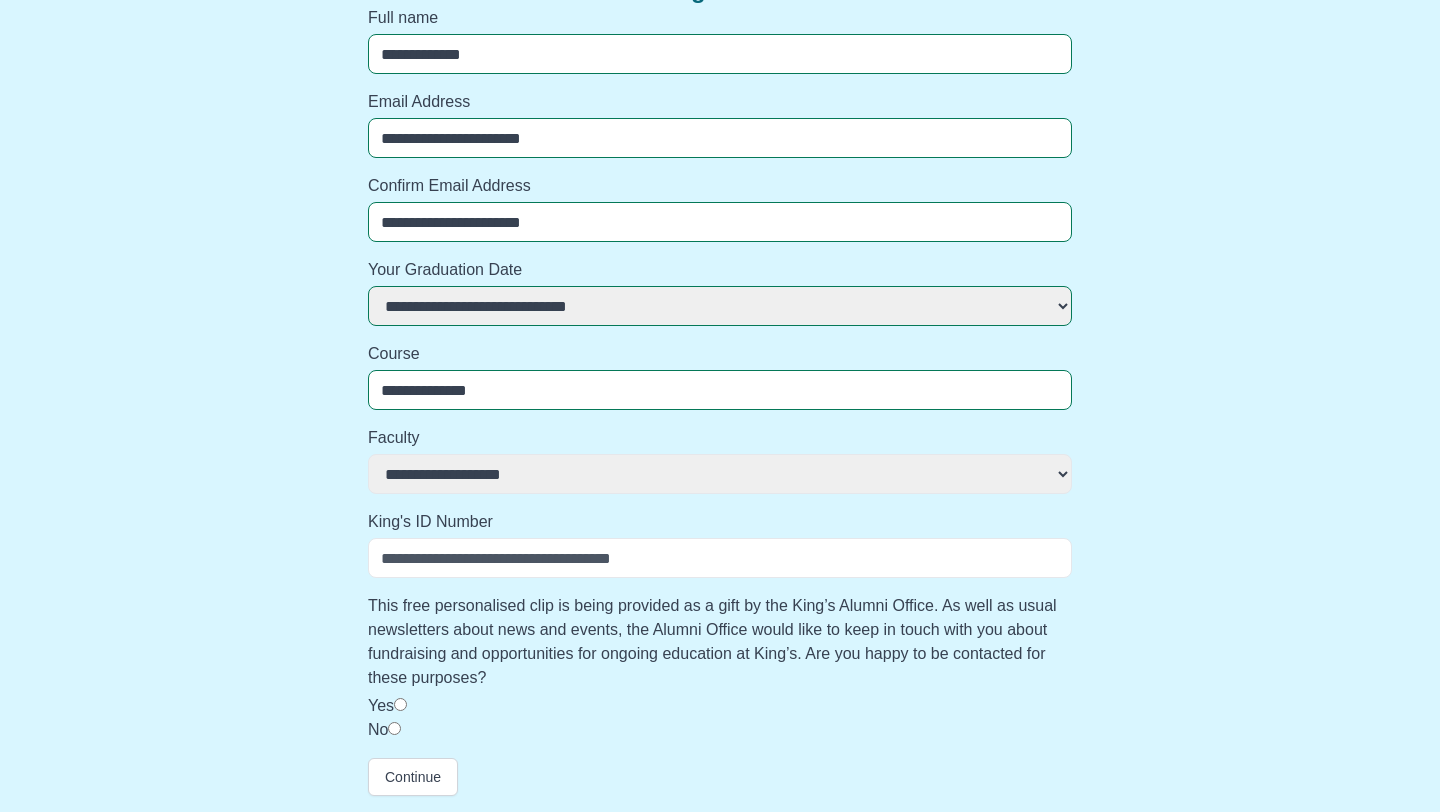 select 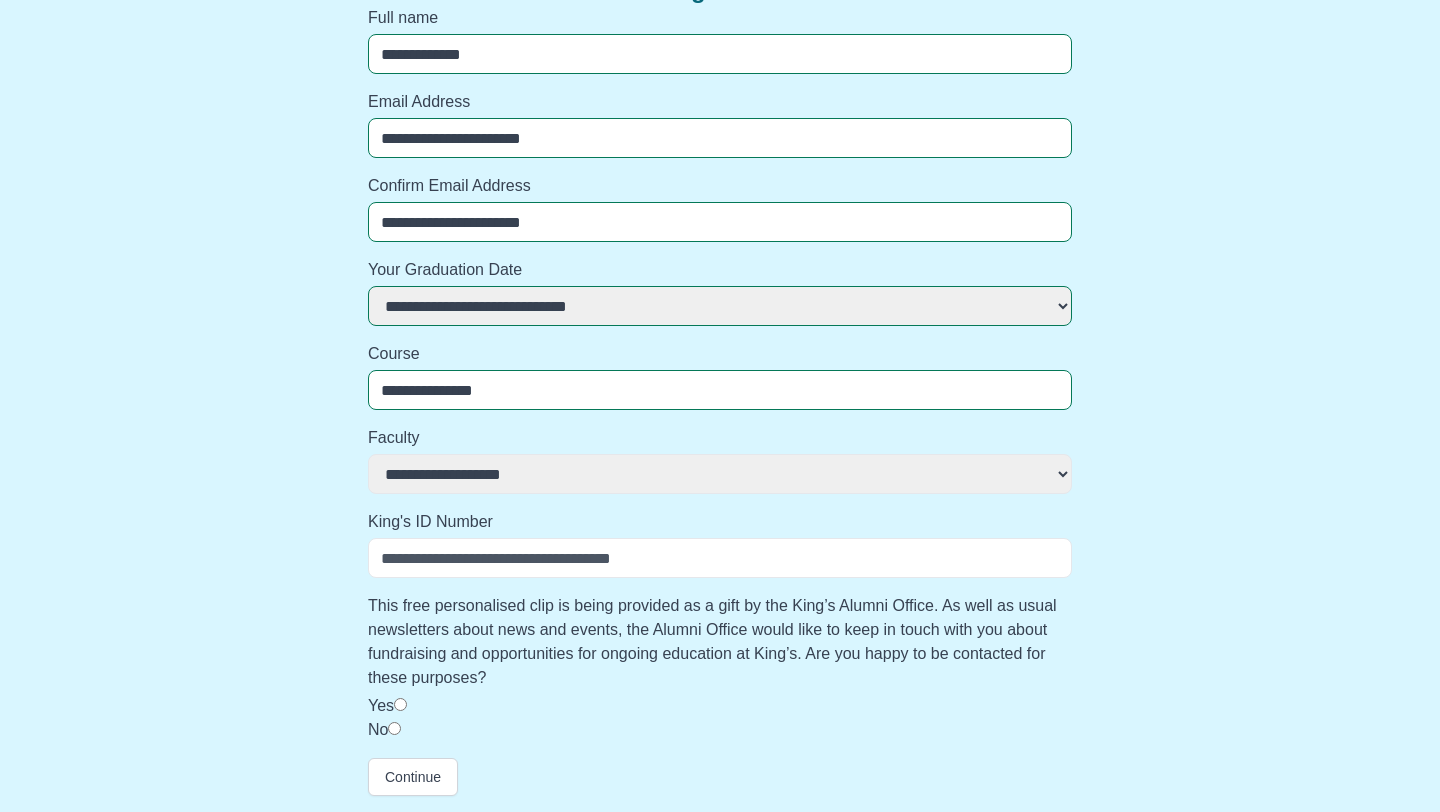 select 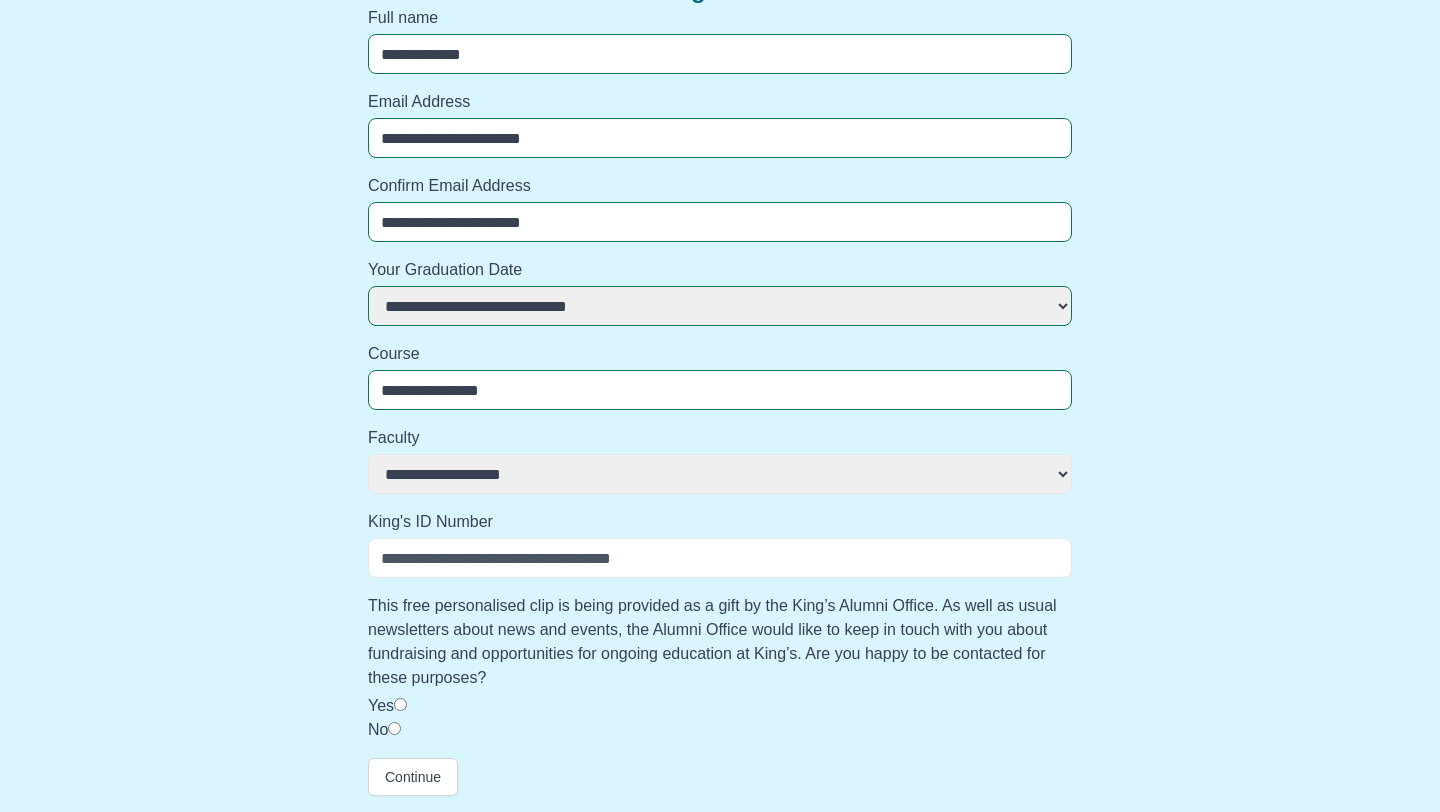select 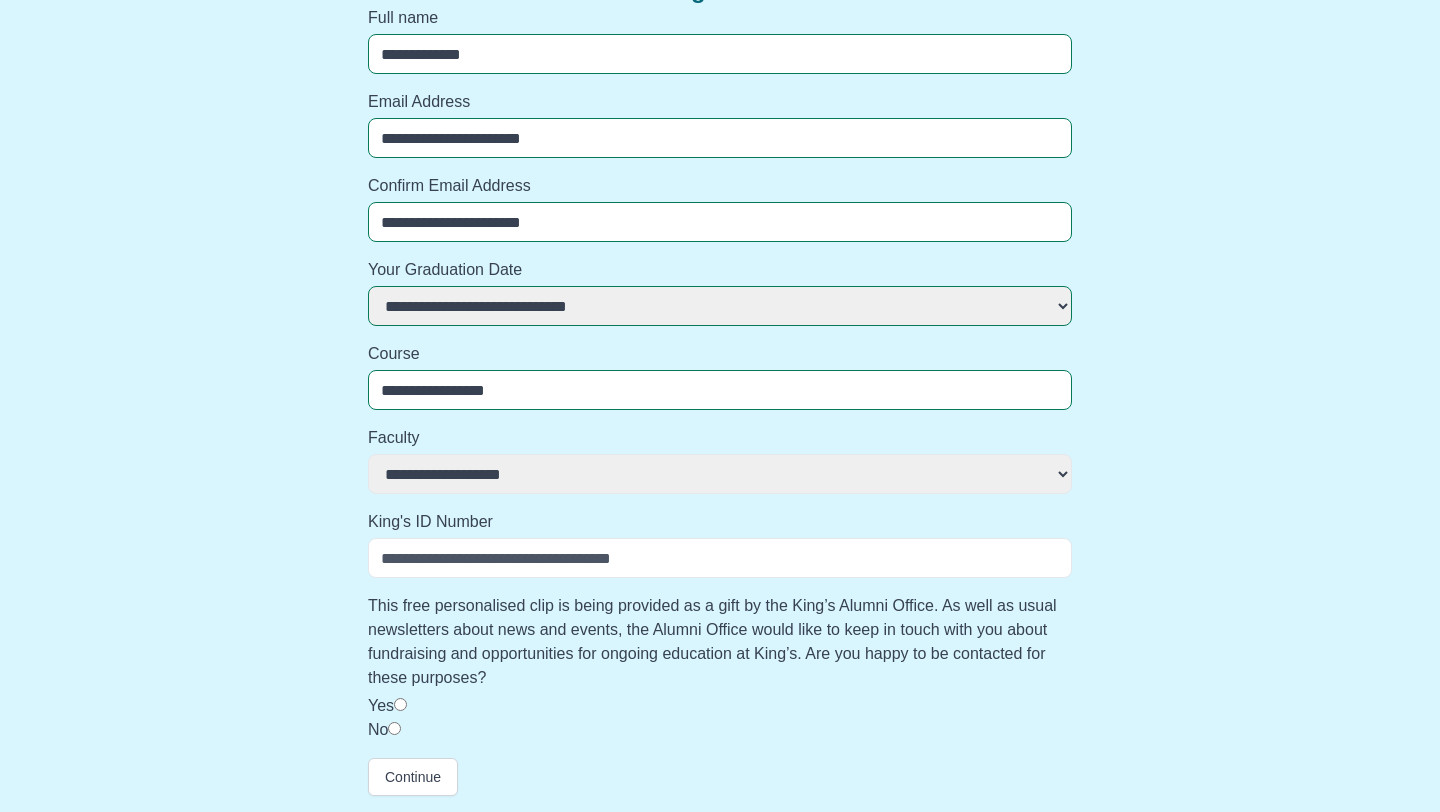 select 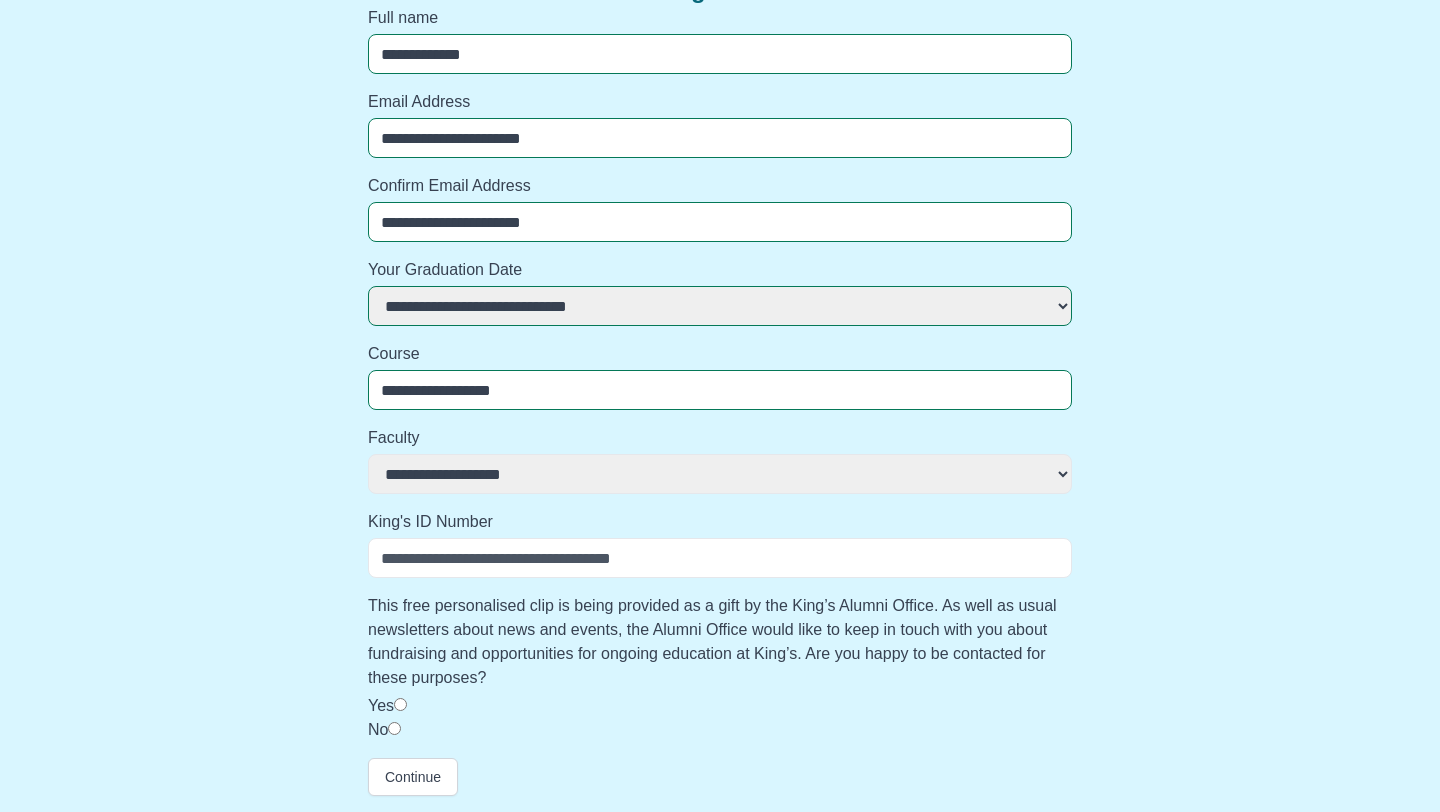 select 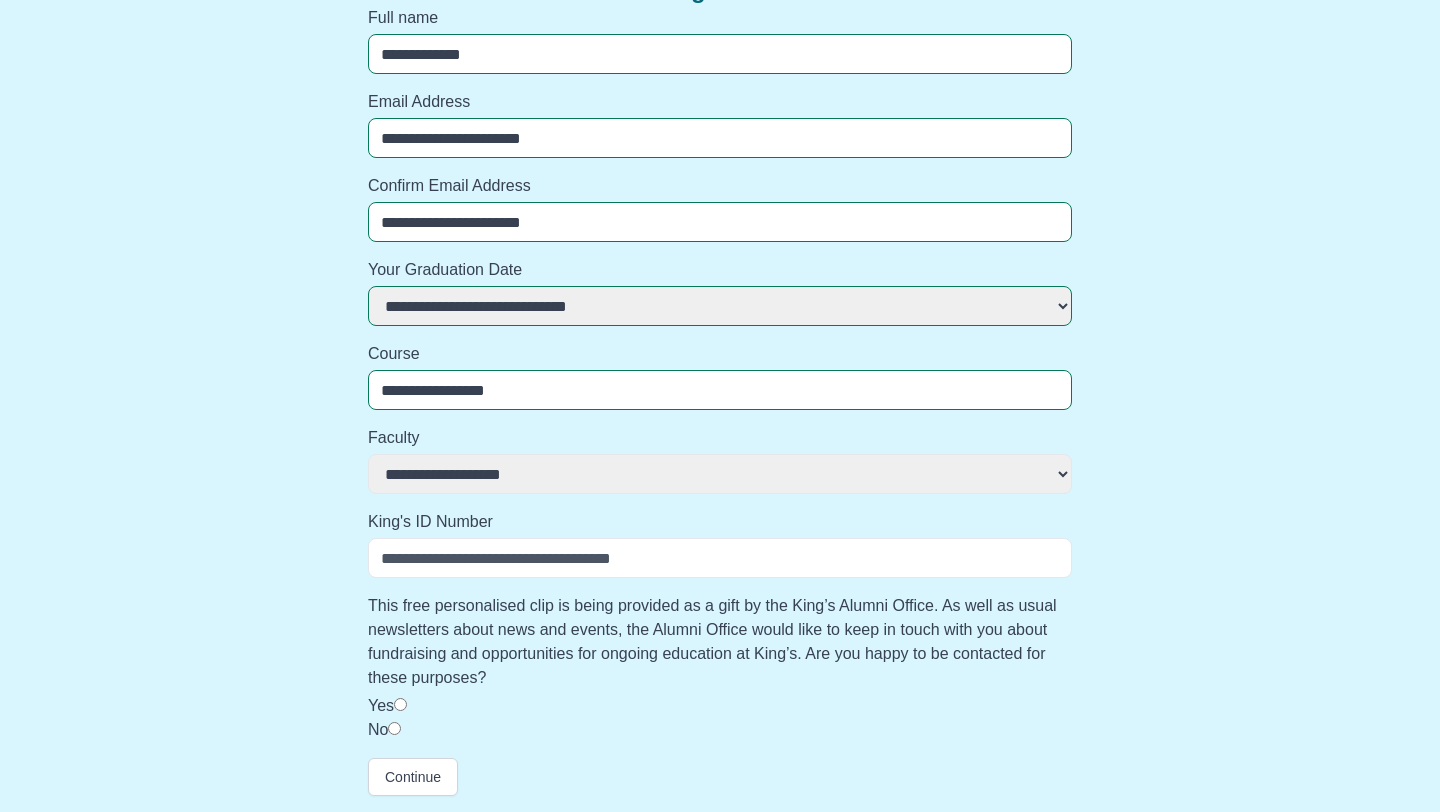 select 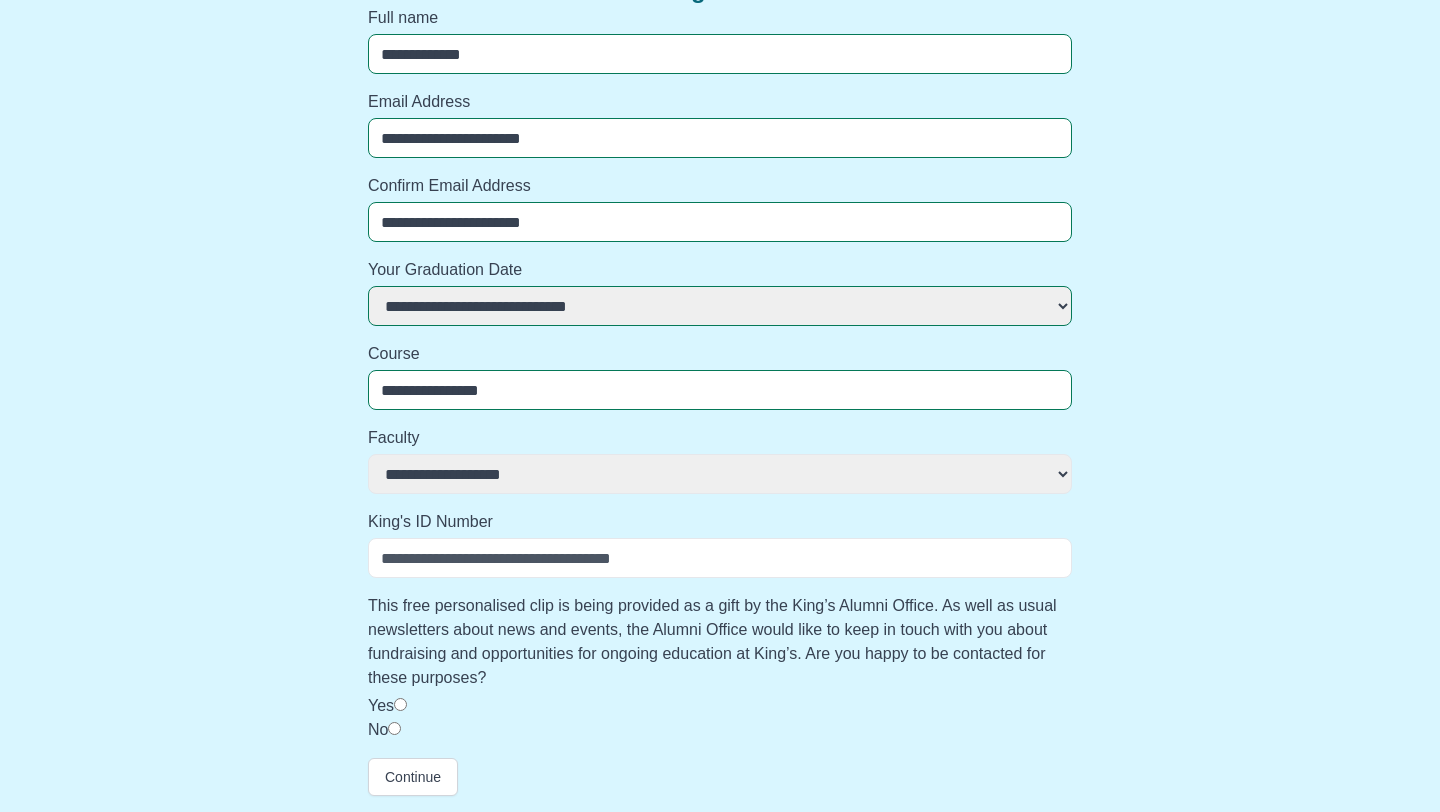 select 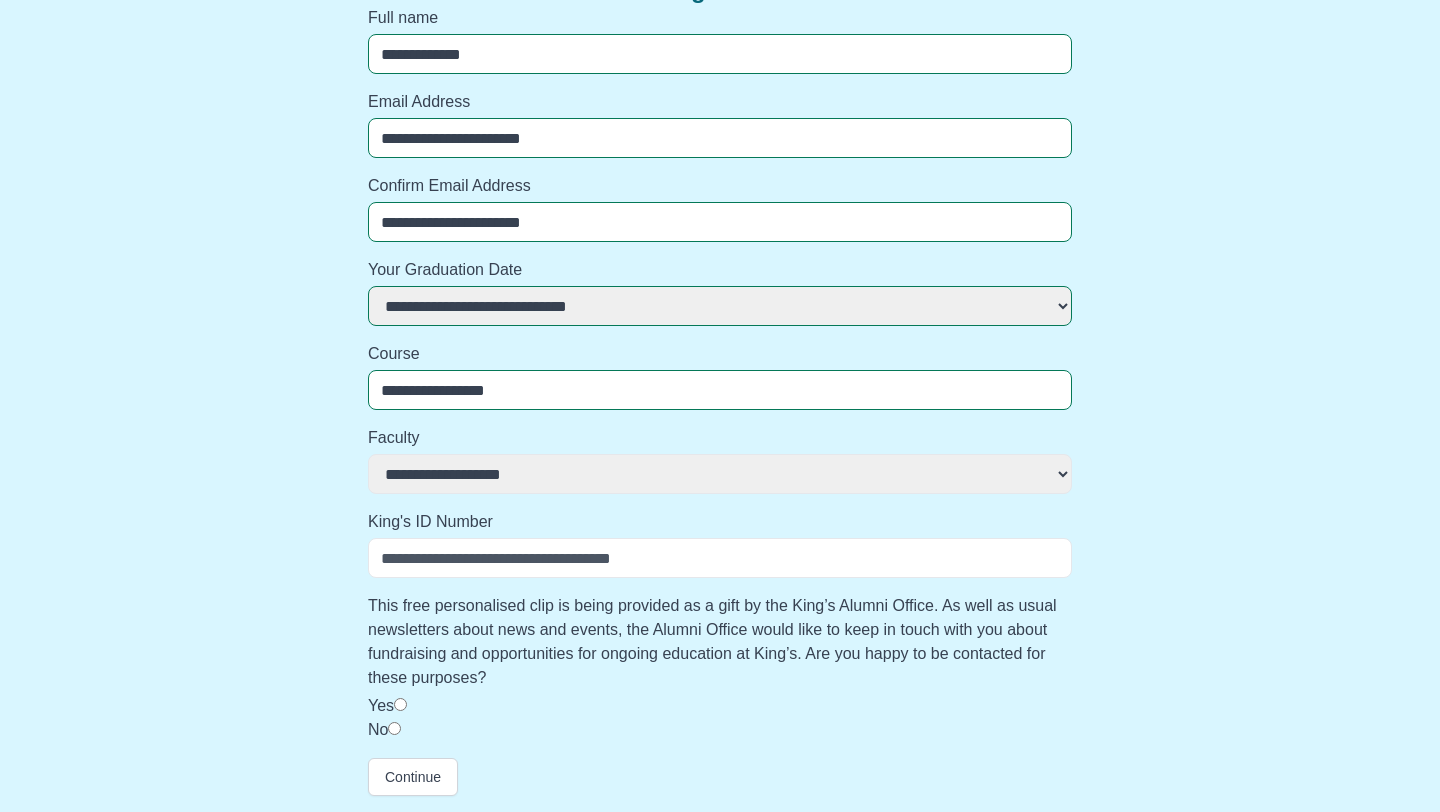 select 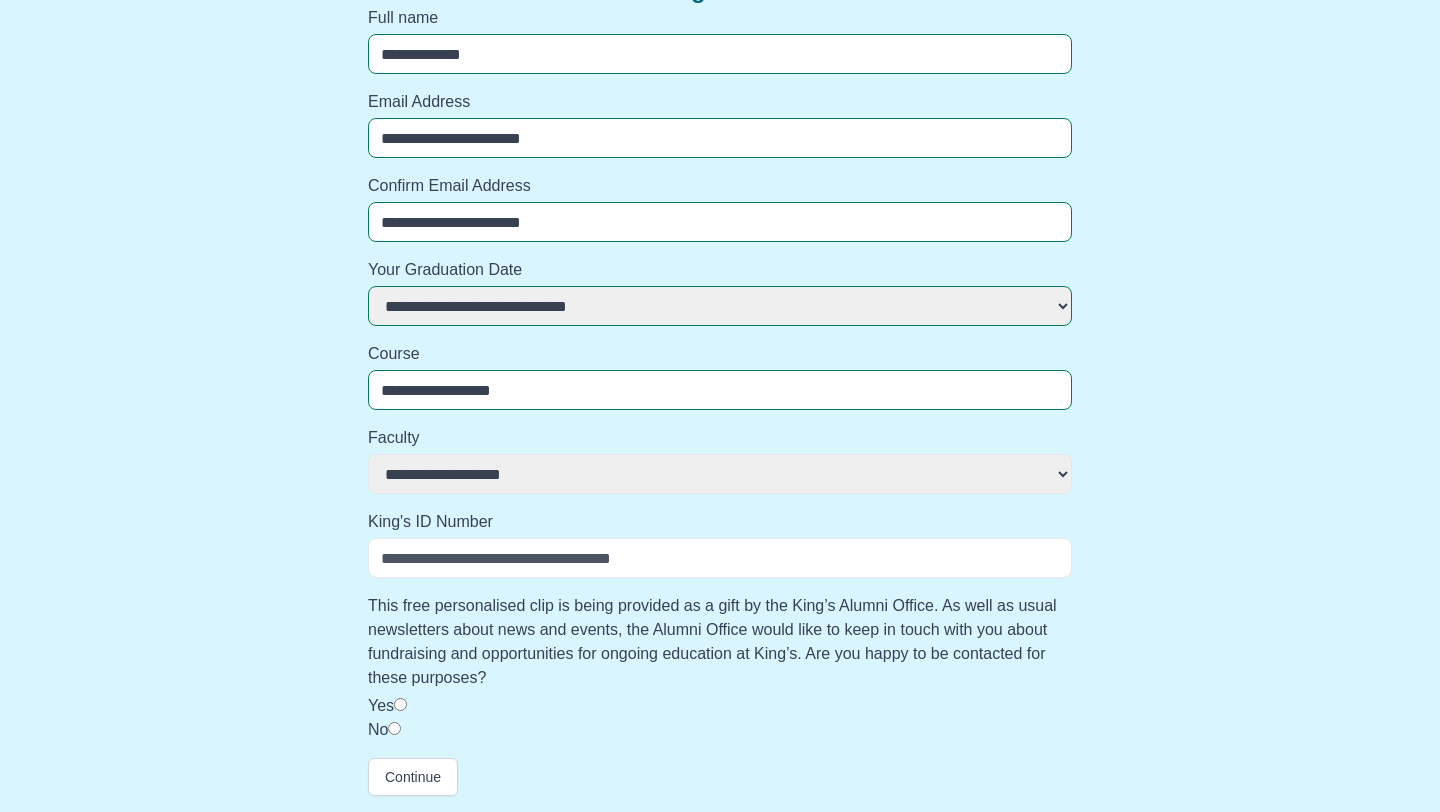 select 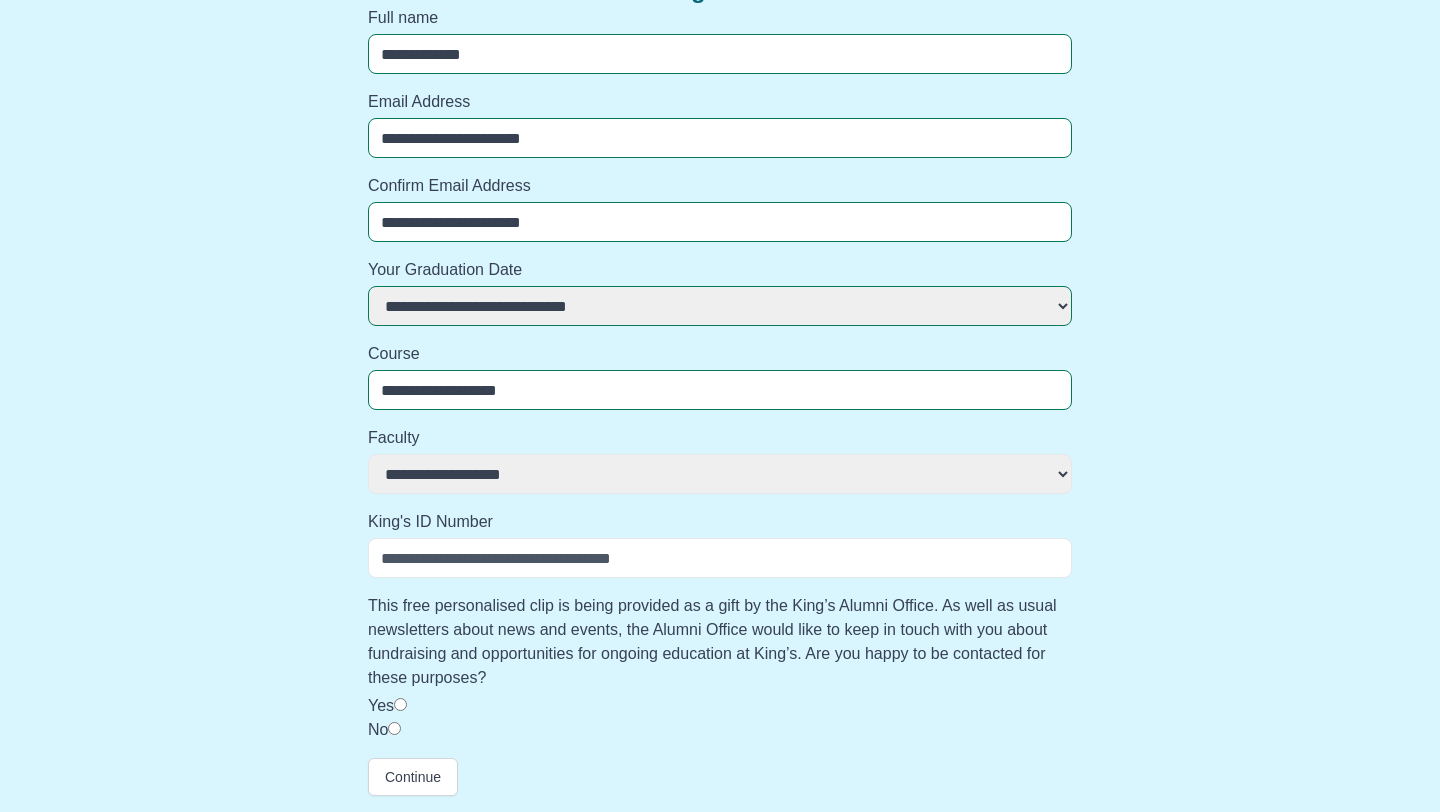 select 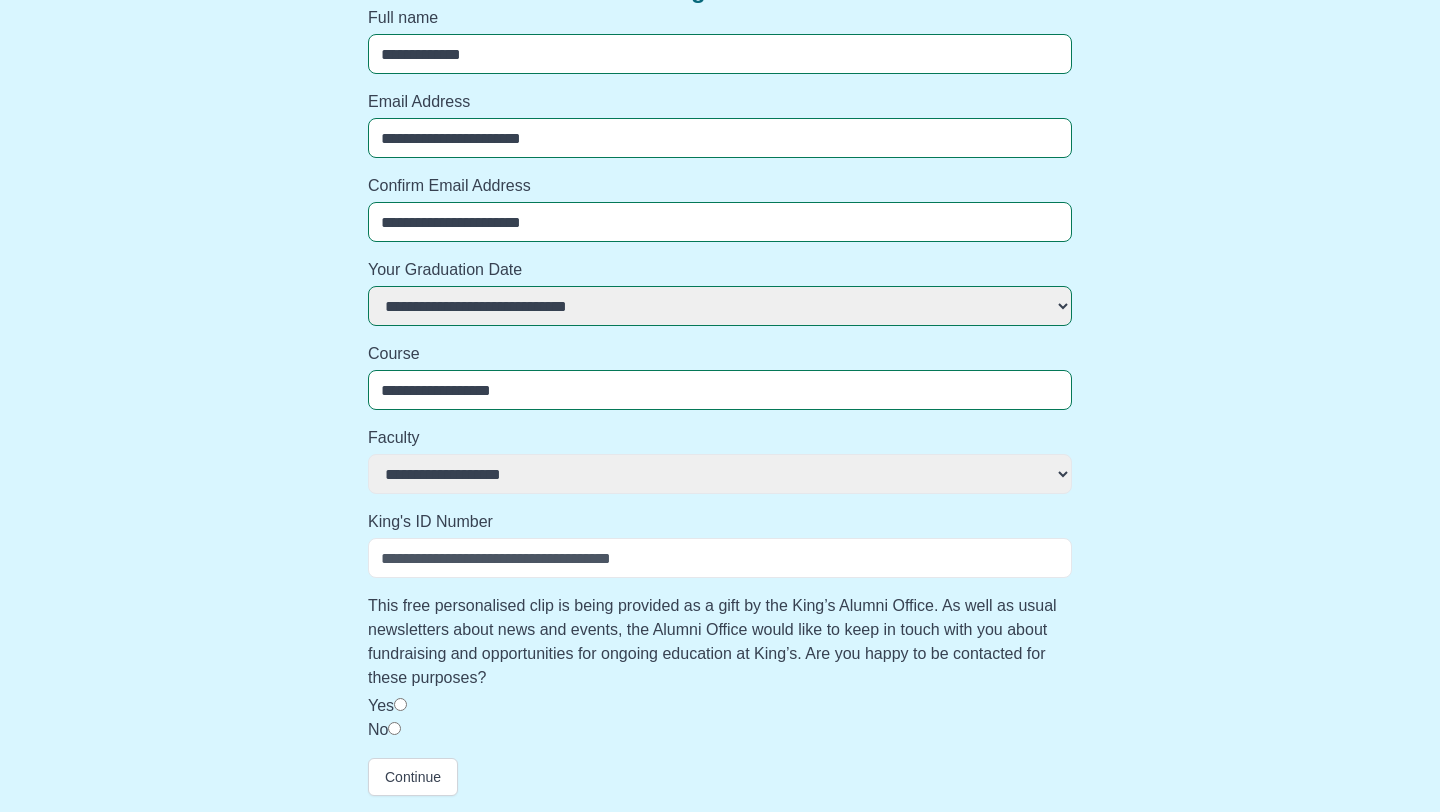 select 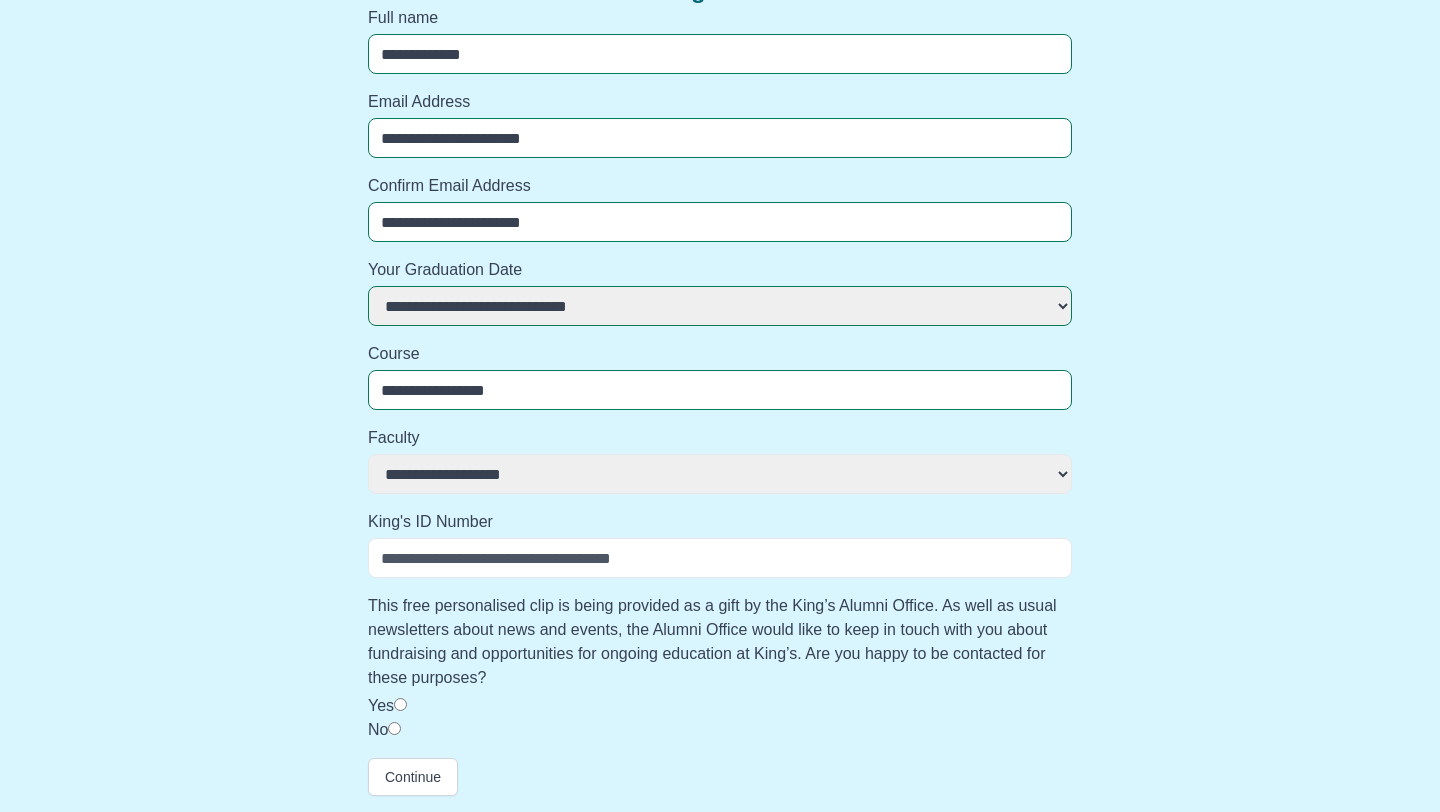 select 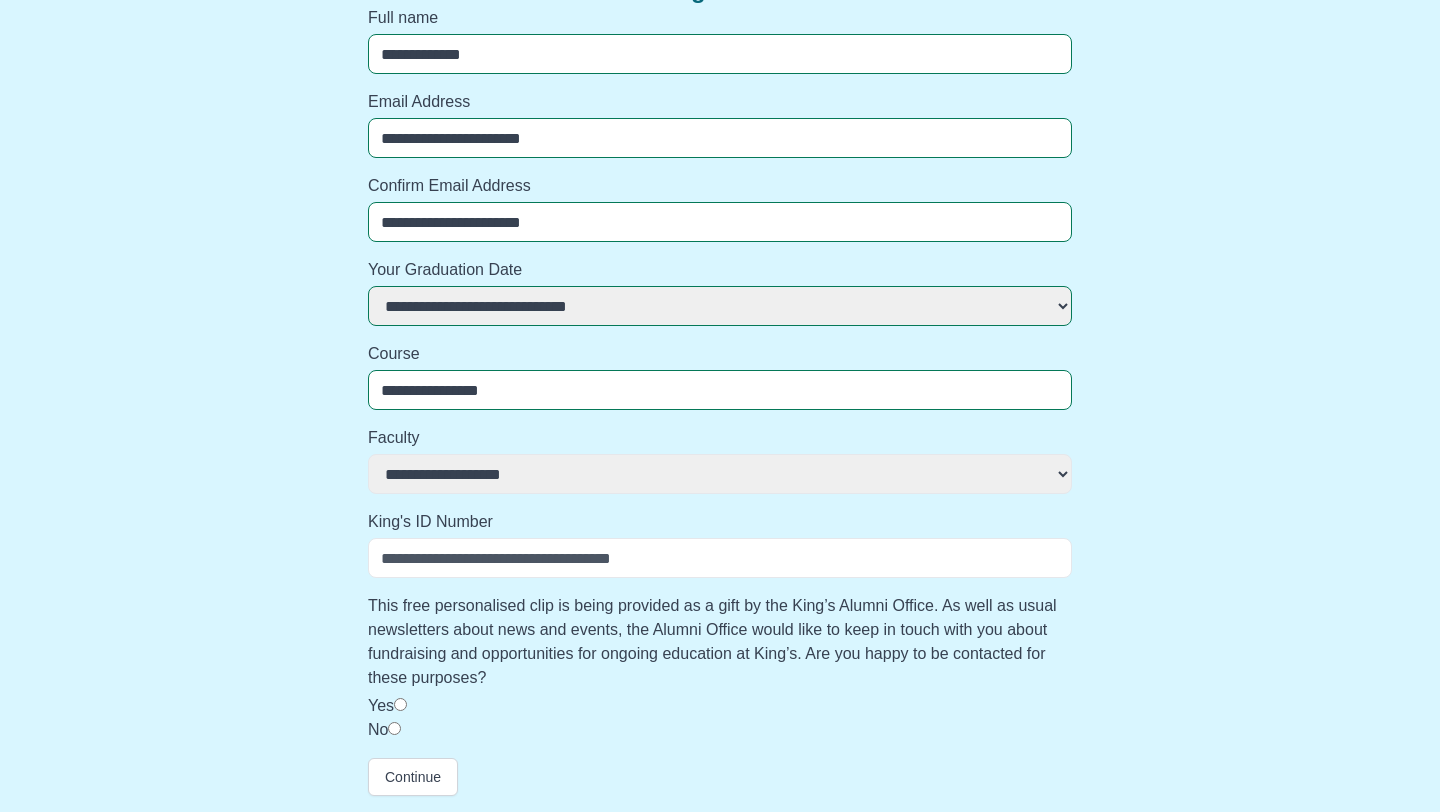 select 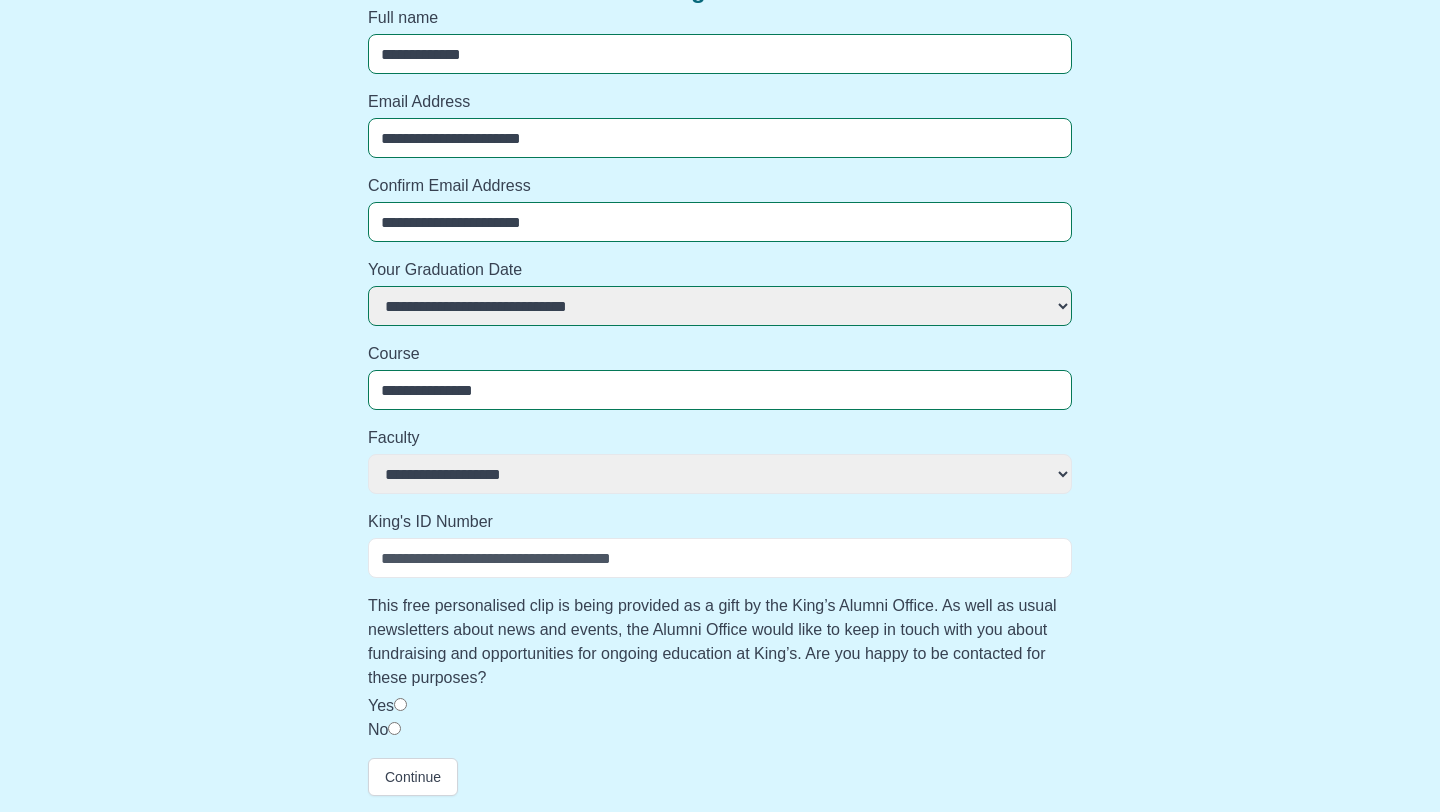 select 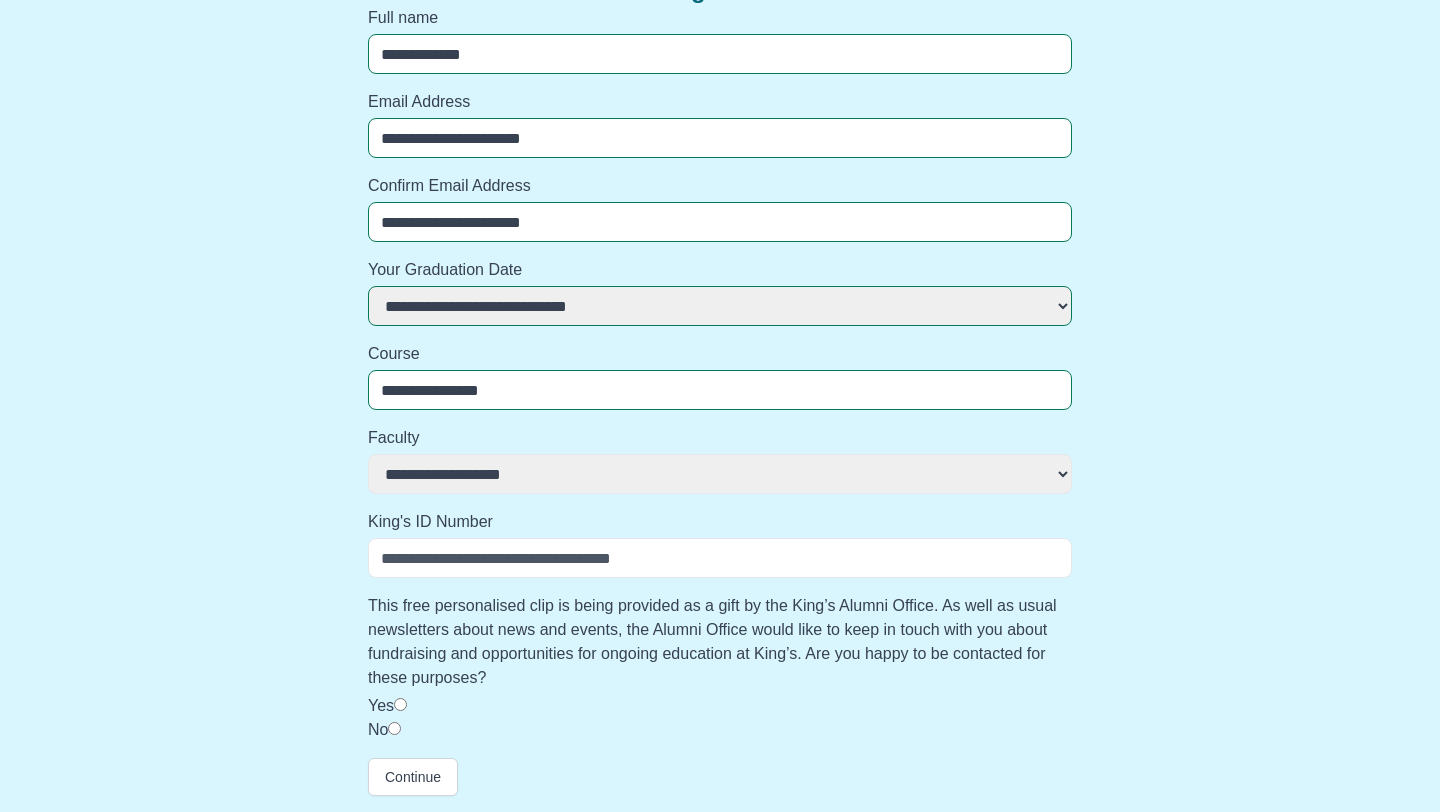 select 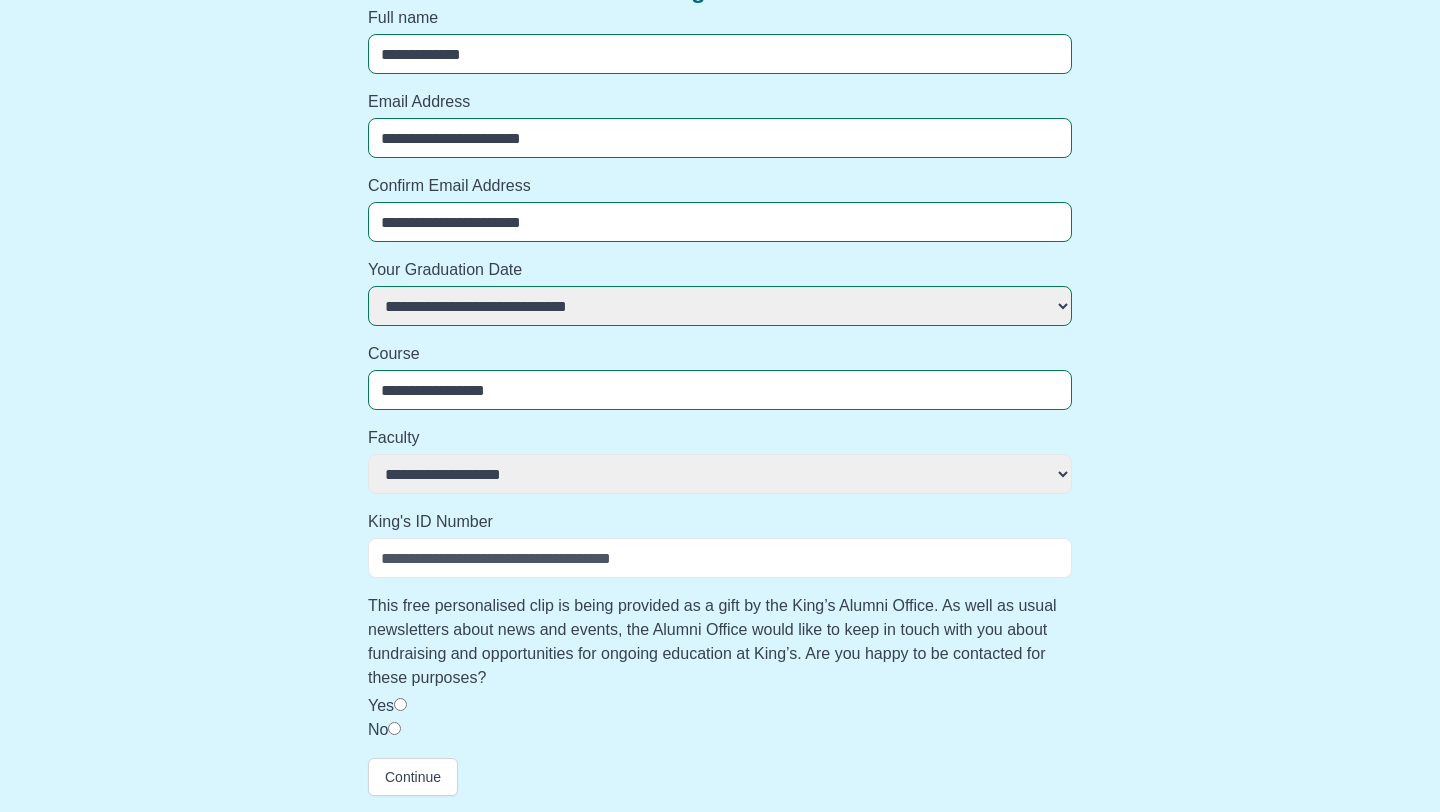 select 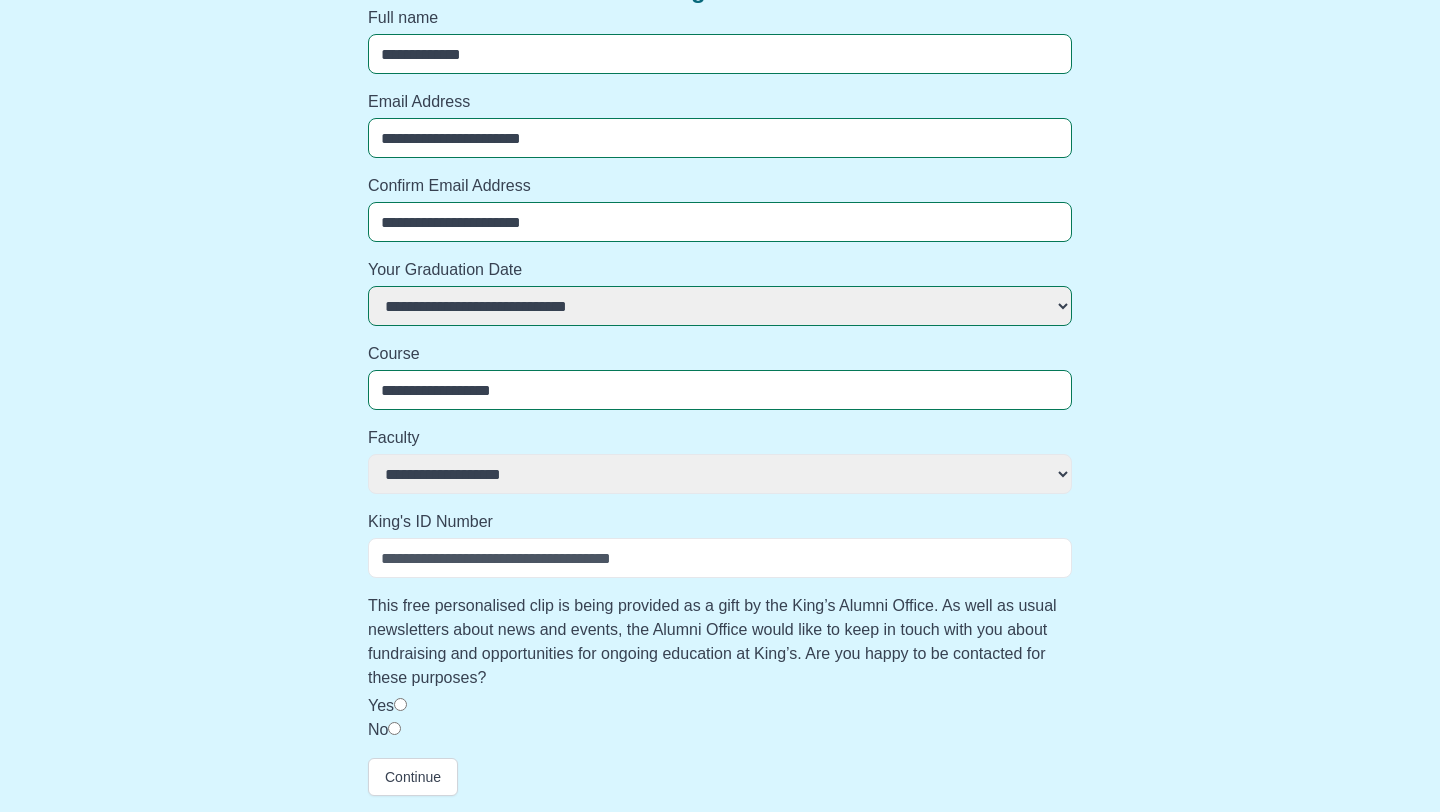 select 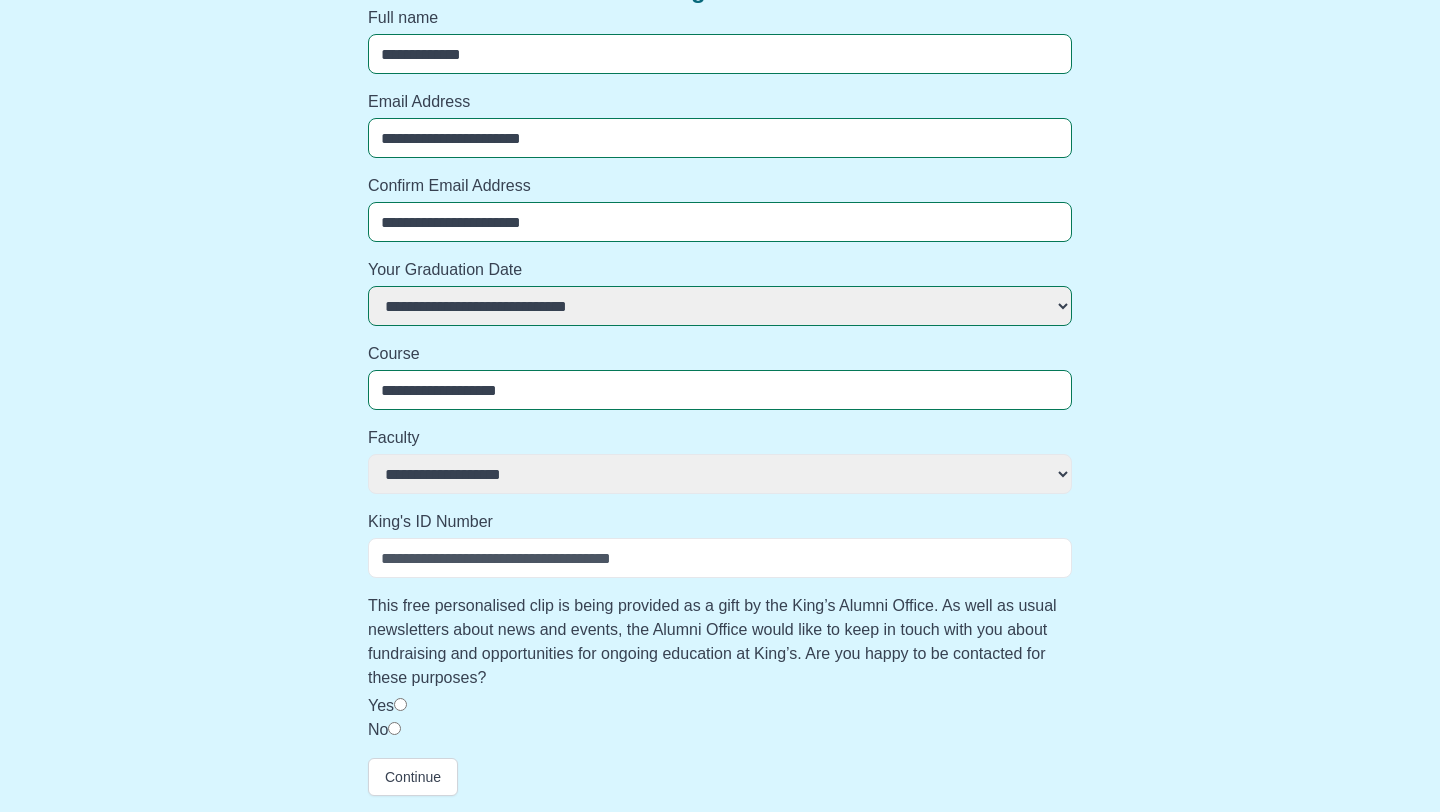select 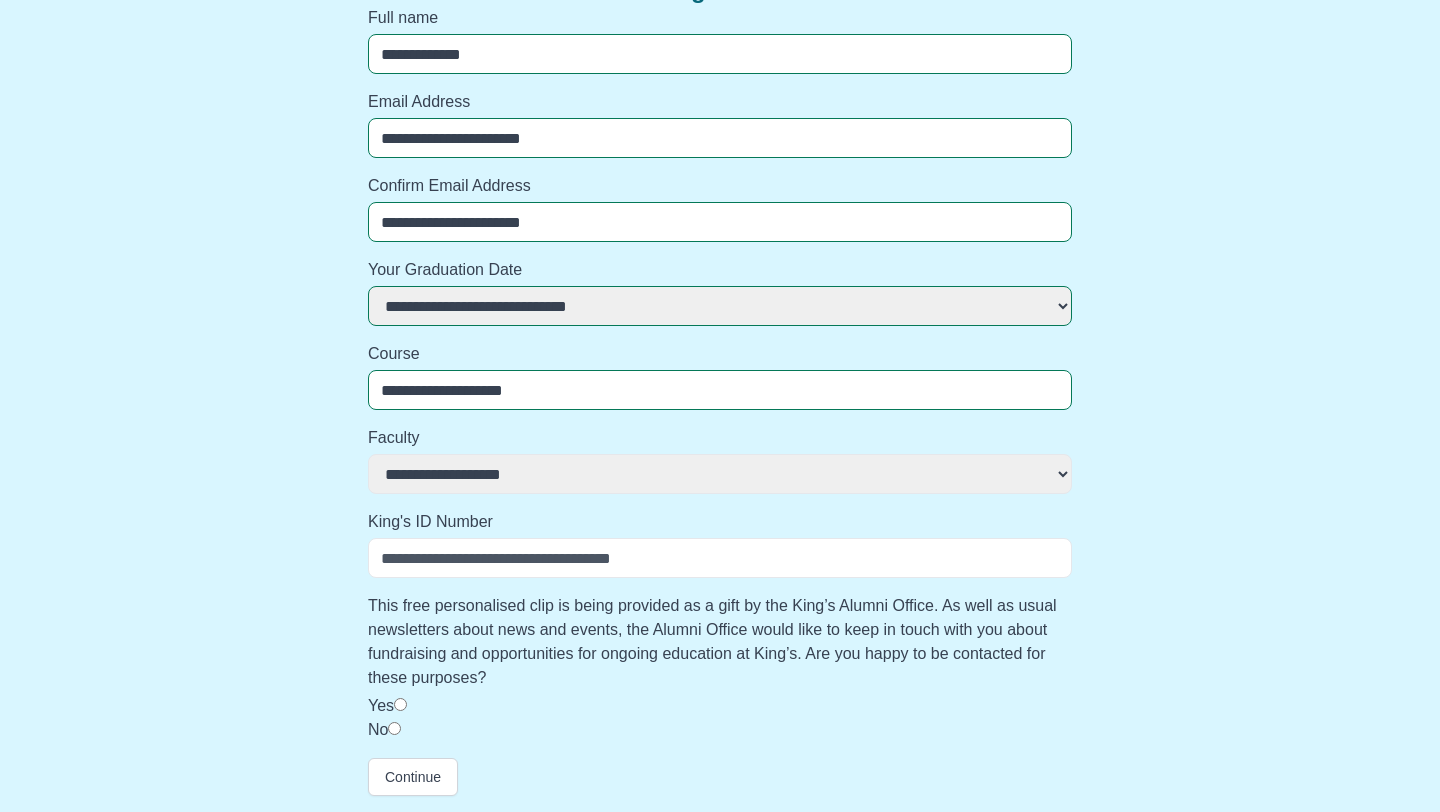 select 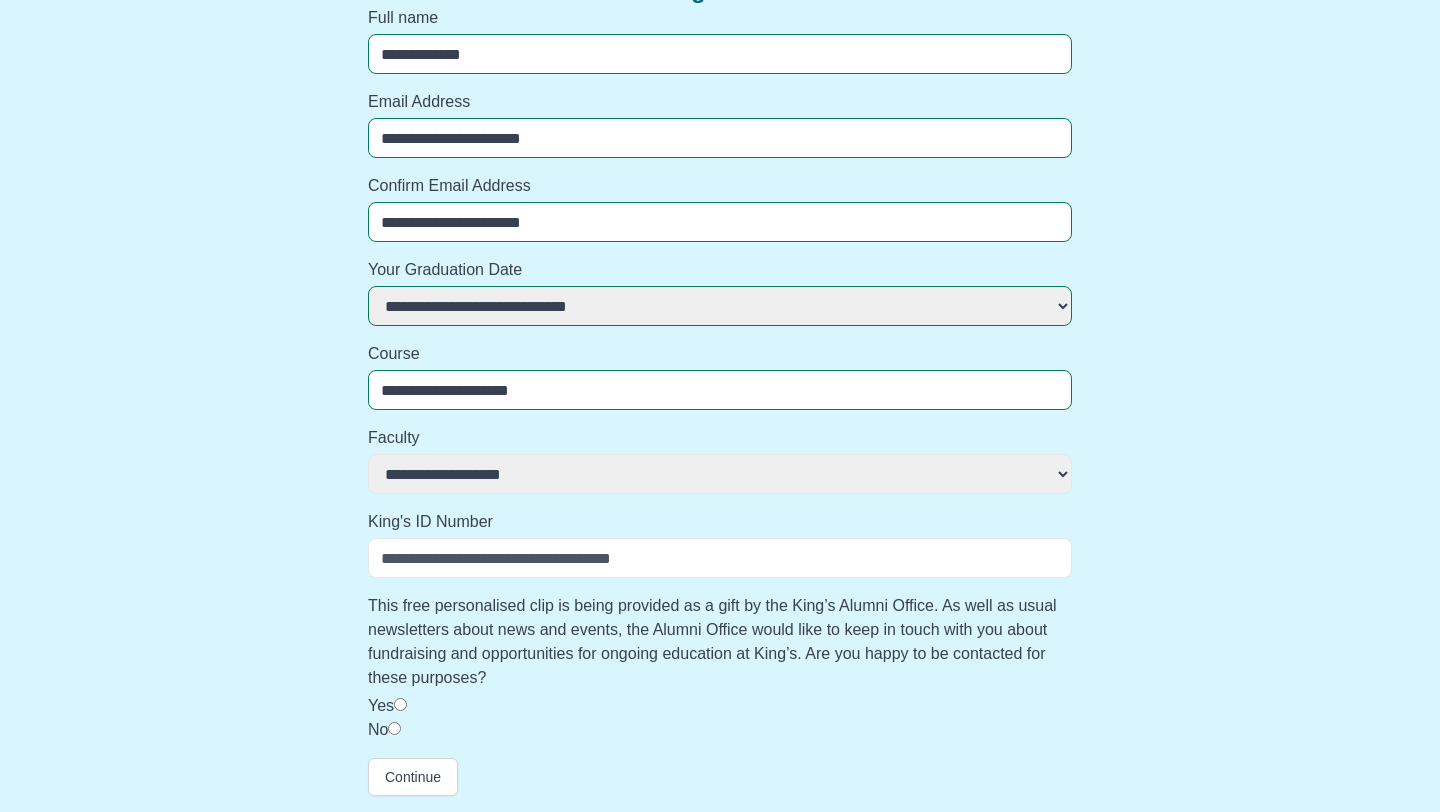 select 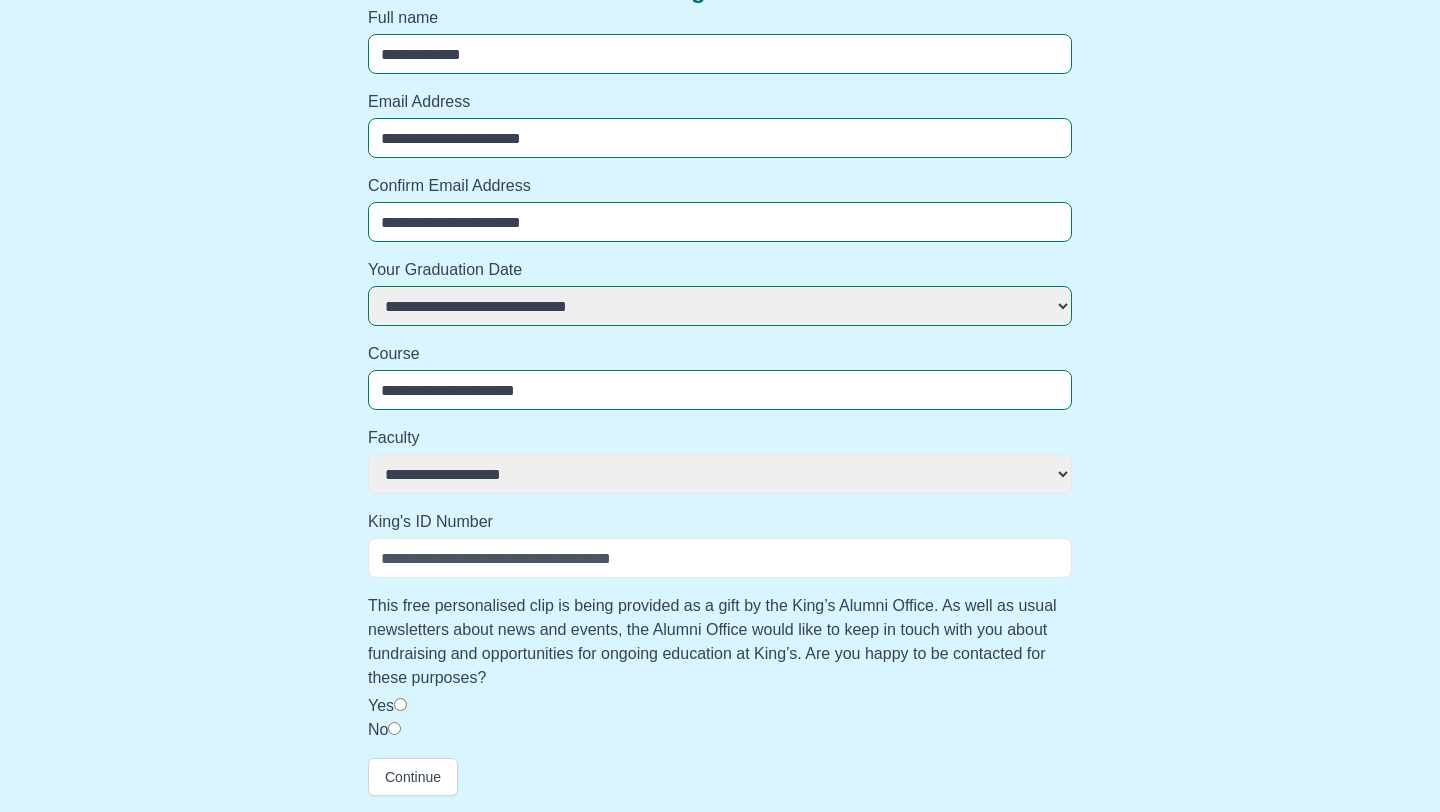 select 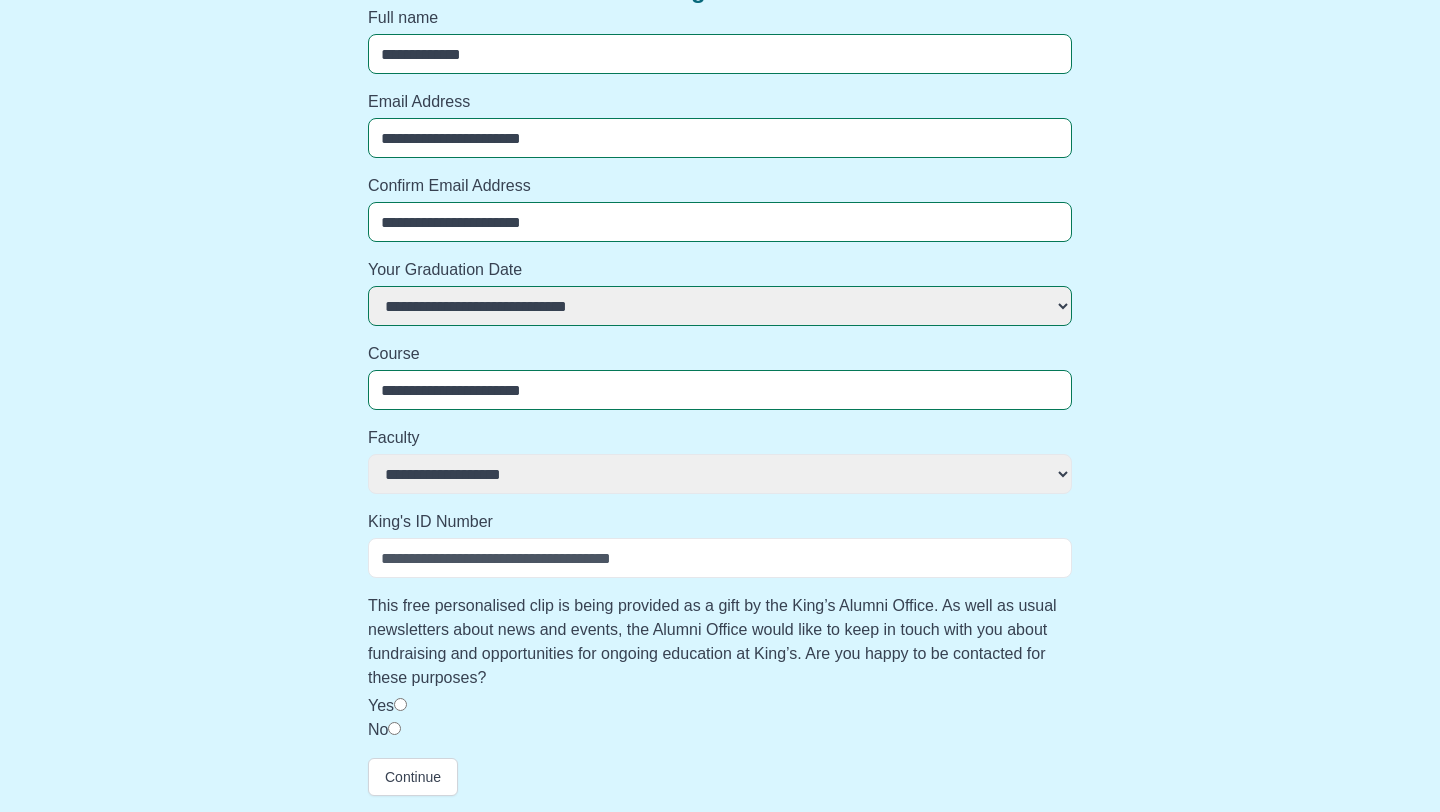 select 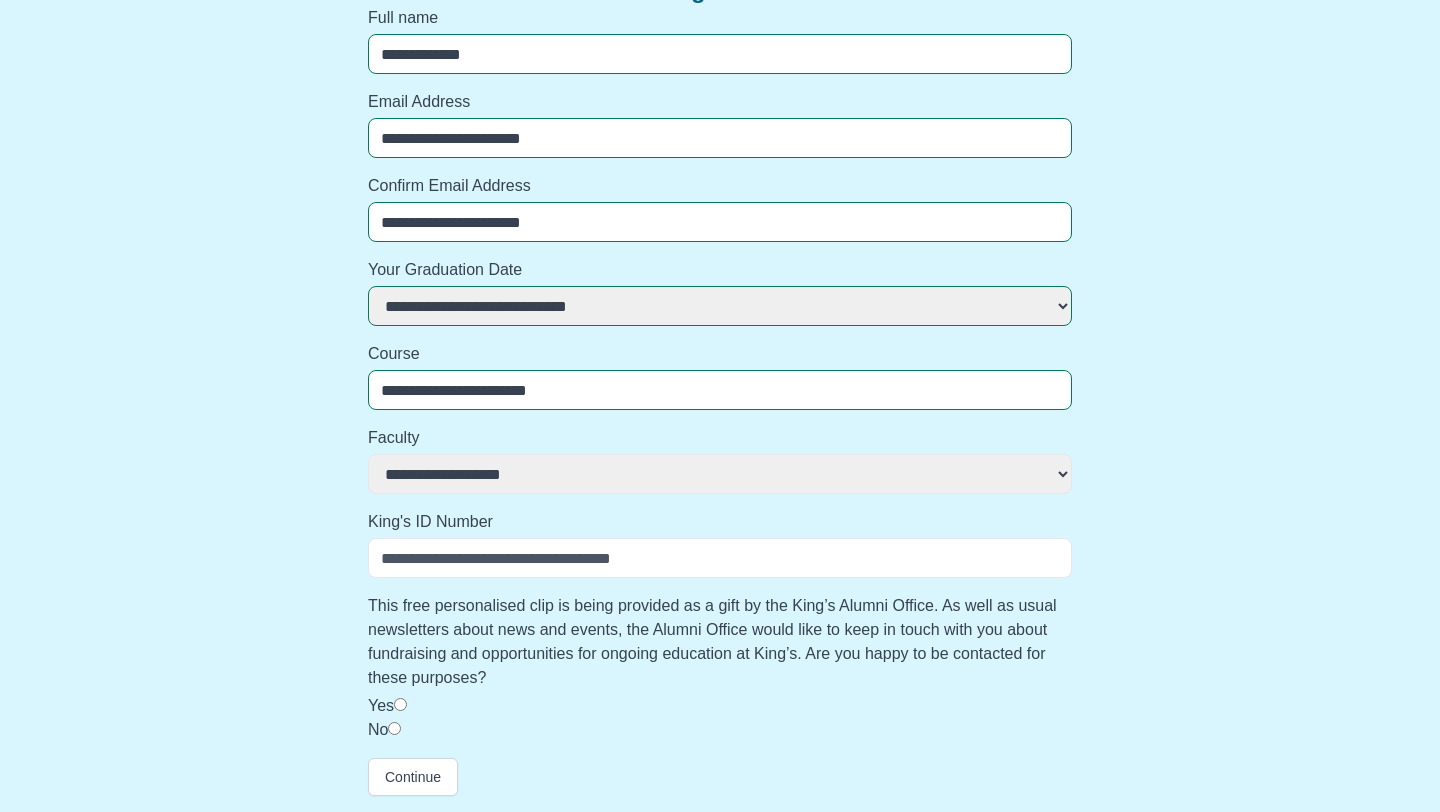 select 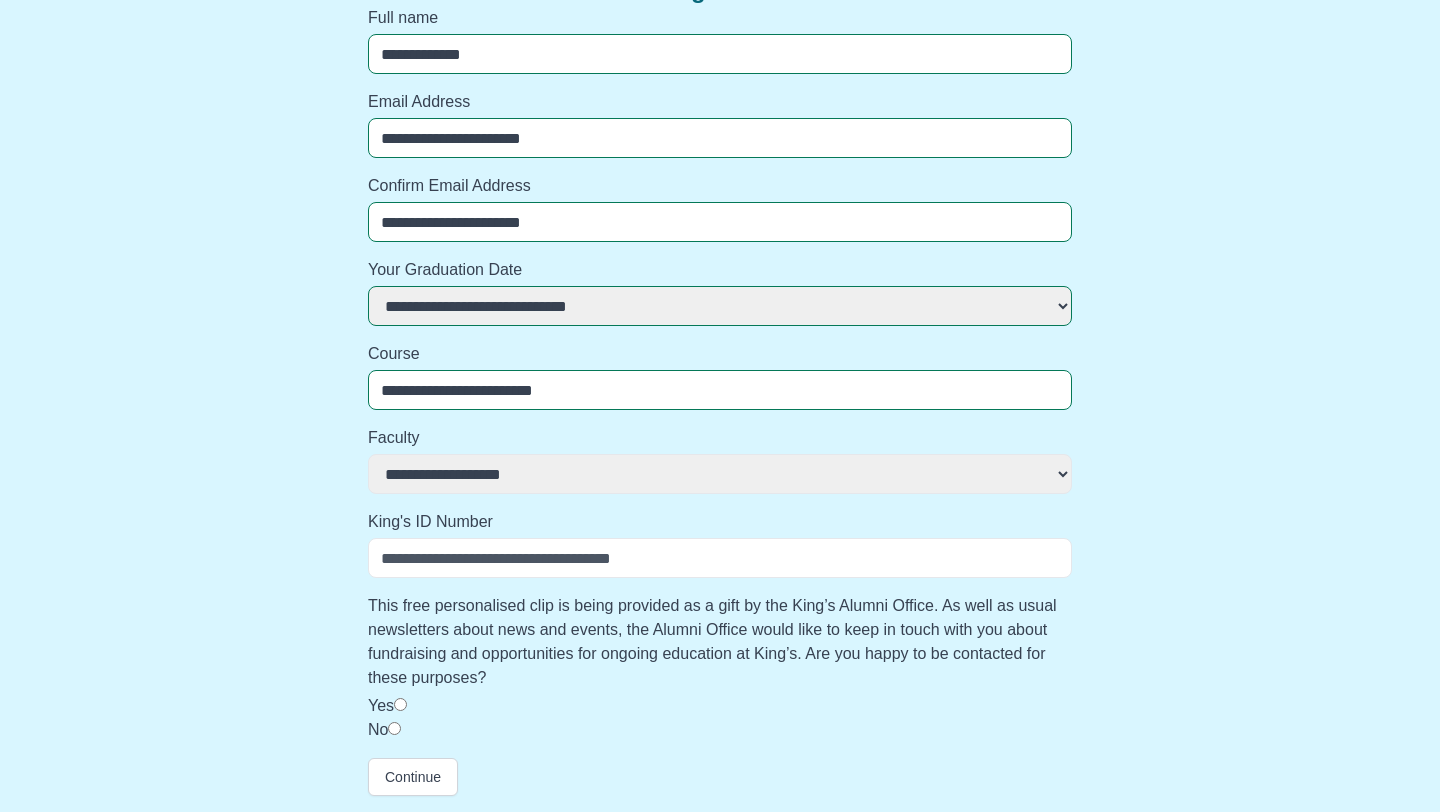 select 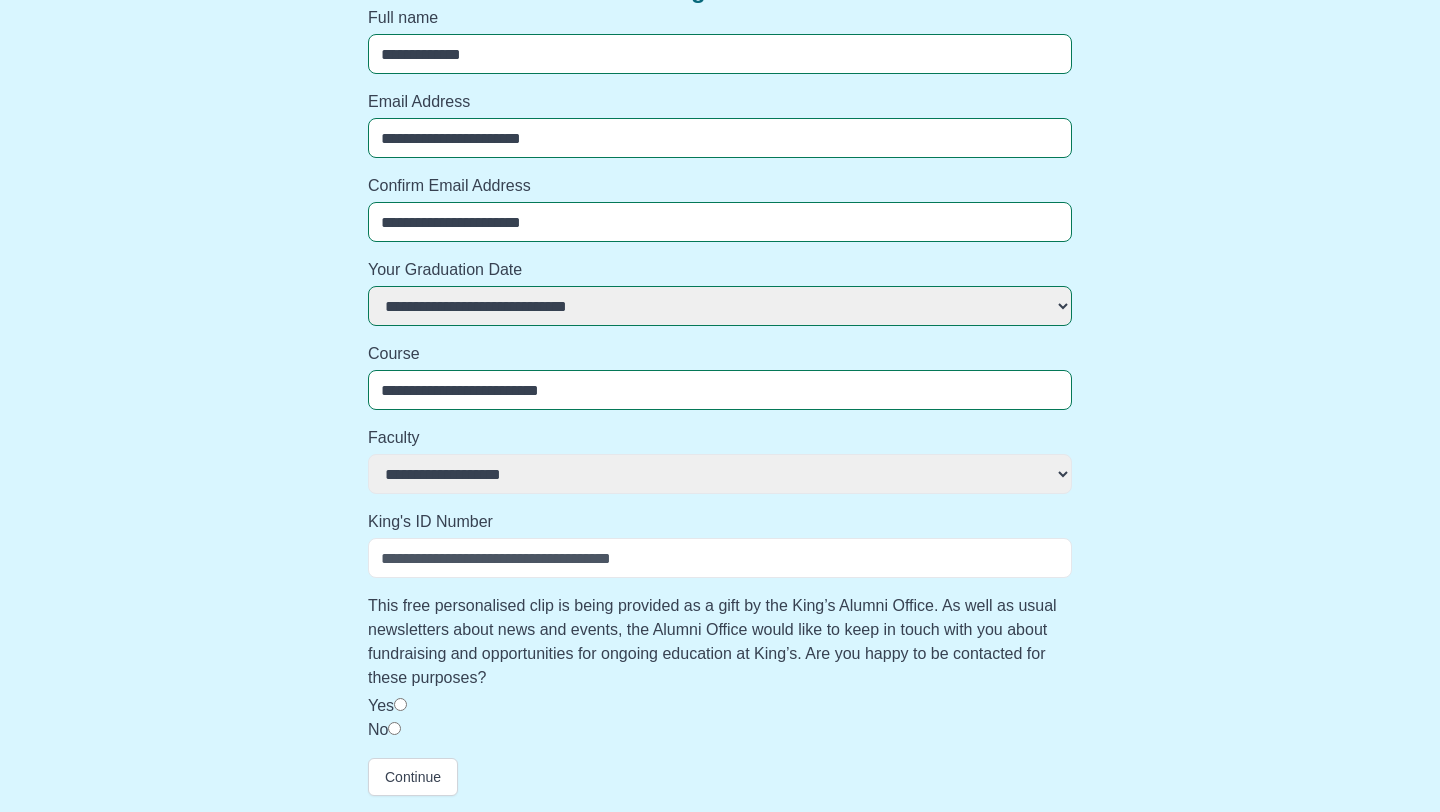 select 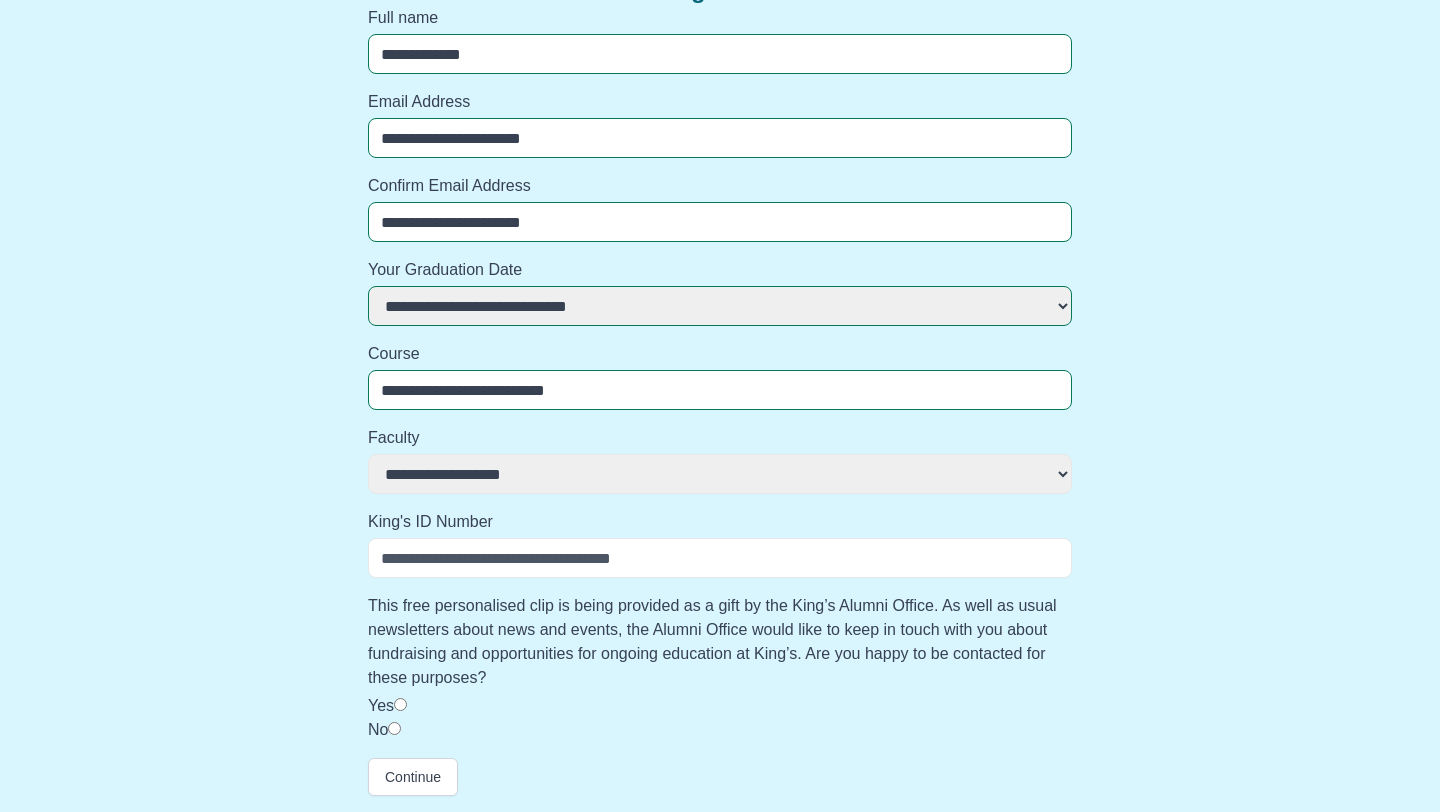 select 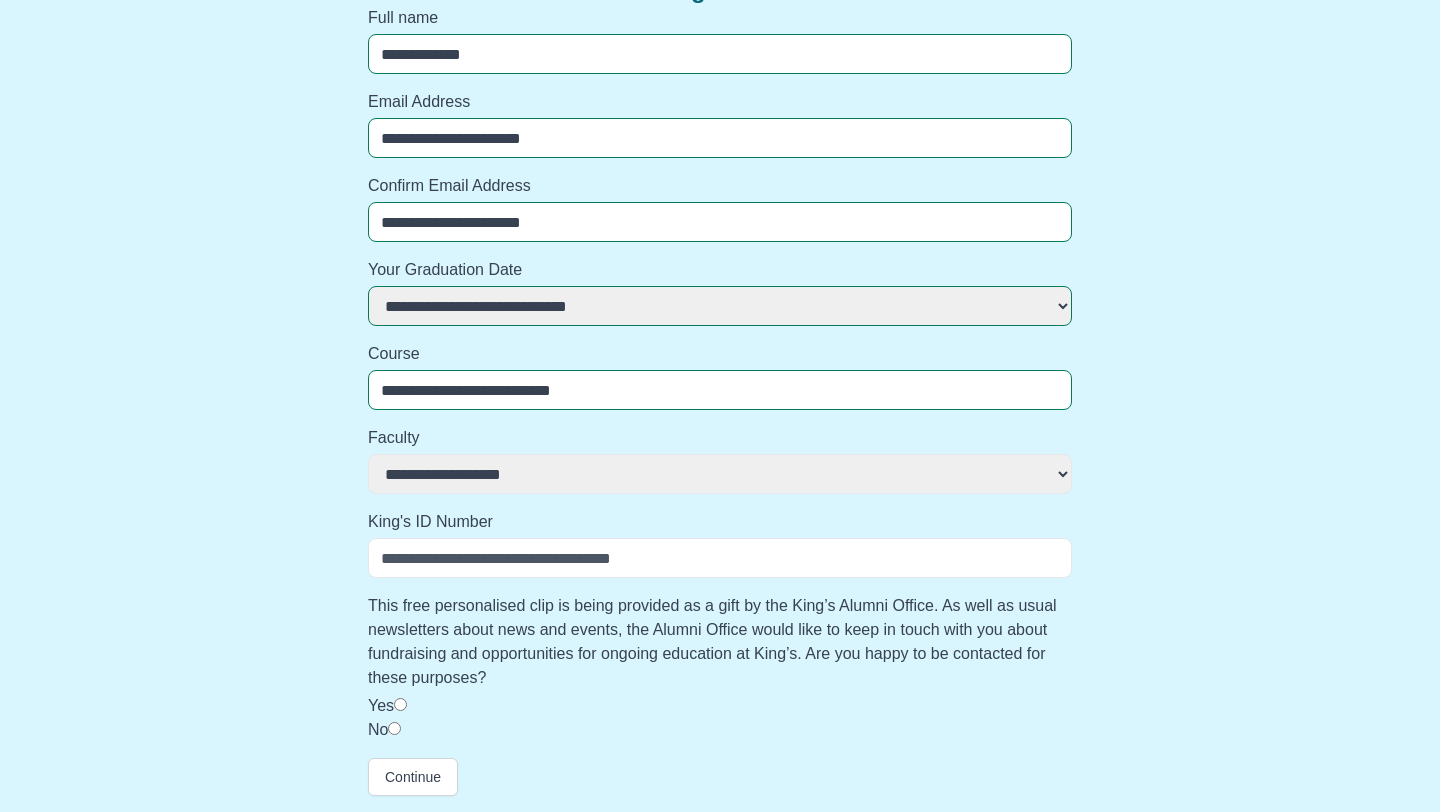 select 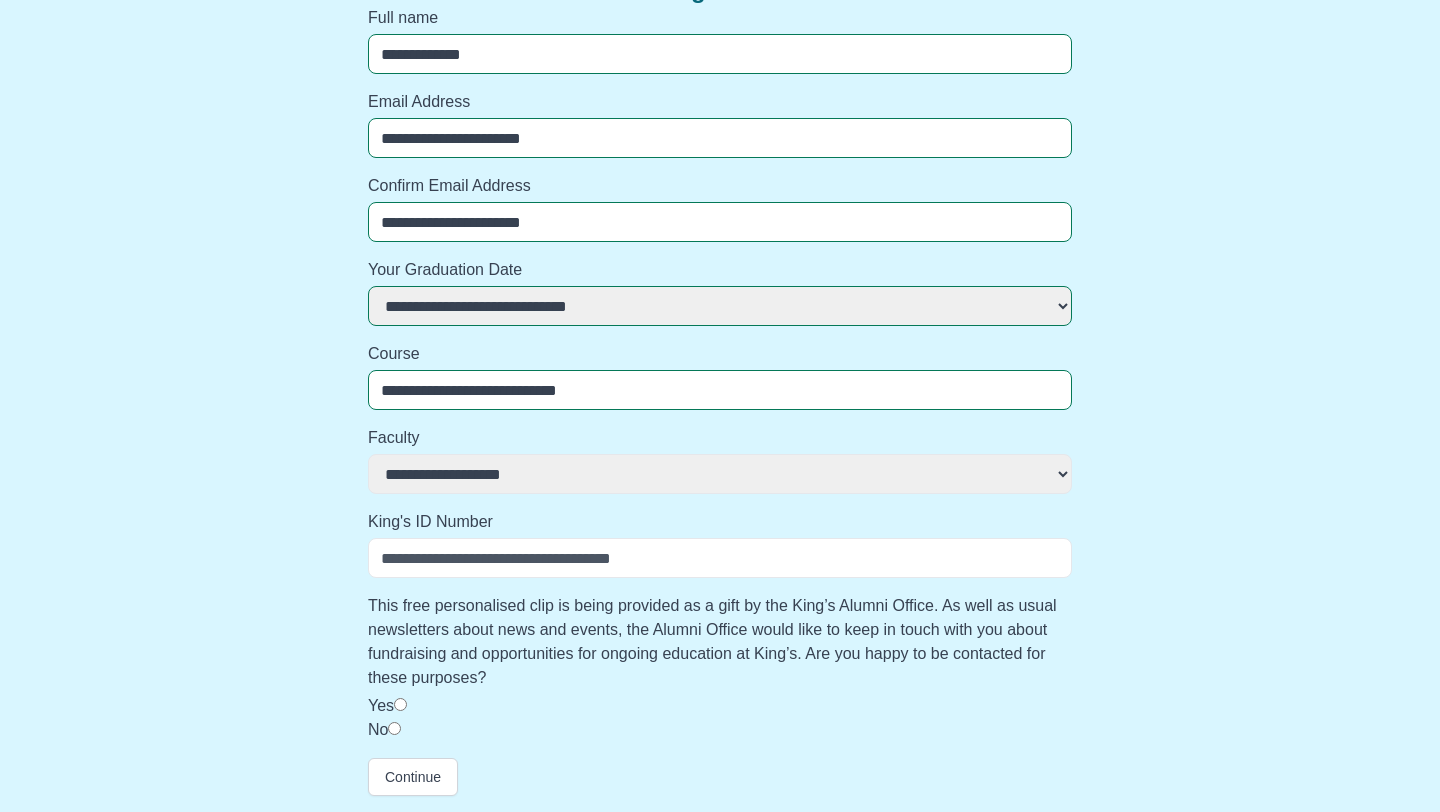 select 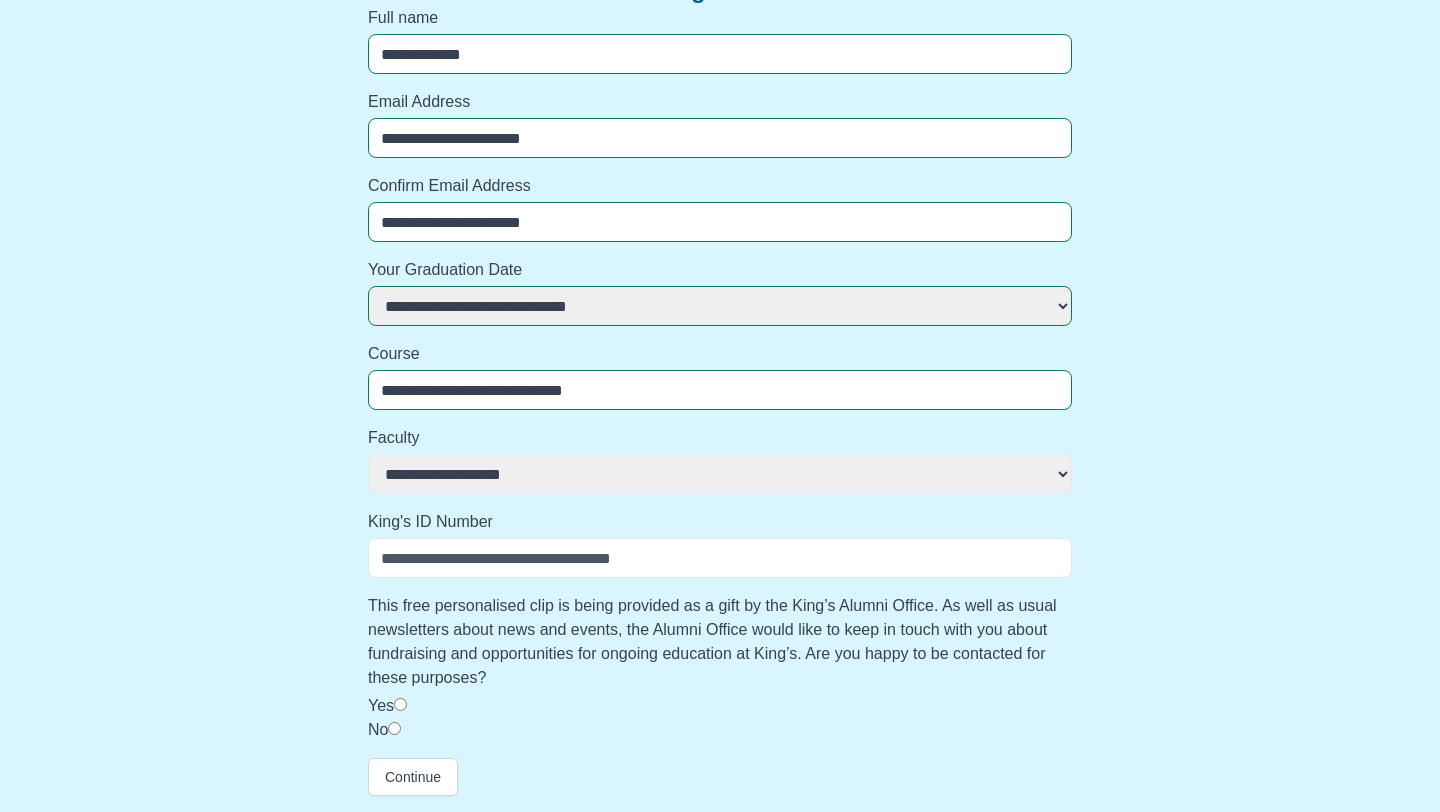 select 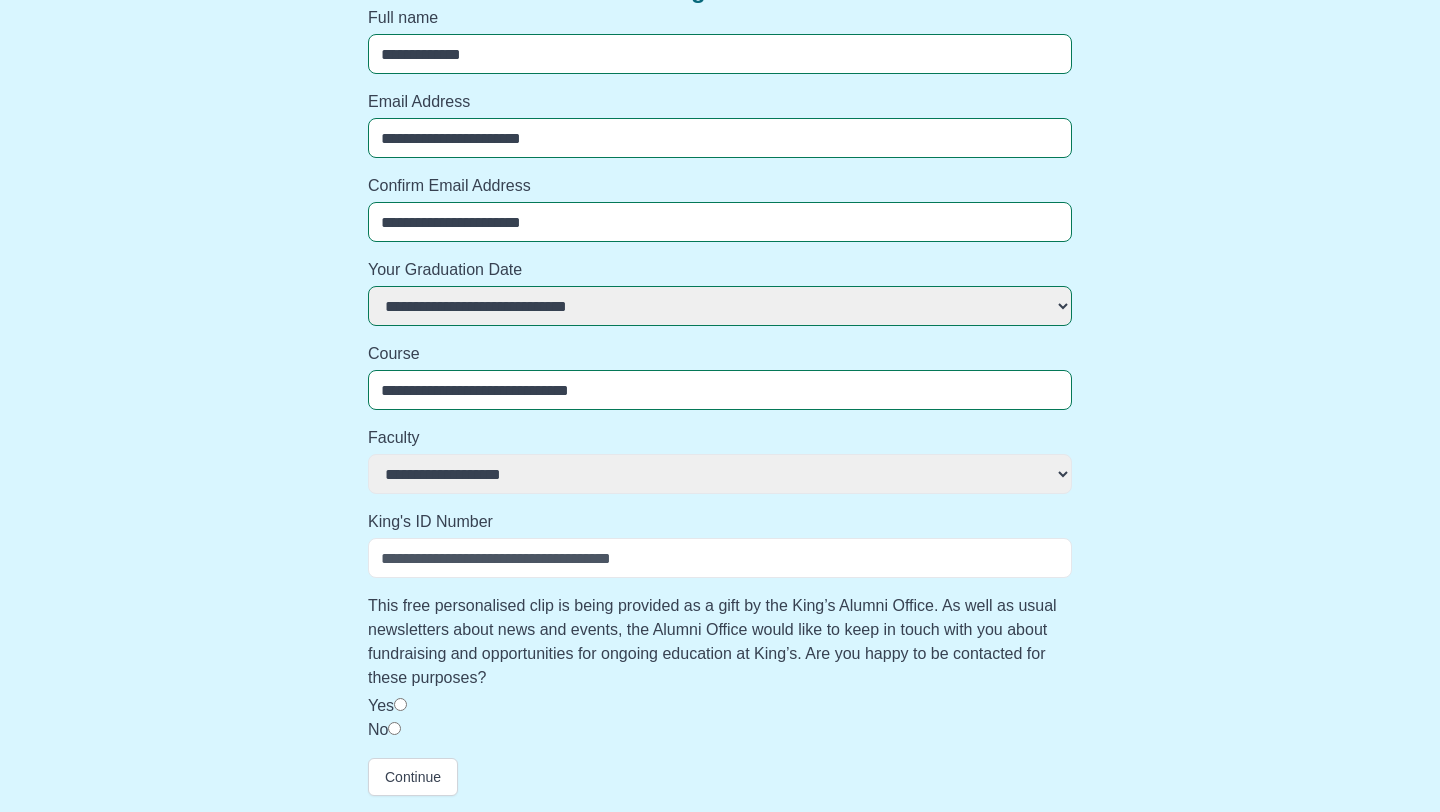 select 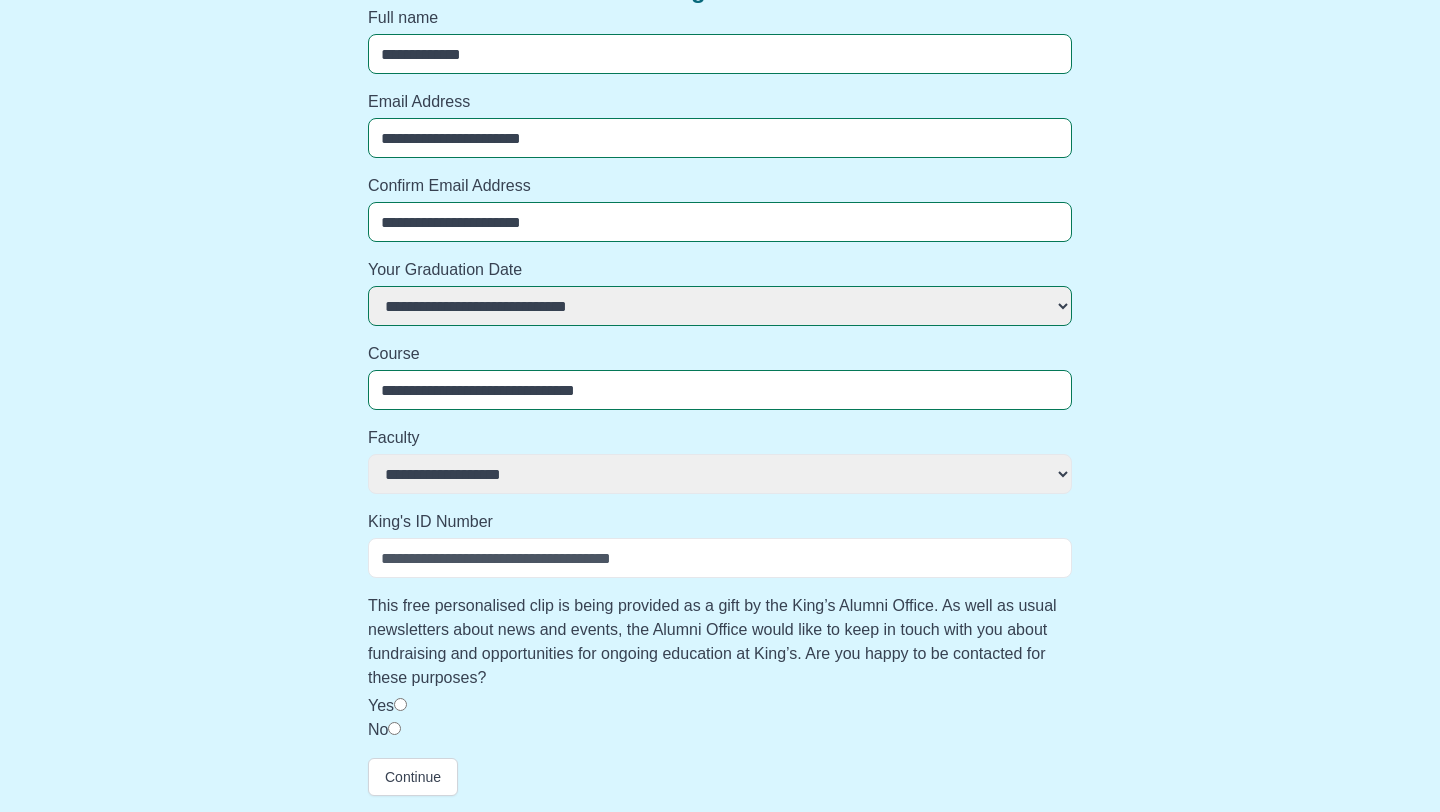 select 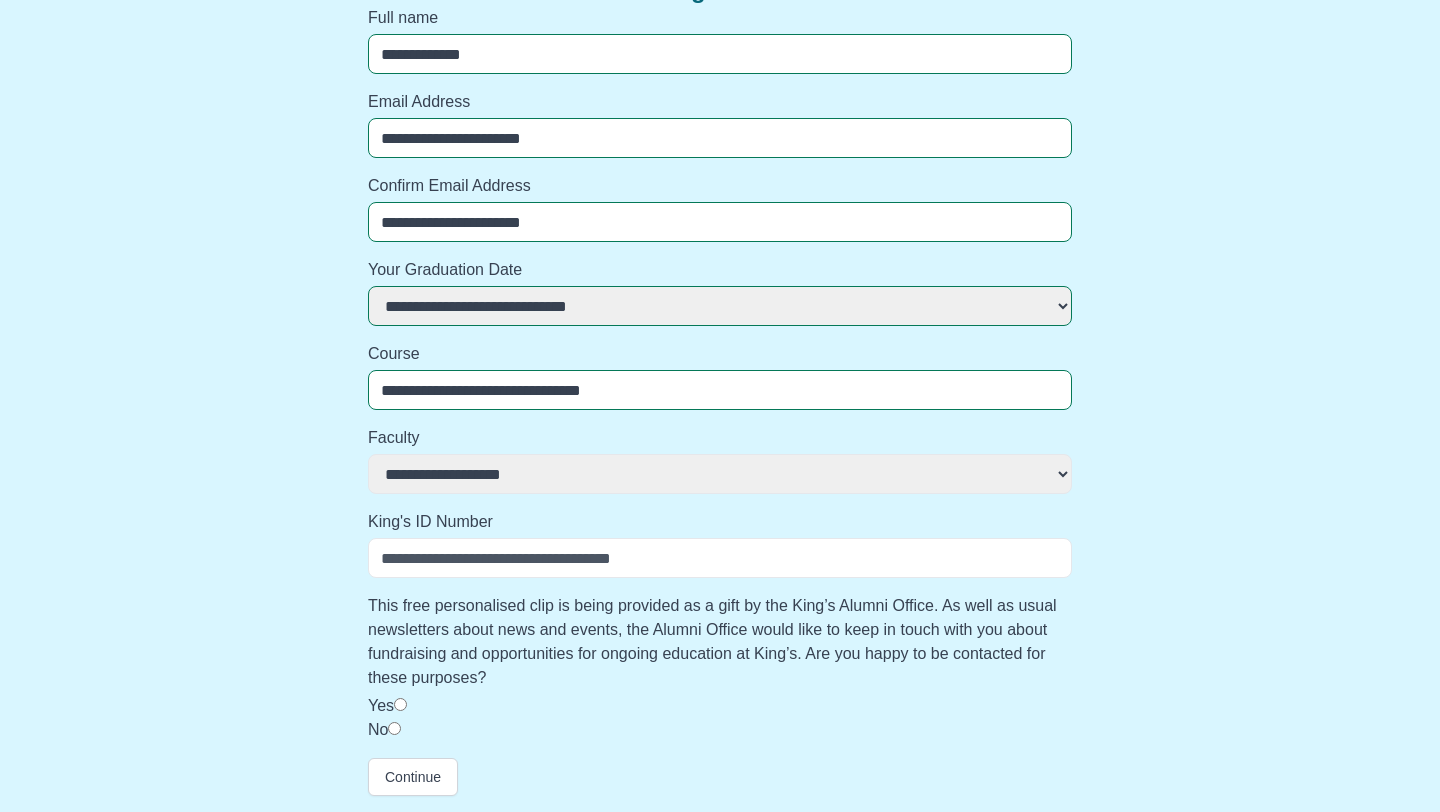 select 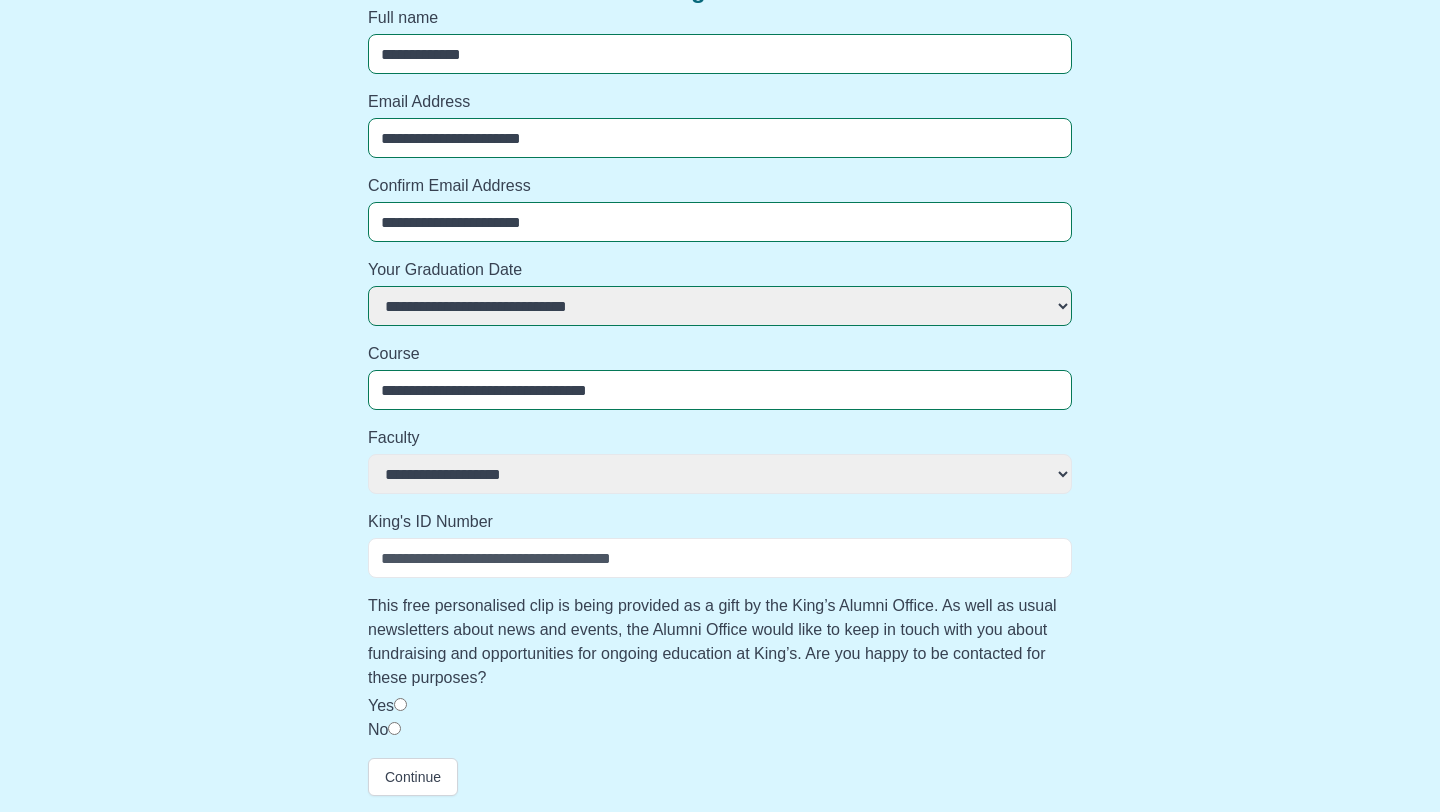 select 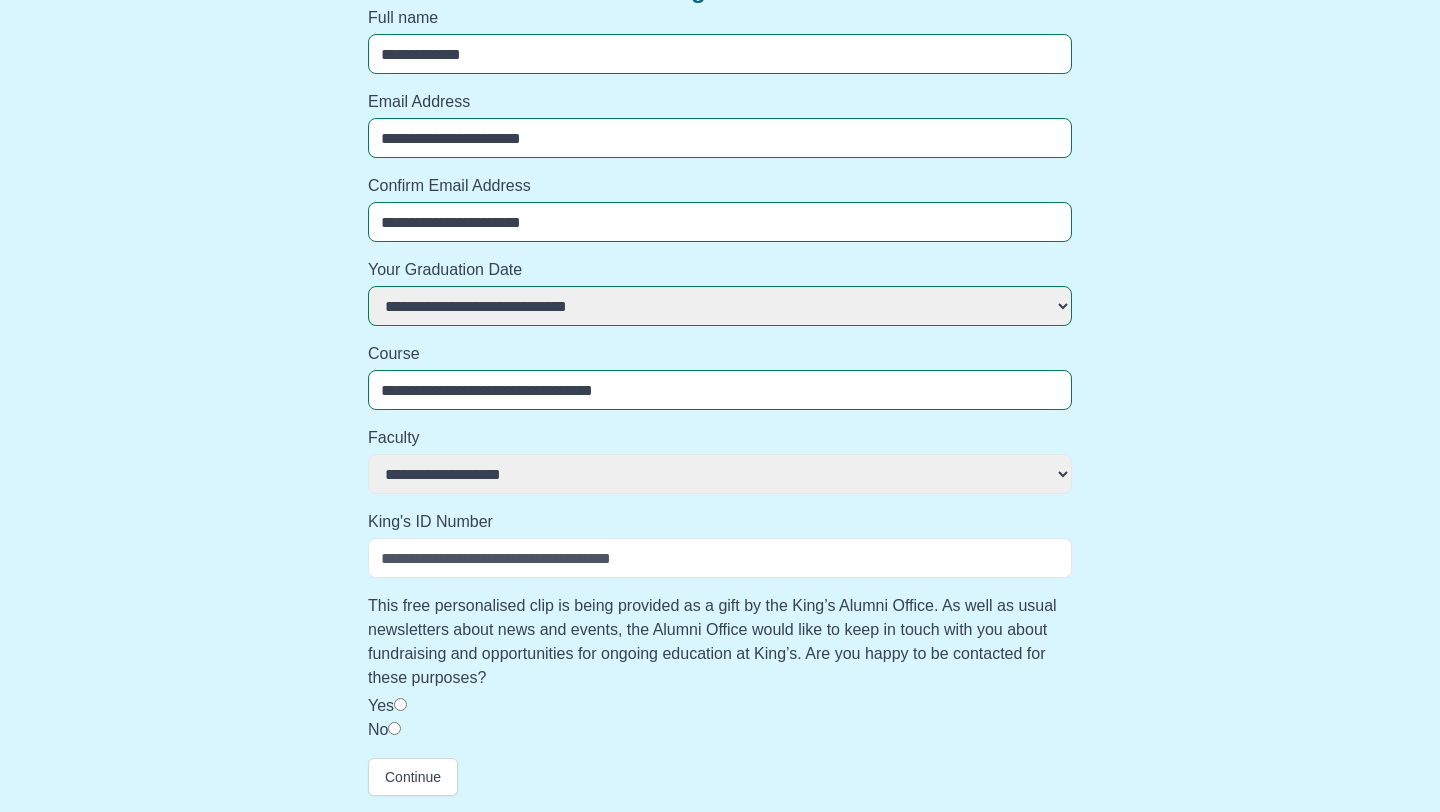select 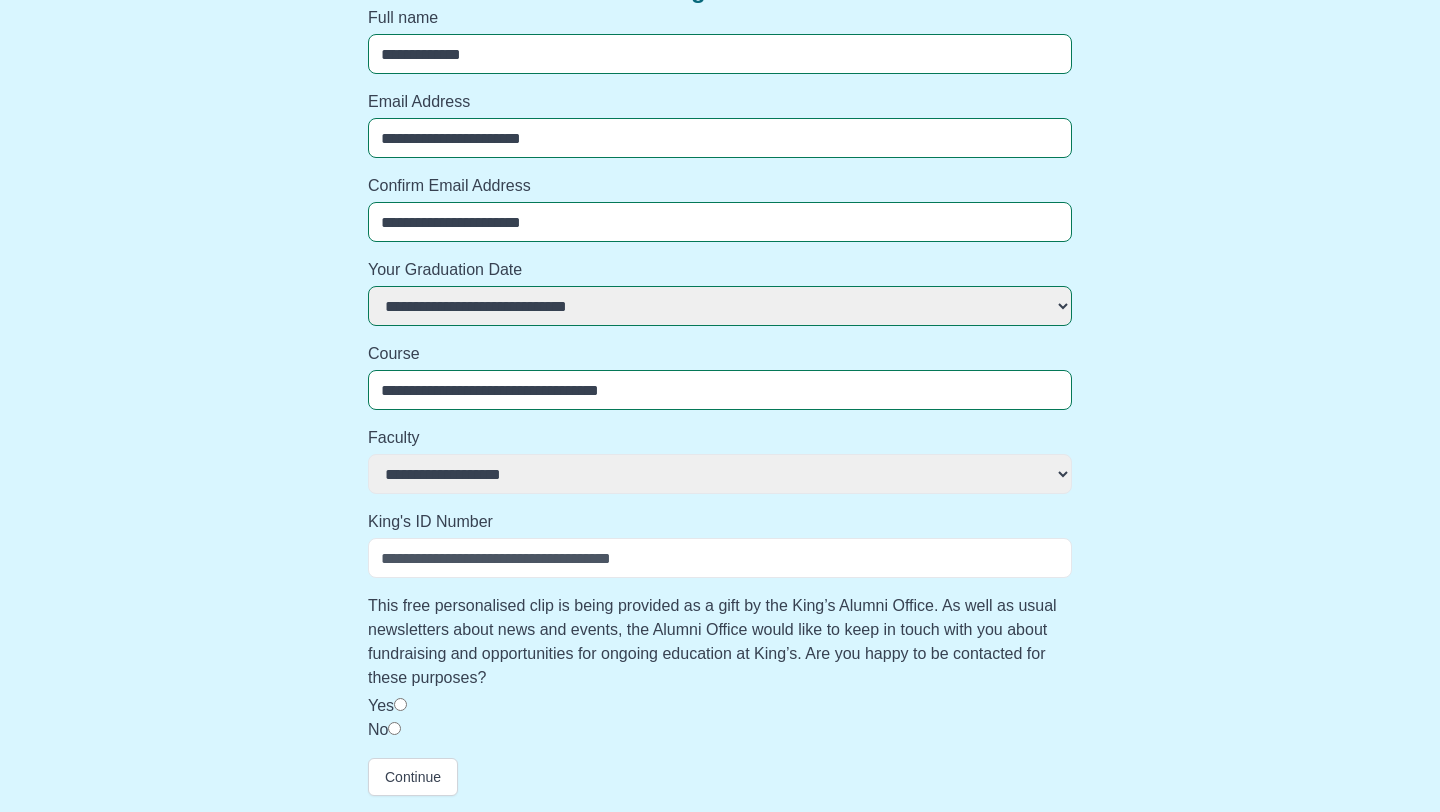 select 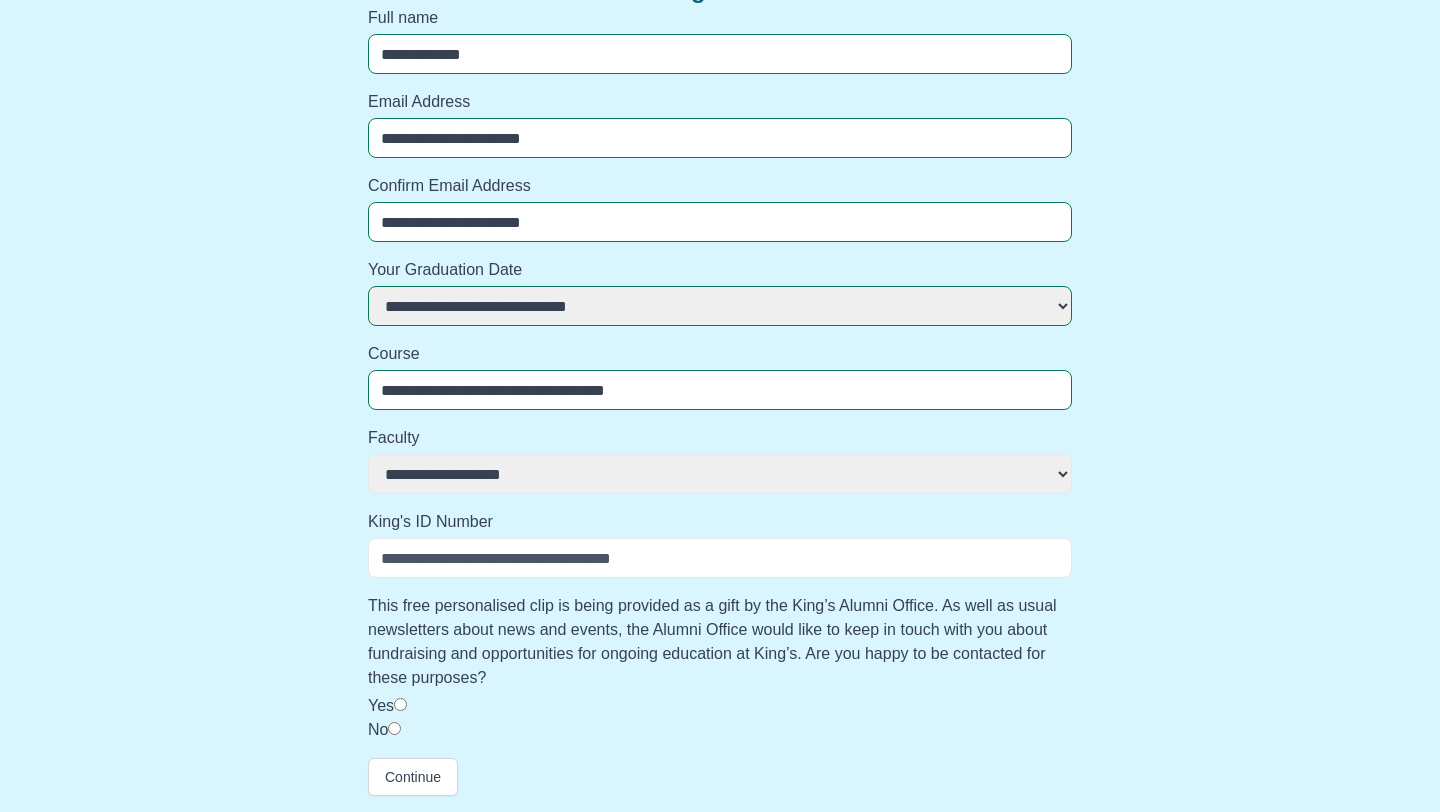 select 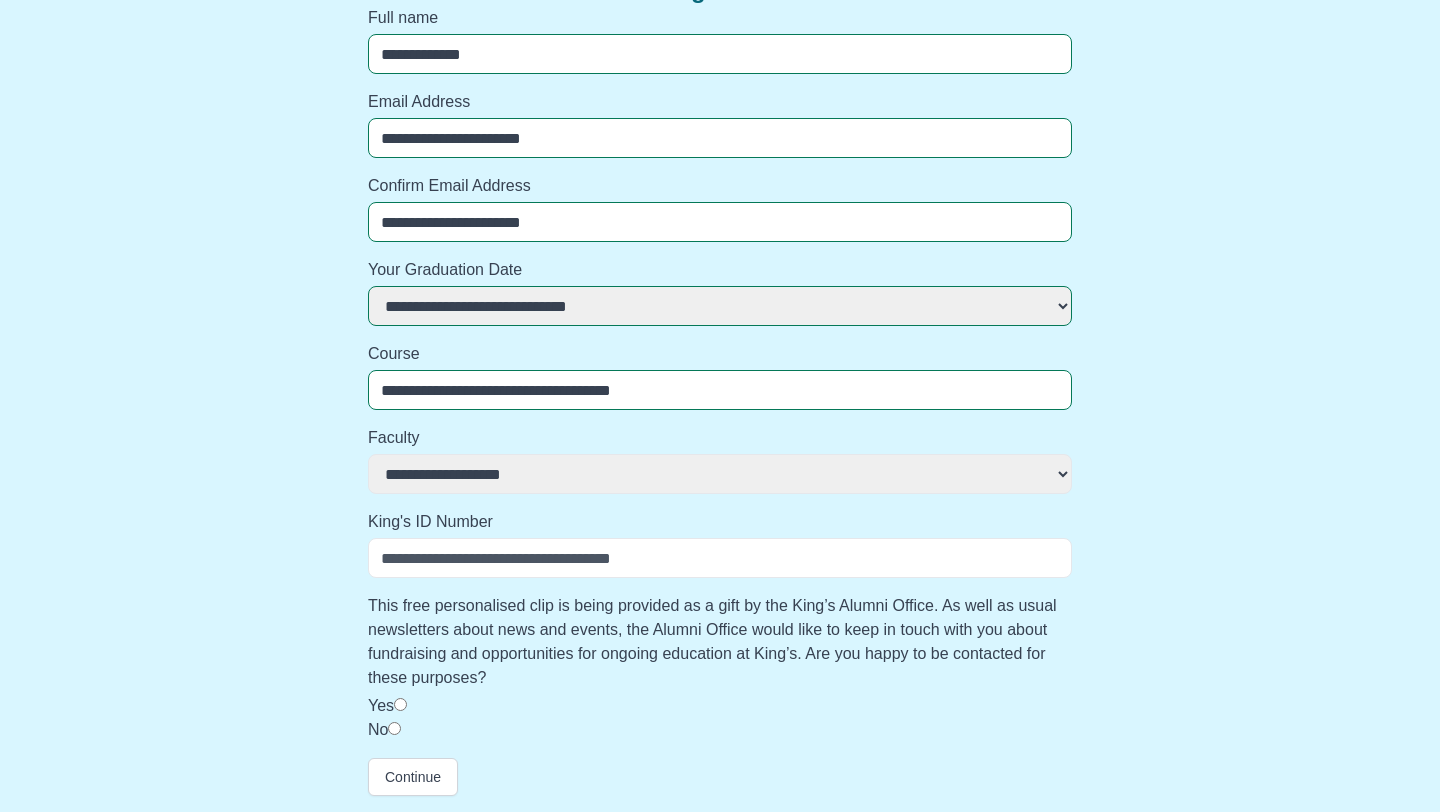 select 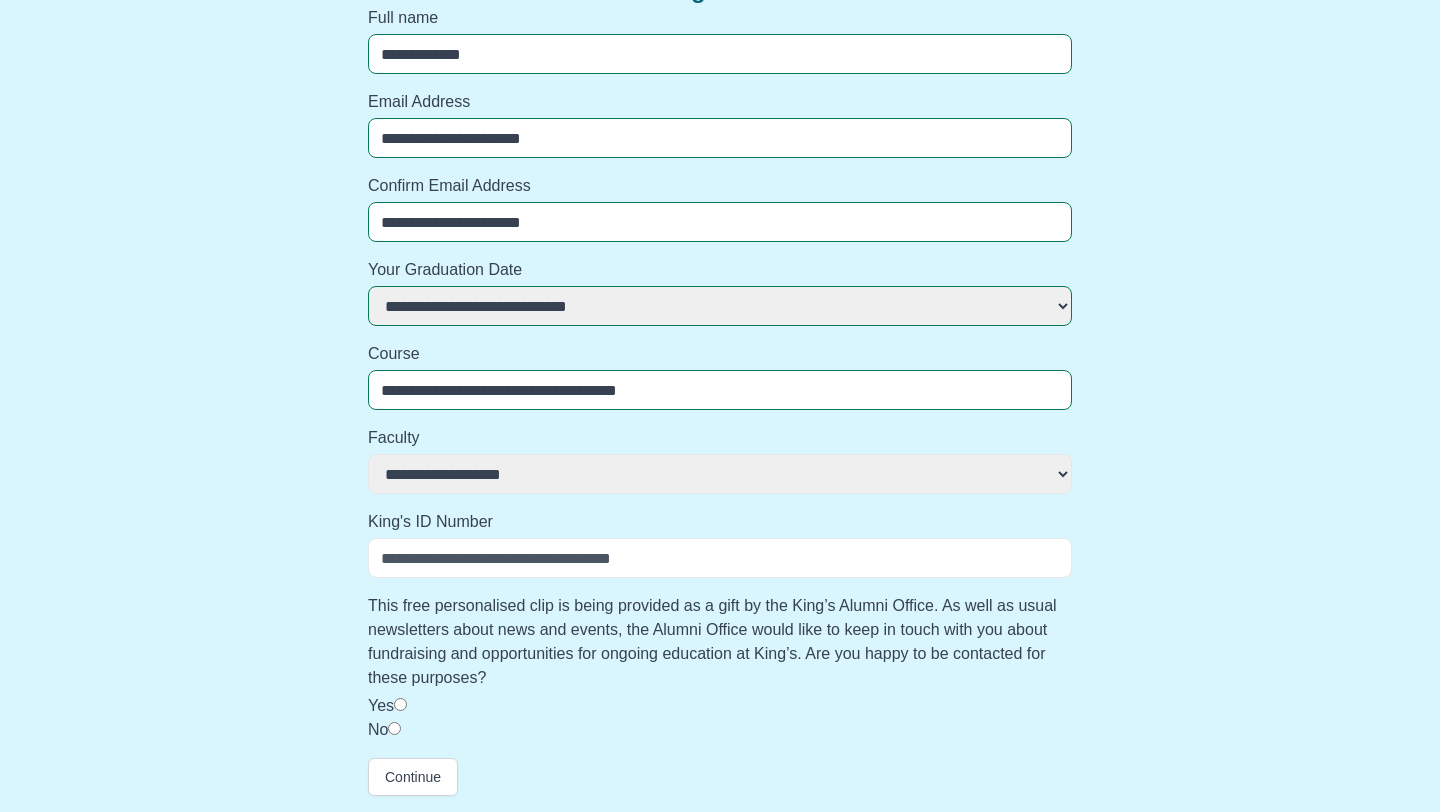 select 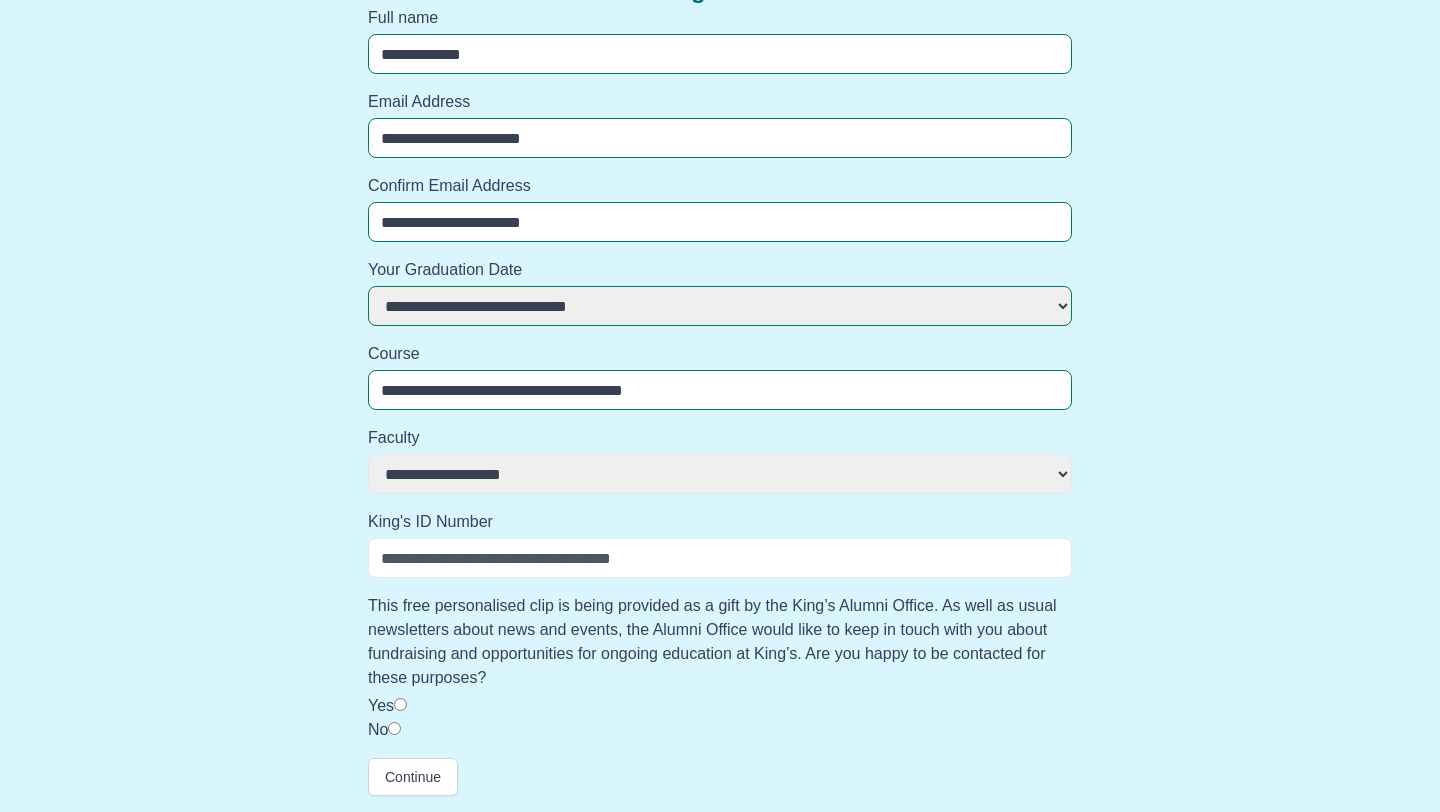 select 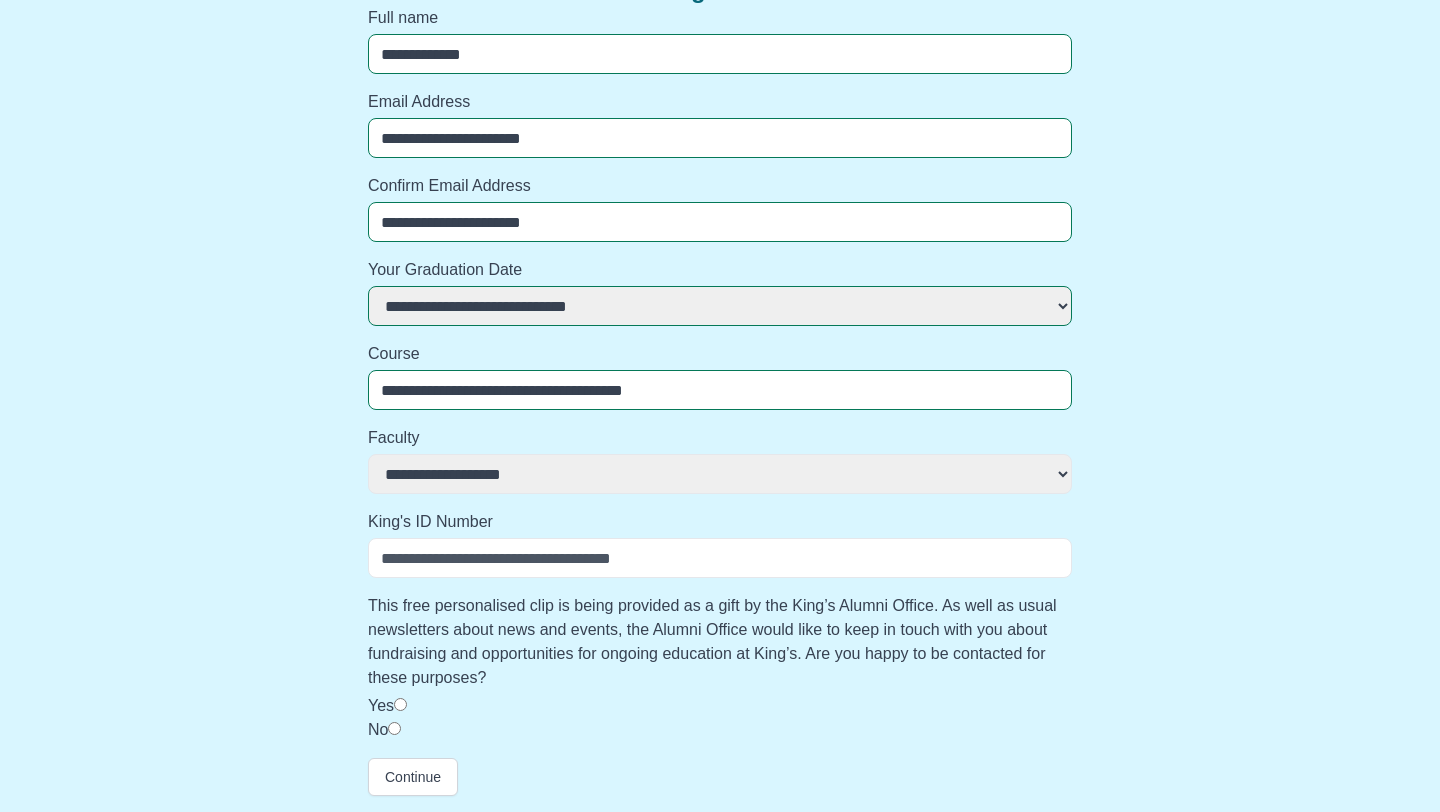 click on "**********" at bounding box center [720, 390] 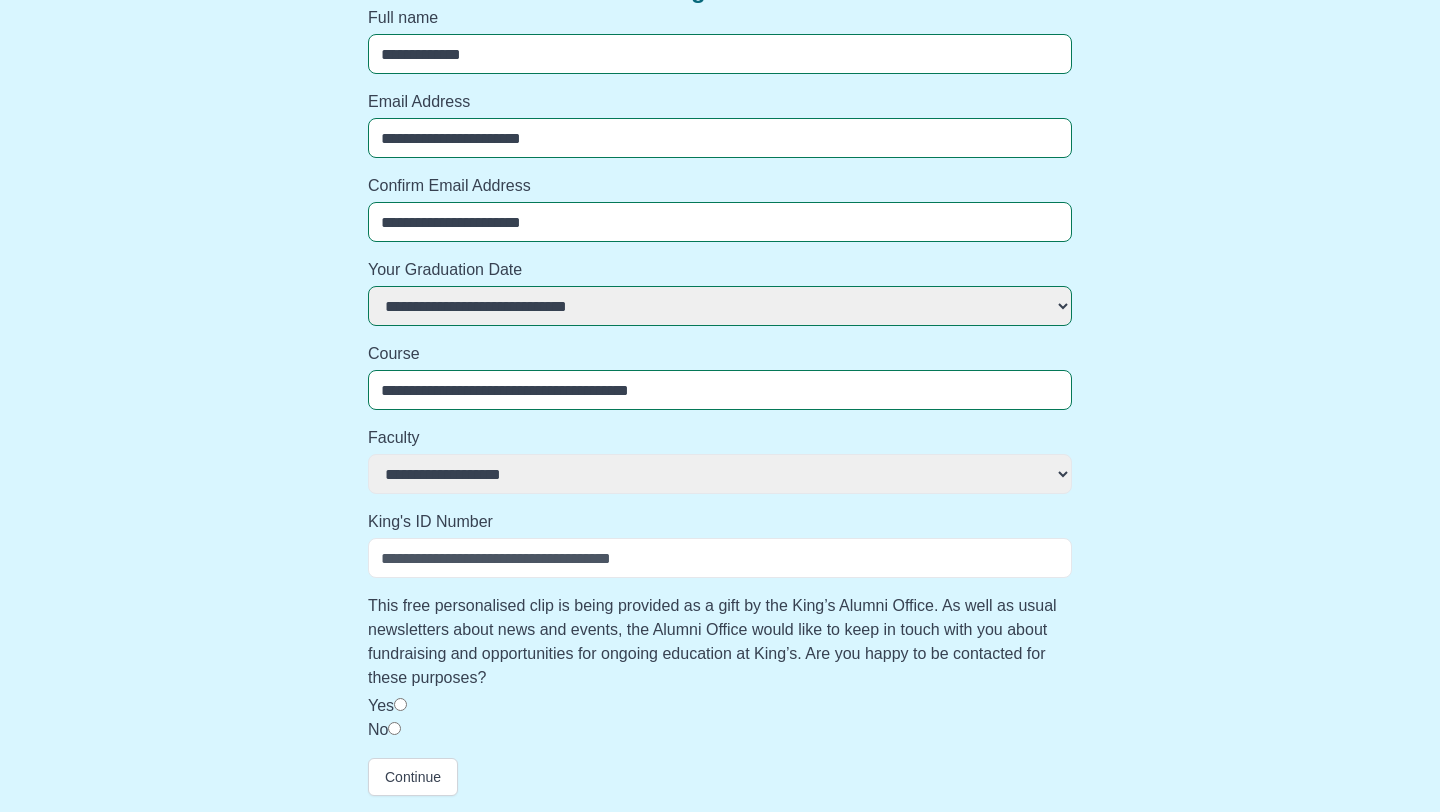 select 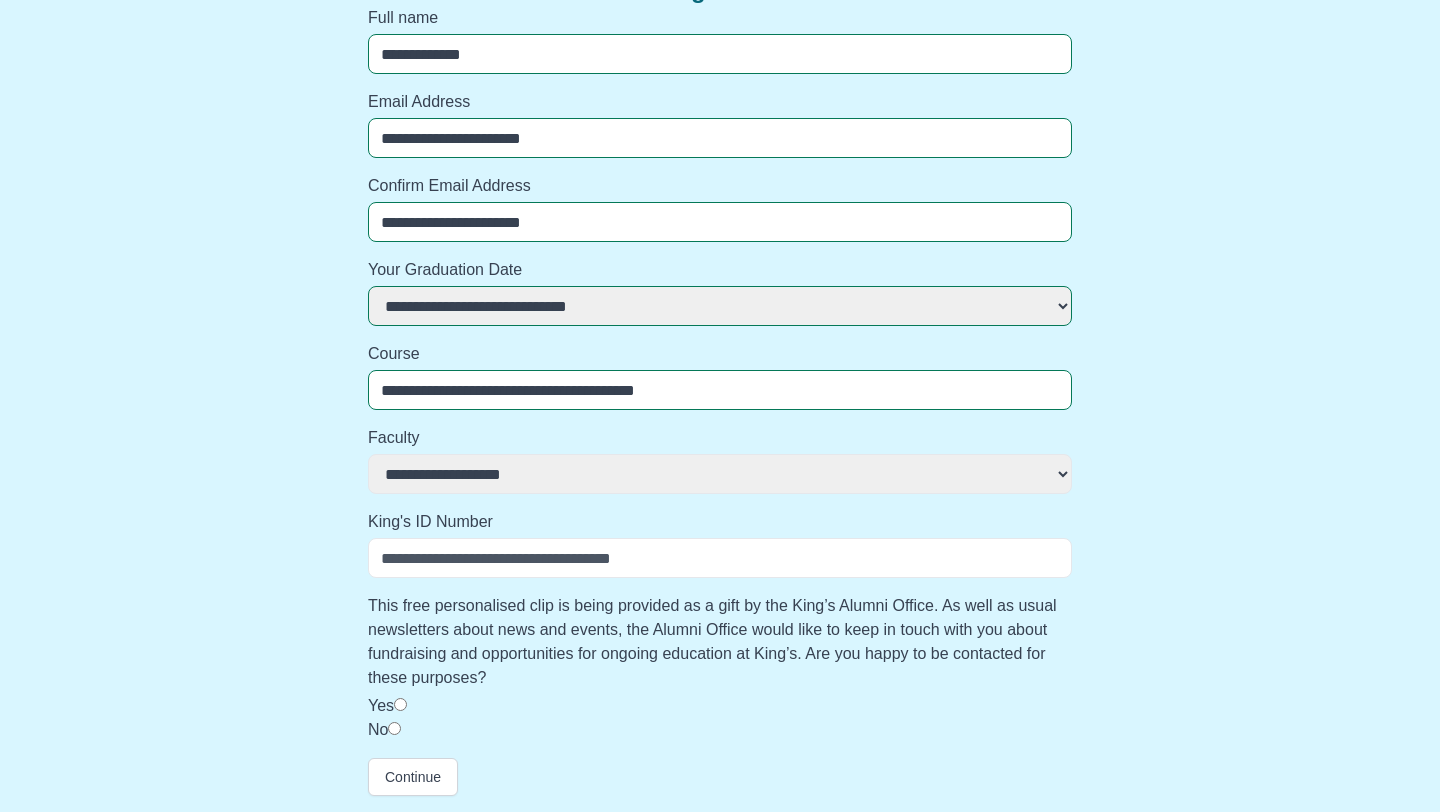 select 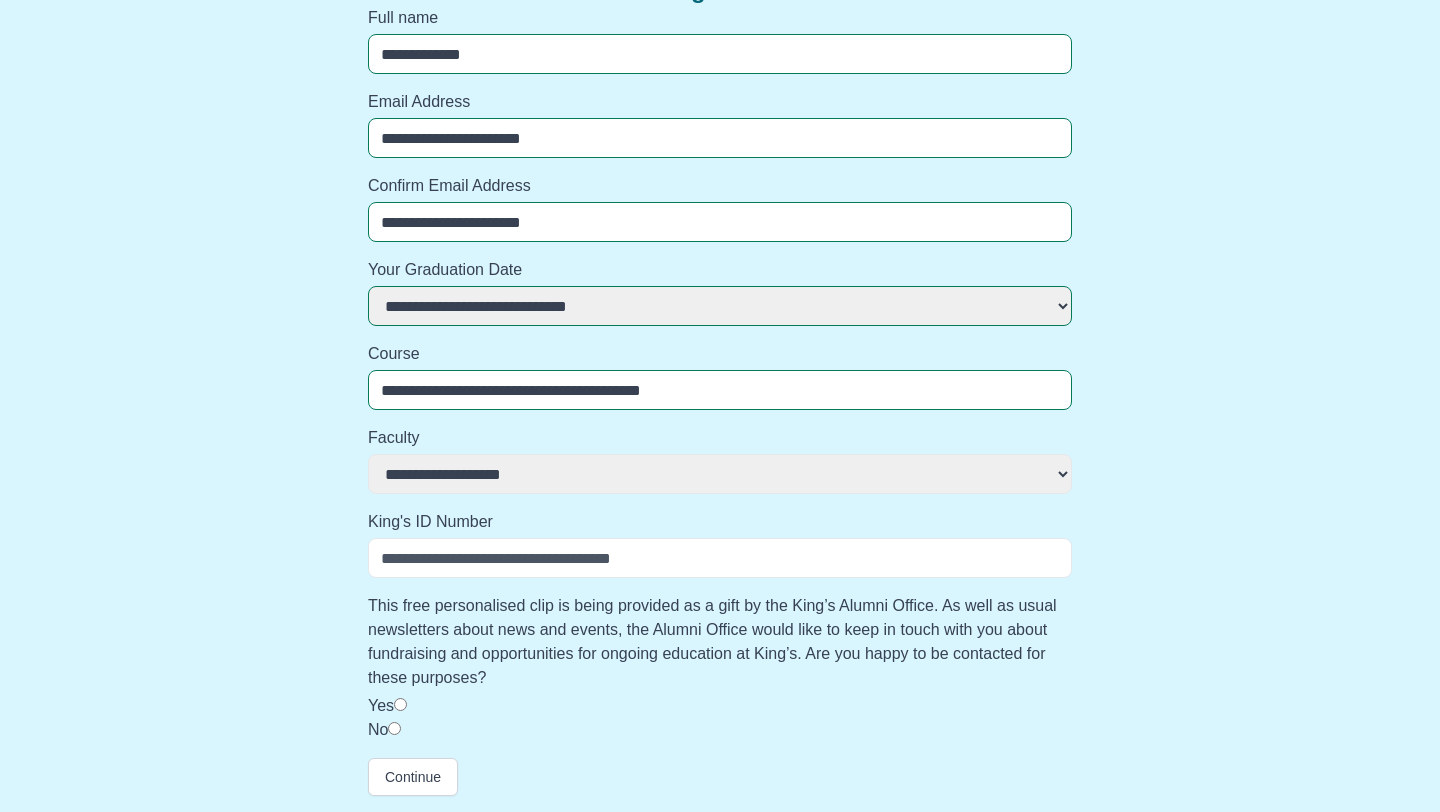 type 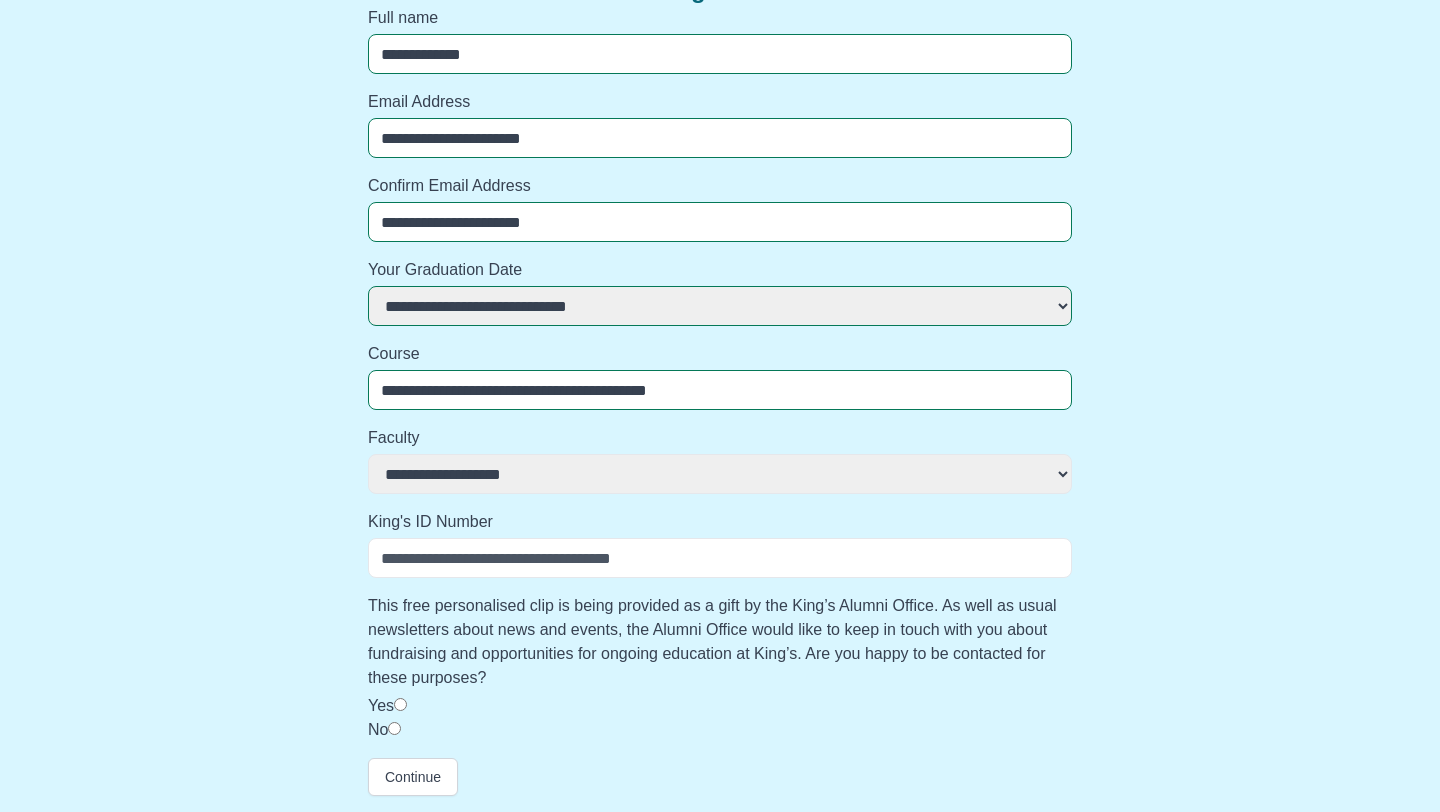 click on "**********" at bounding box center [720, 474] 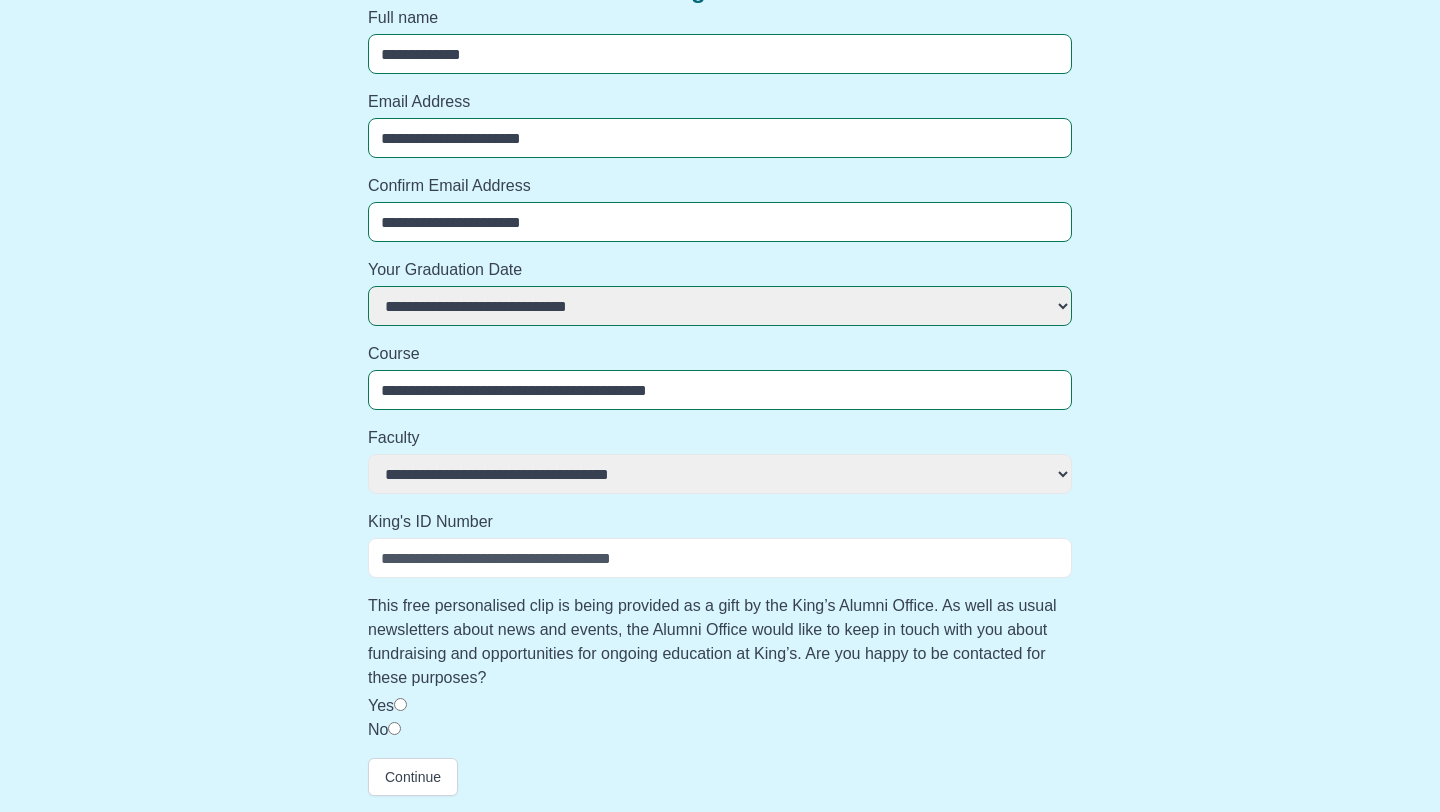 click on "King's ID Number" at bounding box center [720, 558] 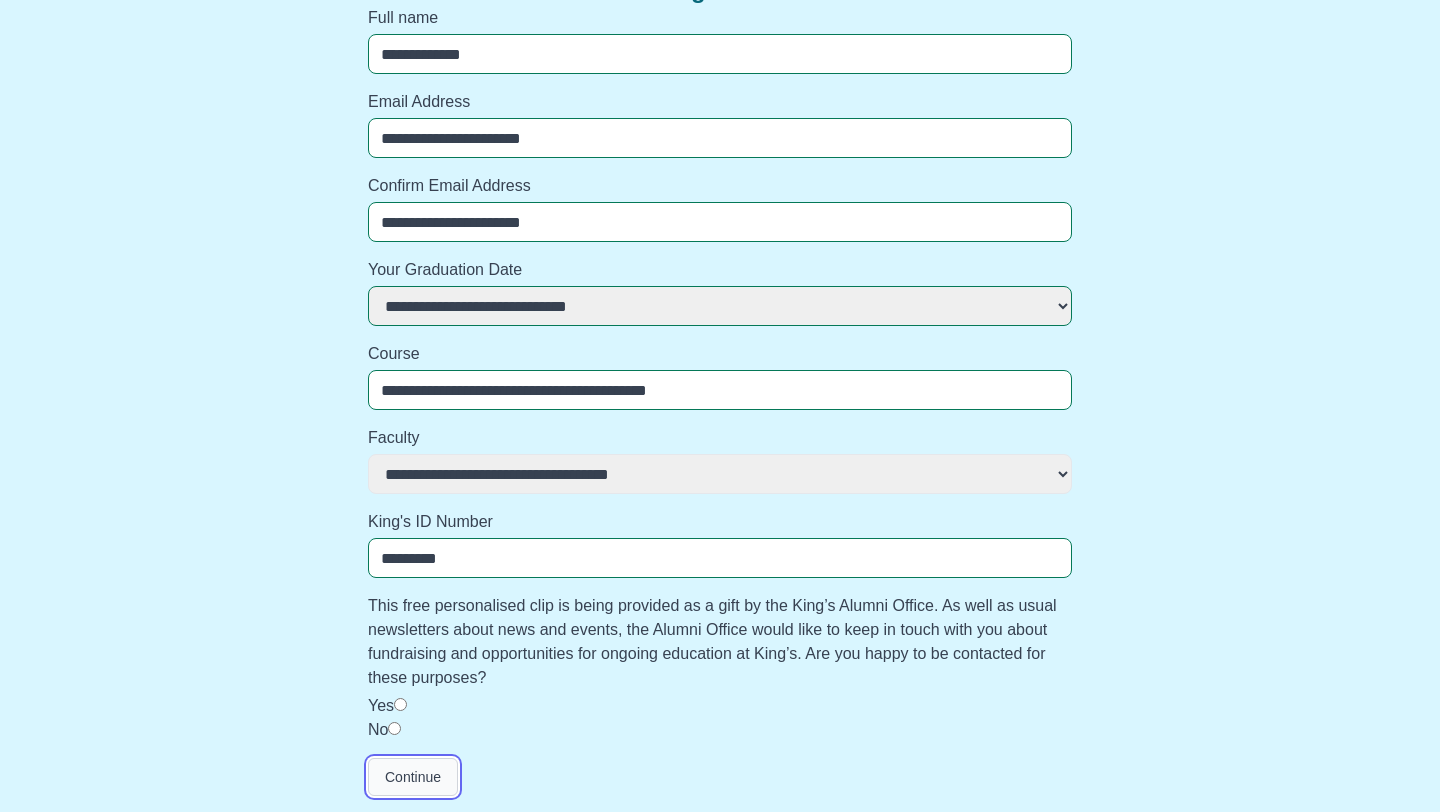 click on "Continue" at bounding box center [413, 777] 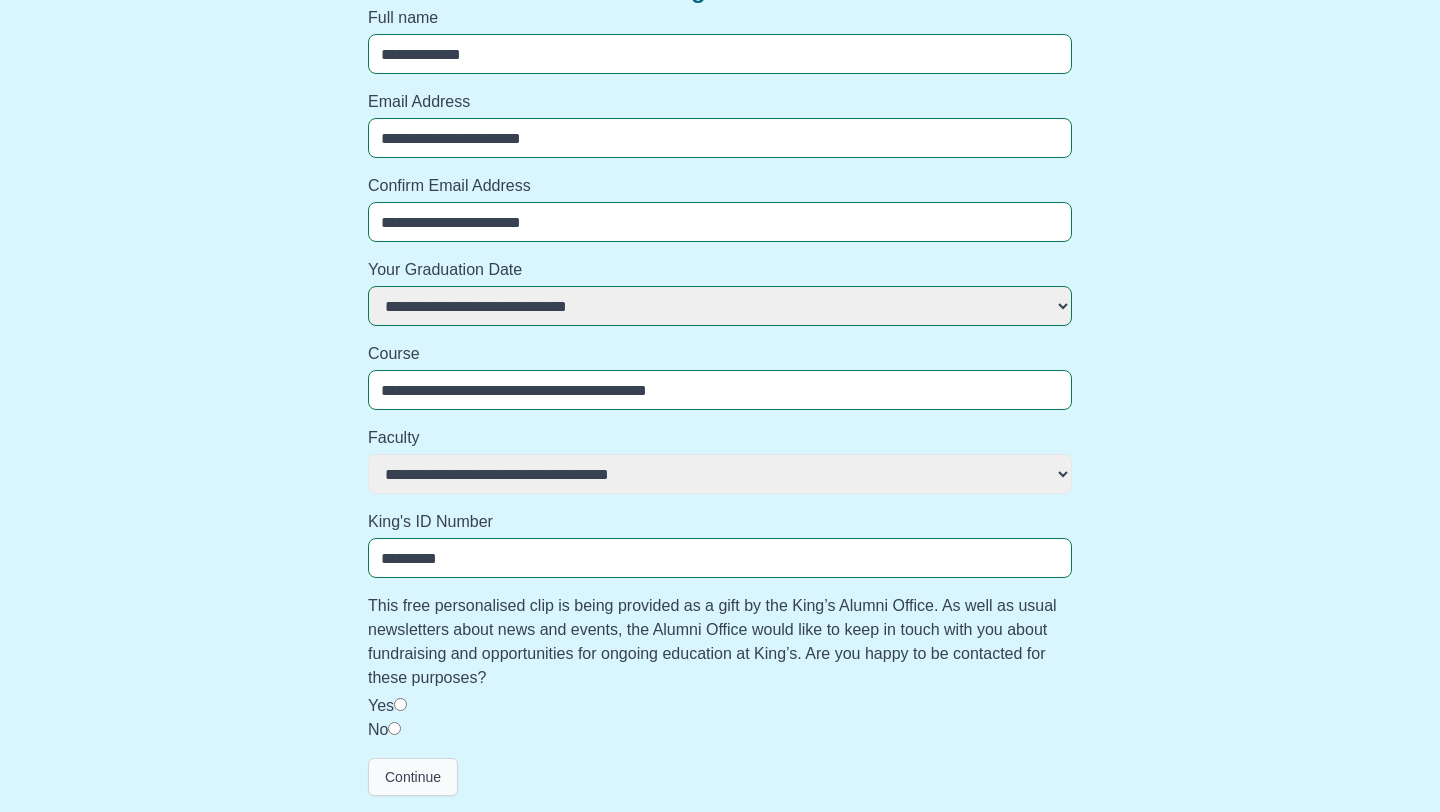 scroll, scrollTop: 0, scrollLeft: 0, axis: both 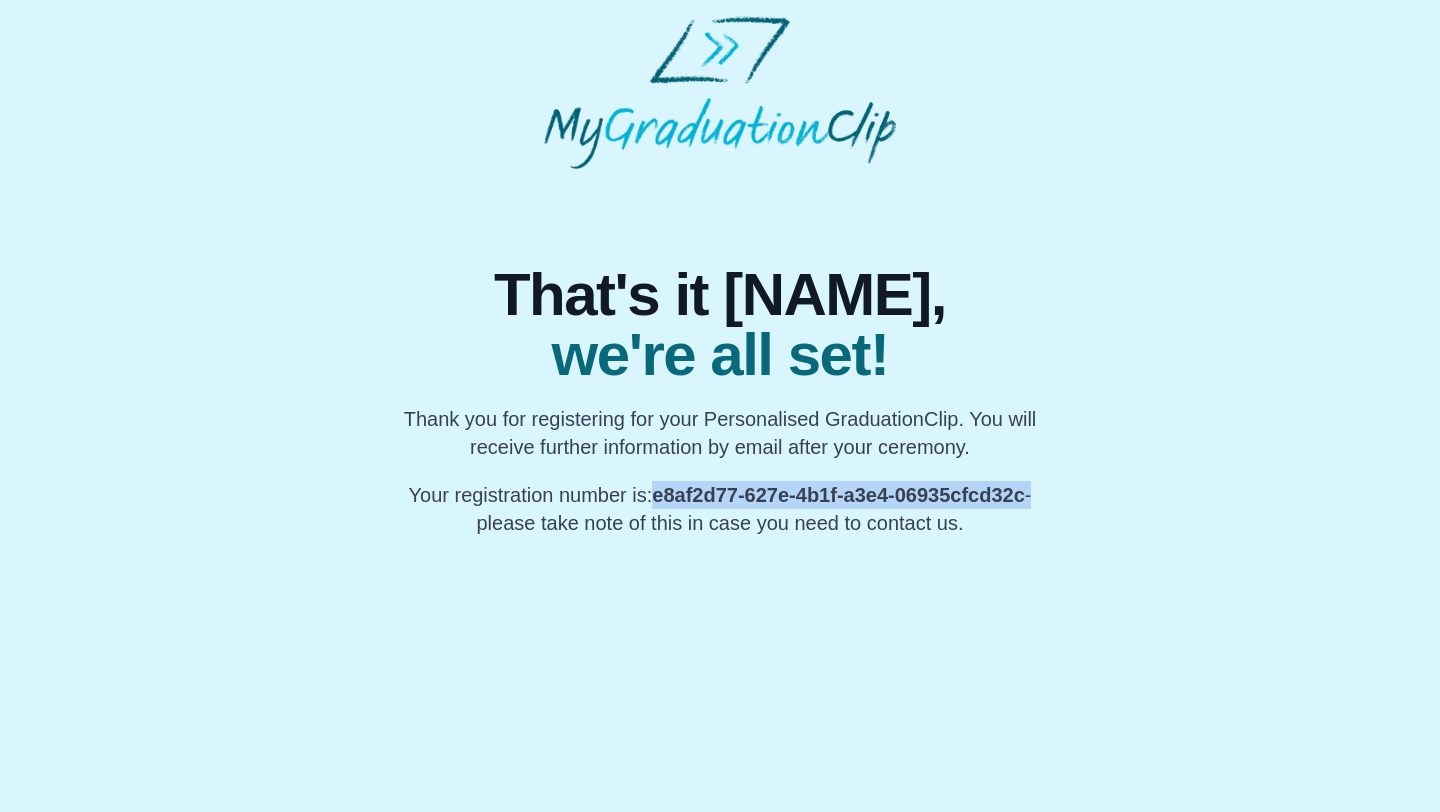 drag, startPoint x: 648, startPoint y: 498, endPoint x: 1036, endPoint y: 493, distance: 388.03223 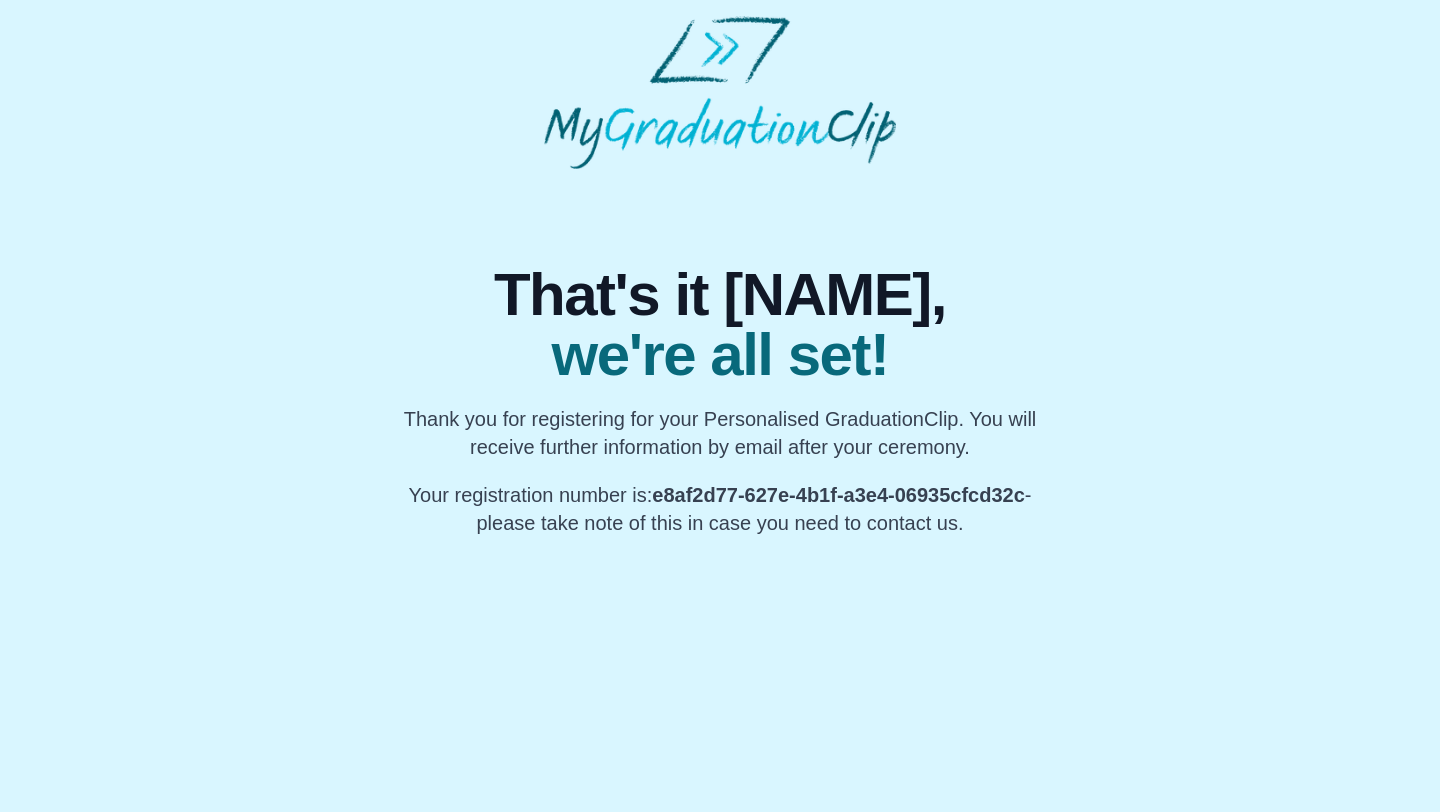 click on "That's it Jie, we're all set!  Thank you for registering for your Personalised GraduationClip. You will receive further information by email after your ceremony.   Your registration number is:  e8af2d77-627e-4b1f-a3e4-06935cfcd32c  - please take note of this in case you need to contact us." at bounding box center [720, 276] 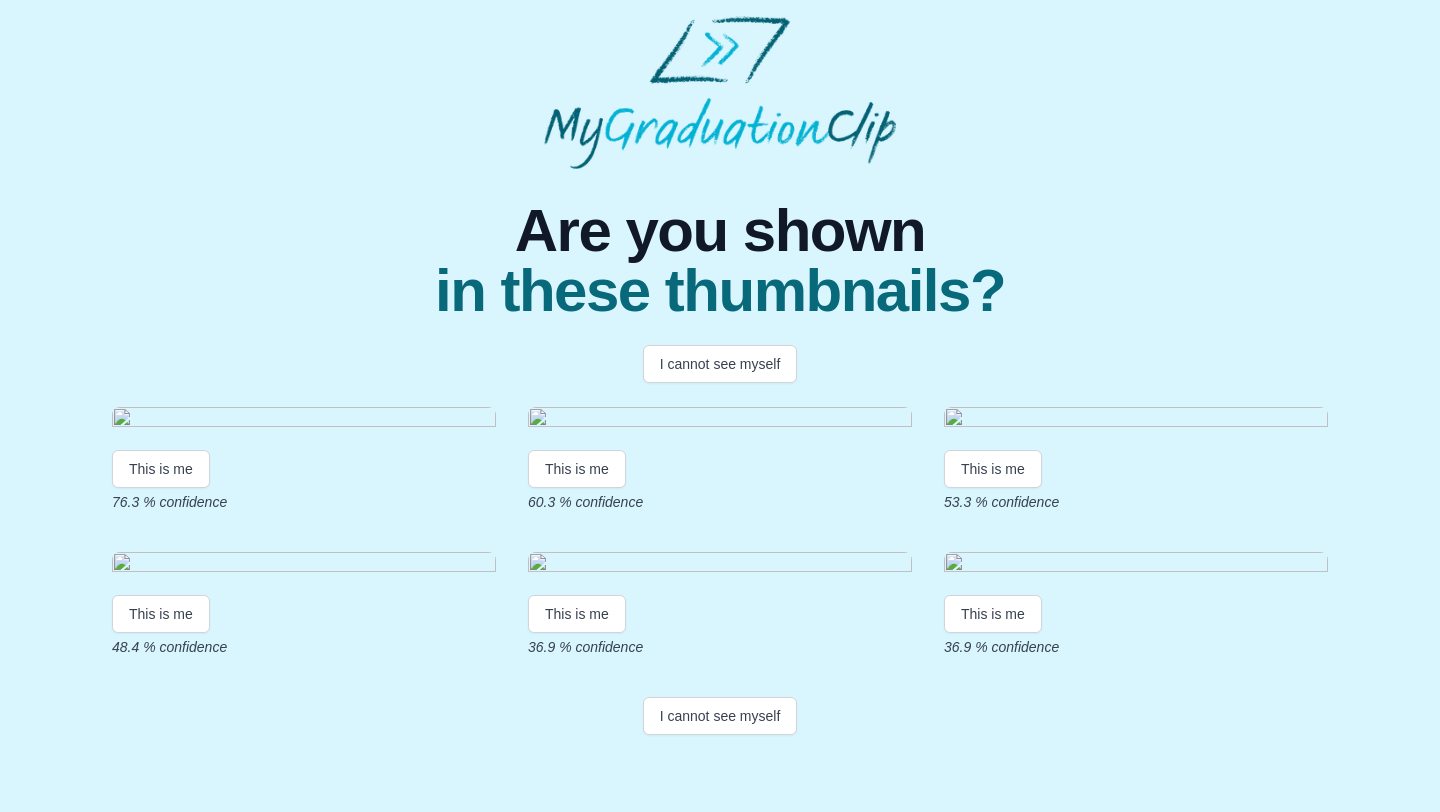 scroll, scrollTop: 325, scrollLeft: 0, axis: vertical 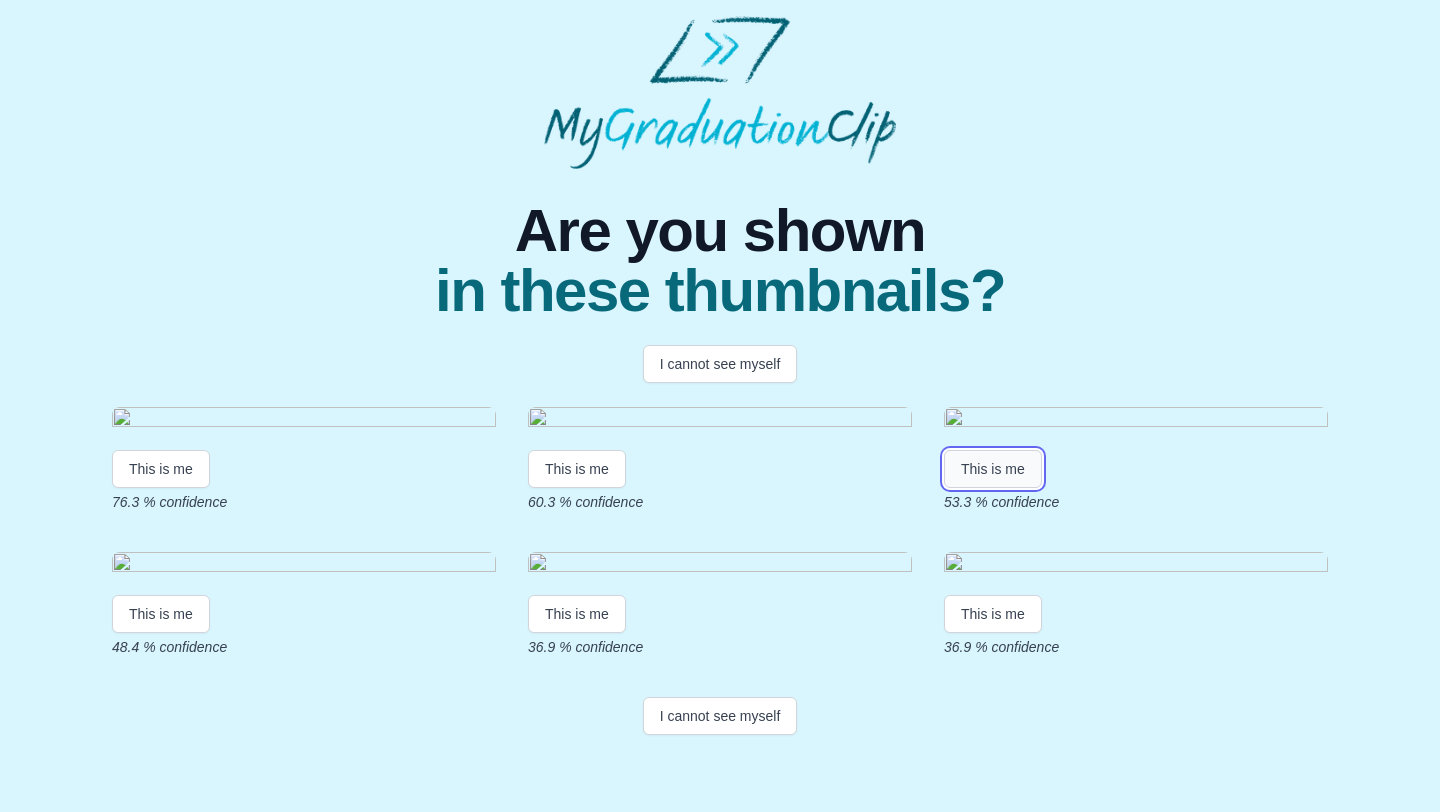 click on "This is me" at bounding box center [993, 469] 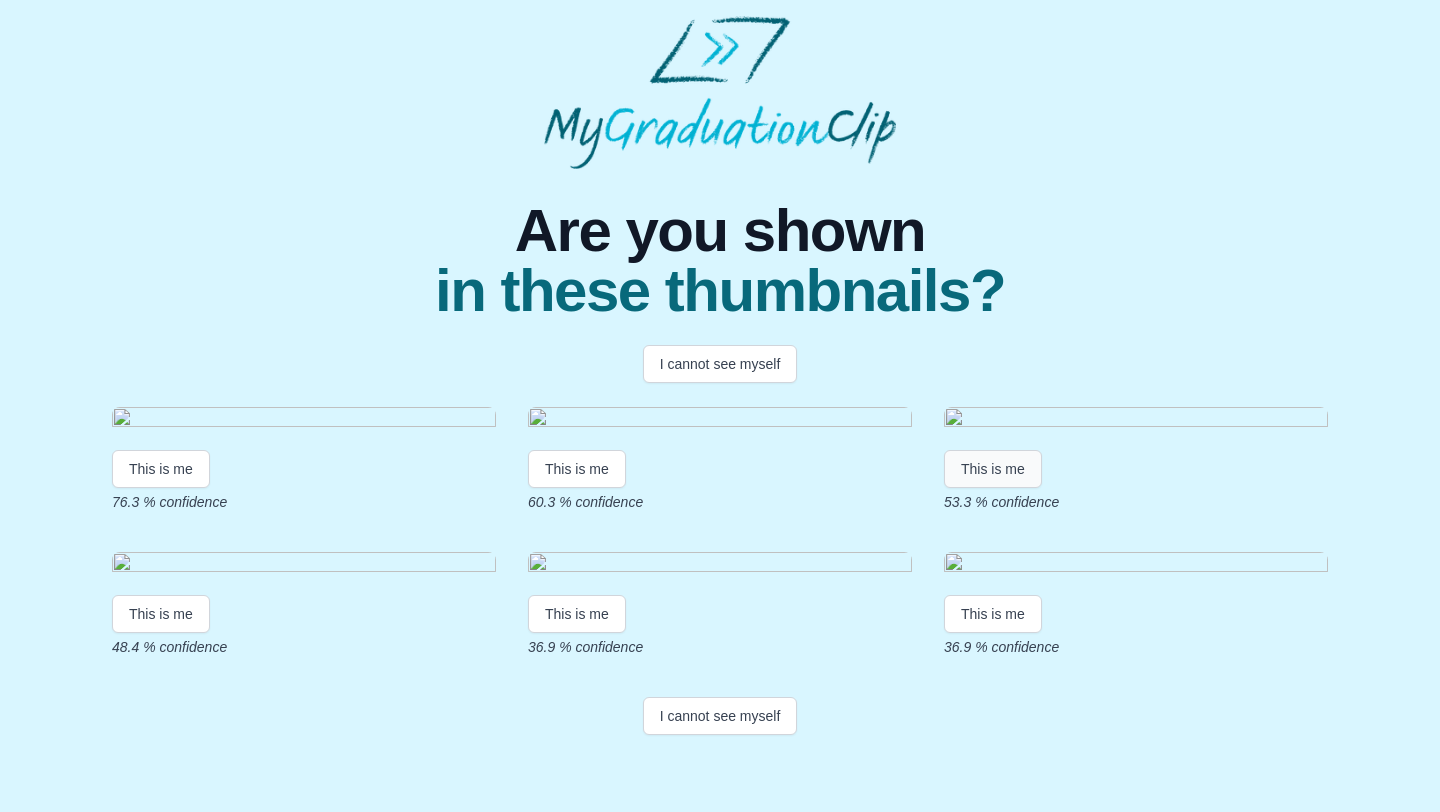 scroll, scrollTop: 0, scrollLeft: 0, axis: both 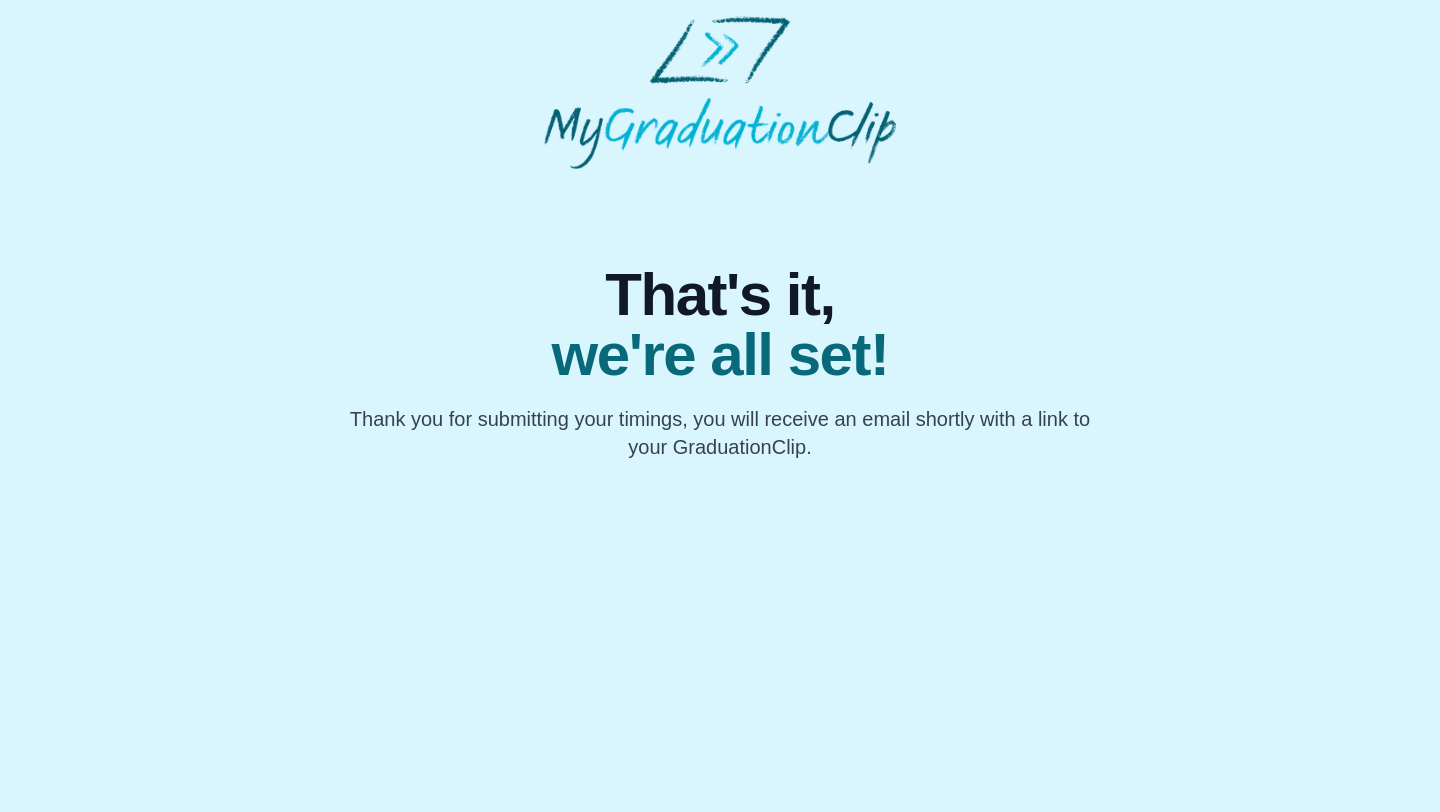 click on "That's it, we're all set!  Thank you for submitting your timings, you will receive an email shortly with a link to your GraduationClip." at bounding box center [720, 238] 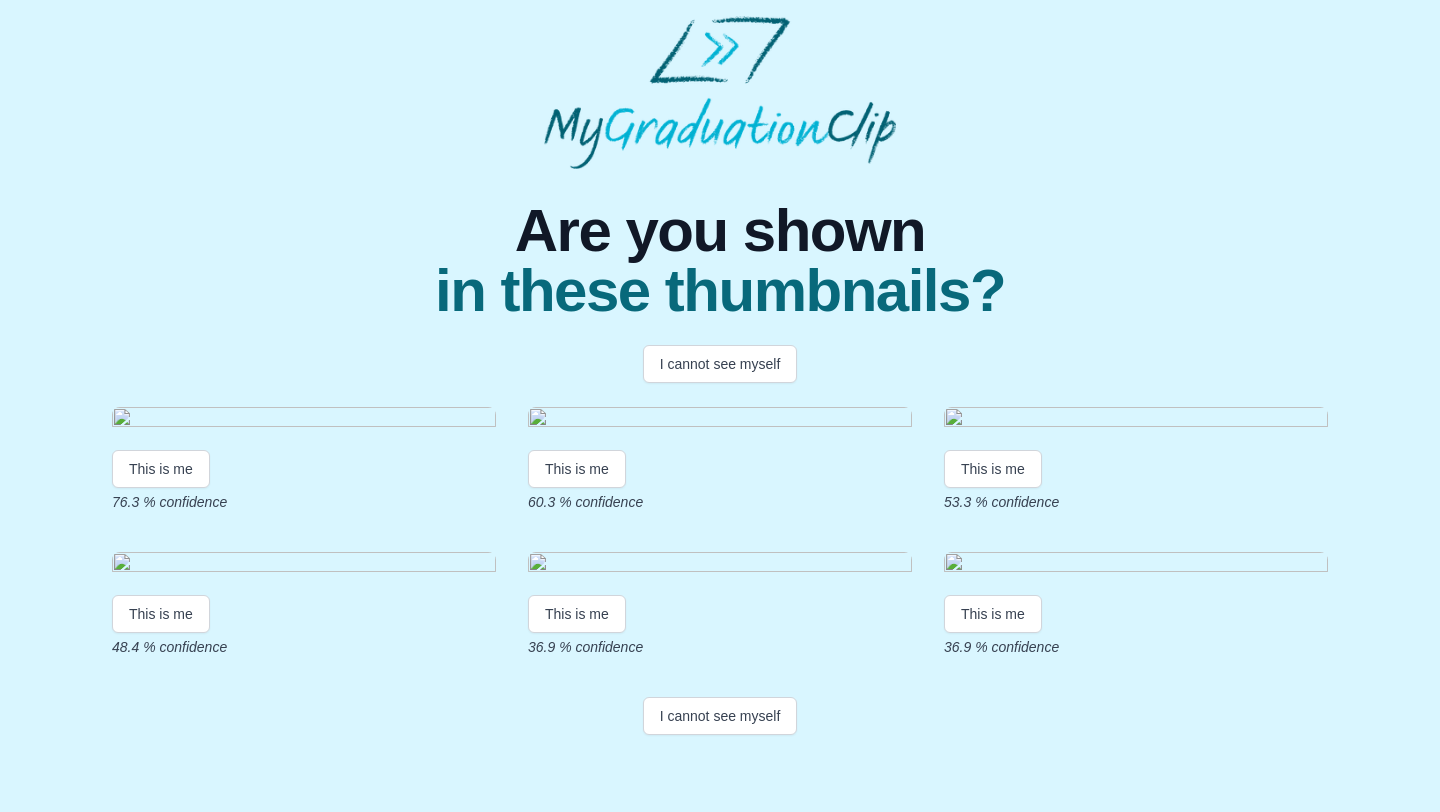 scroll, scrollTop: 325, scrollLeft: 0, axis: vertical 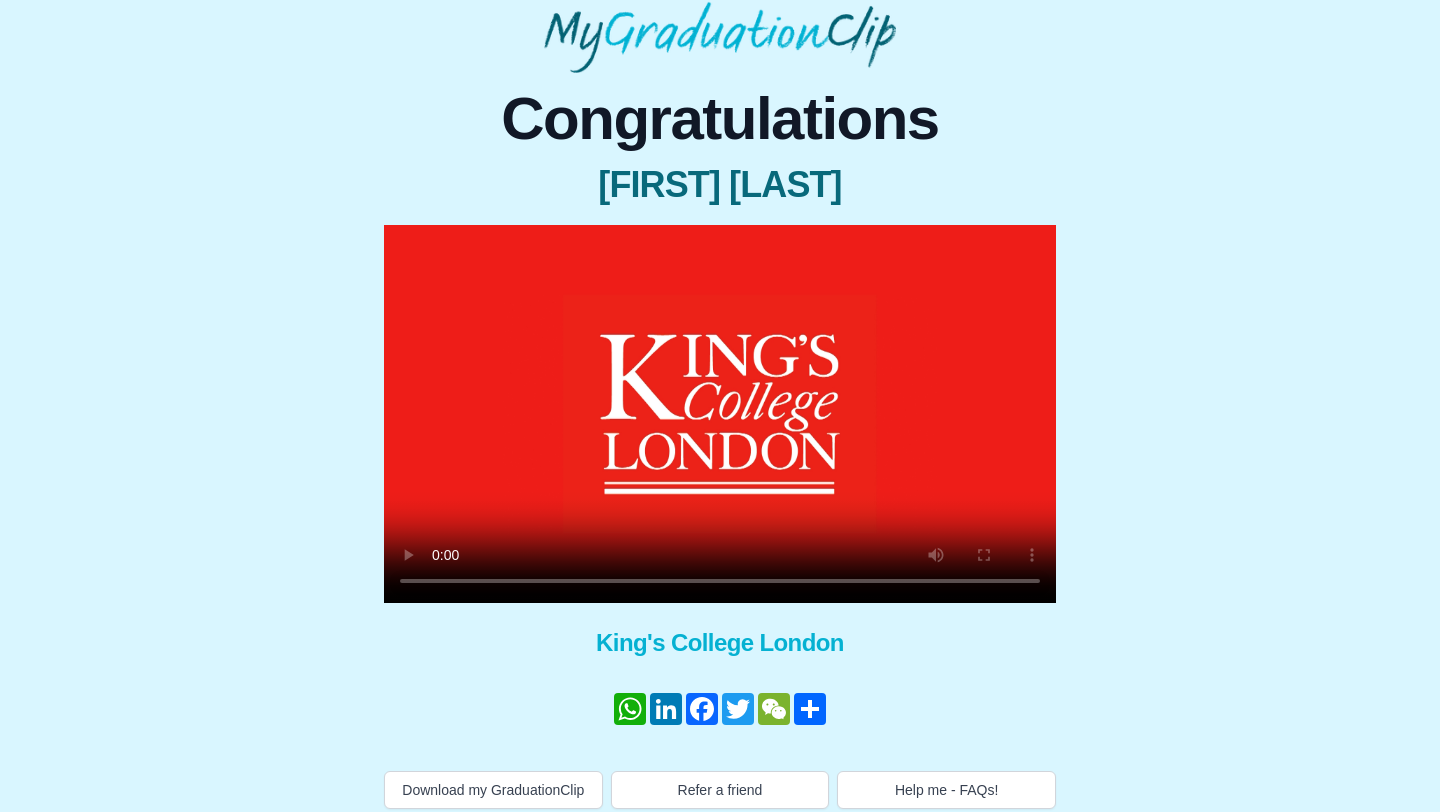 type 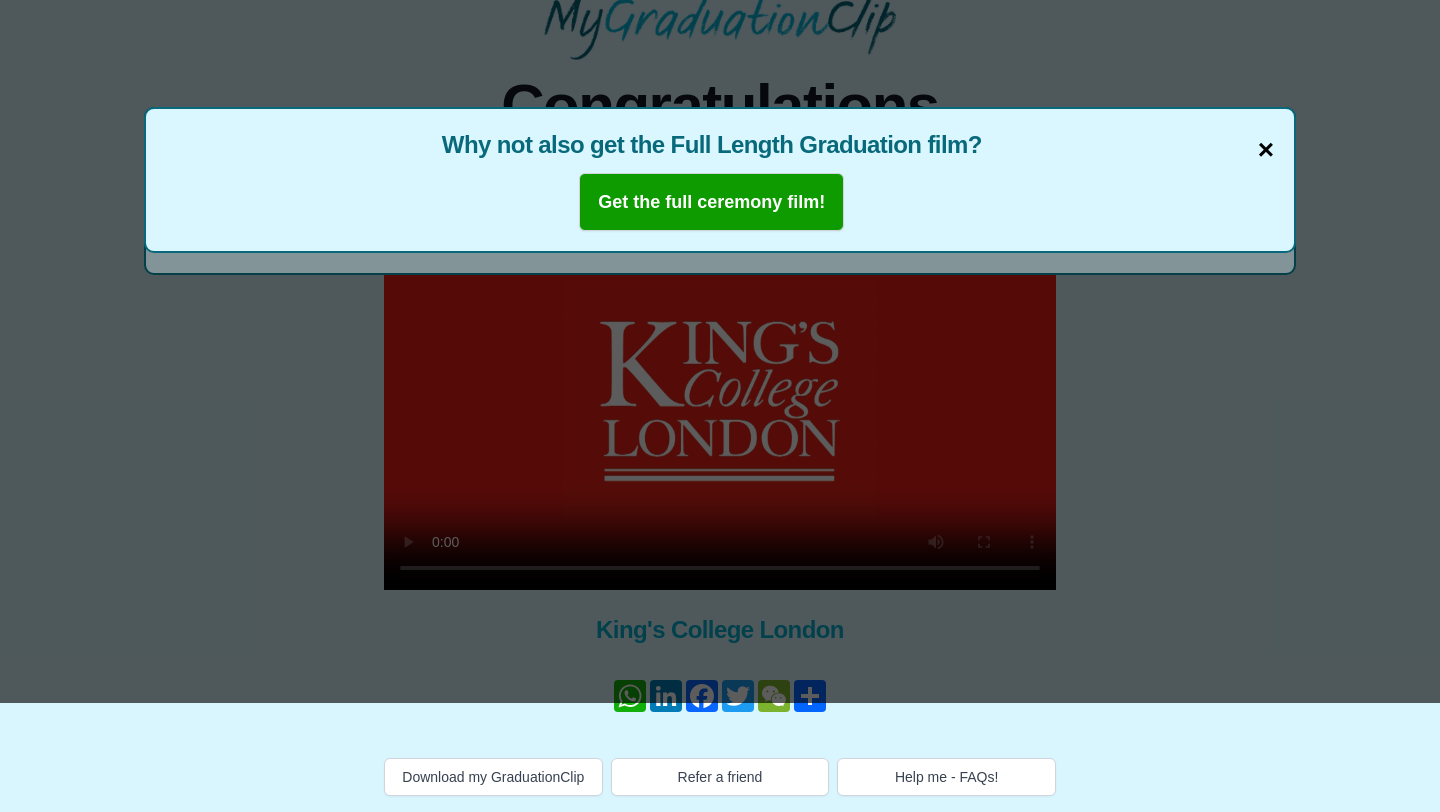 click on "×" at bounding box center [1266, 150] 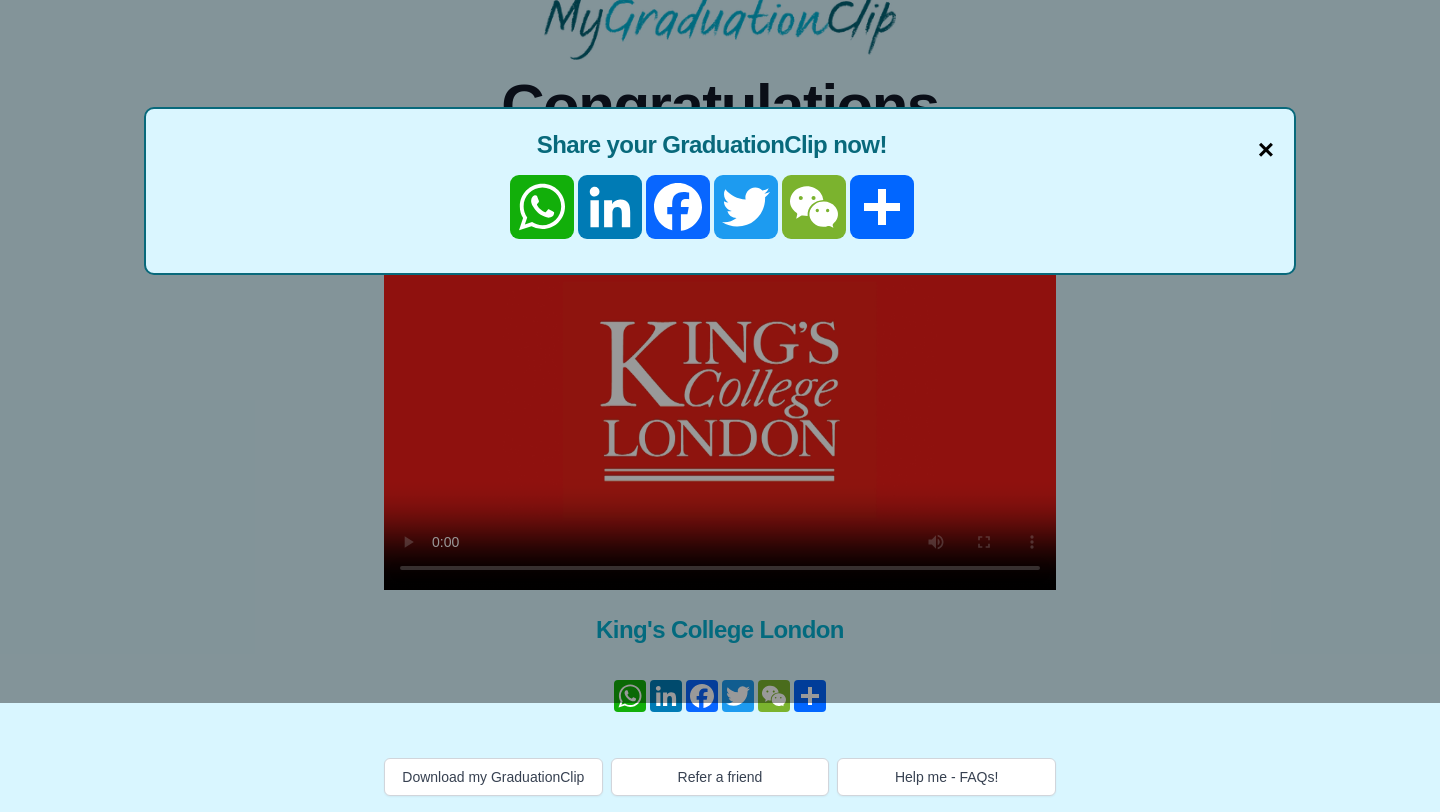 click on "×" at bounding box center [1266, 150] 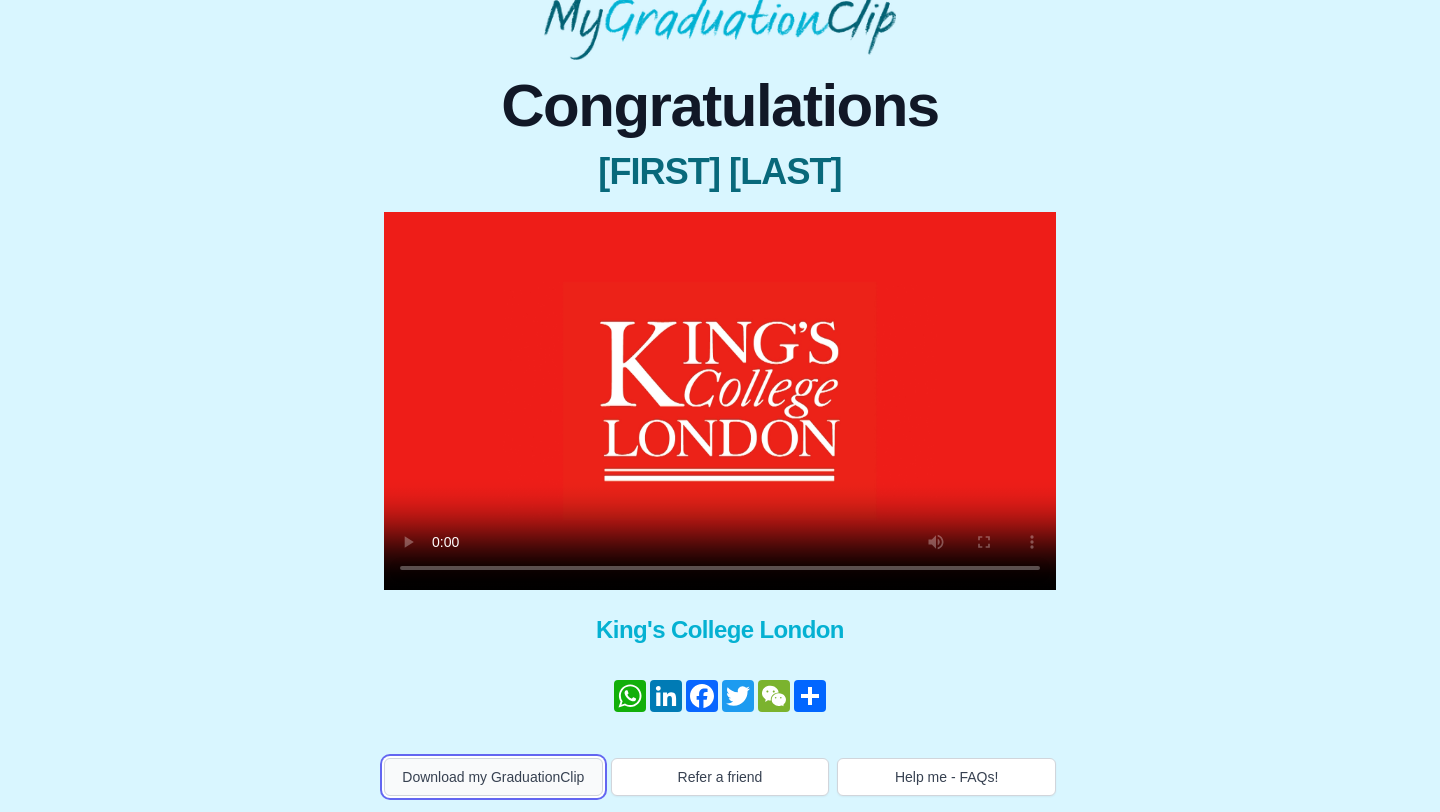 click on "Download my GraduationClip" at bounding box center (493, 777) 